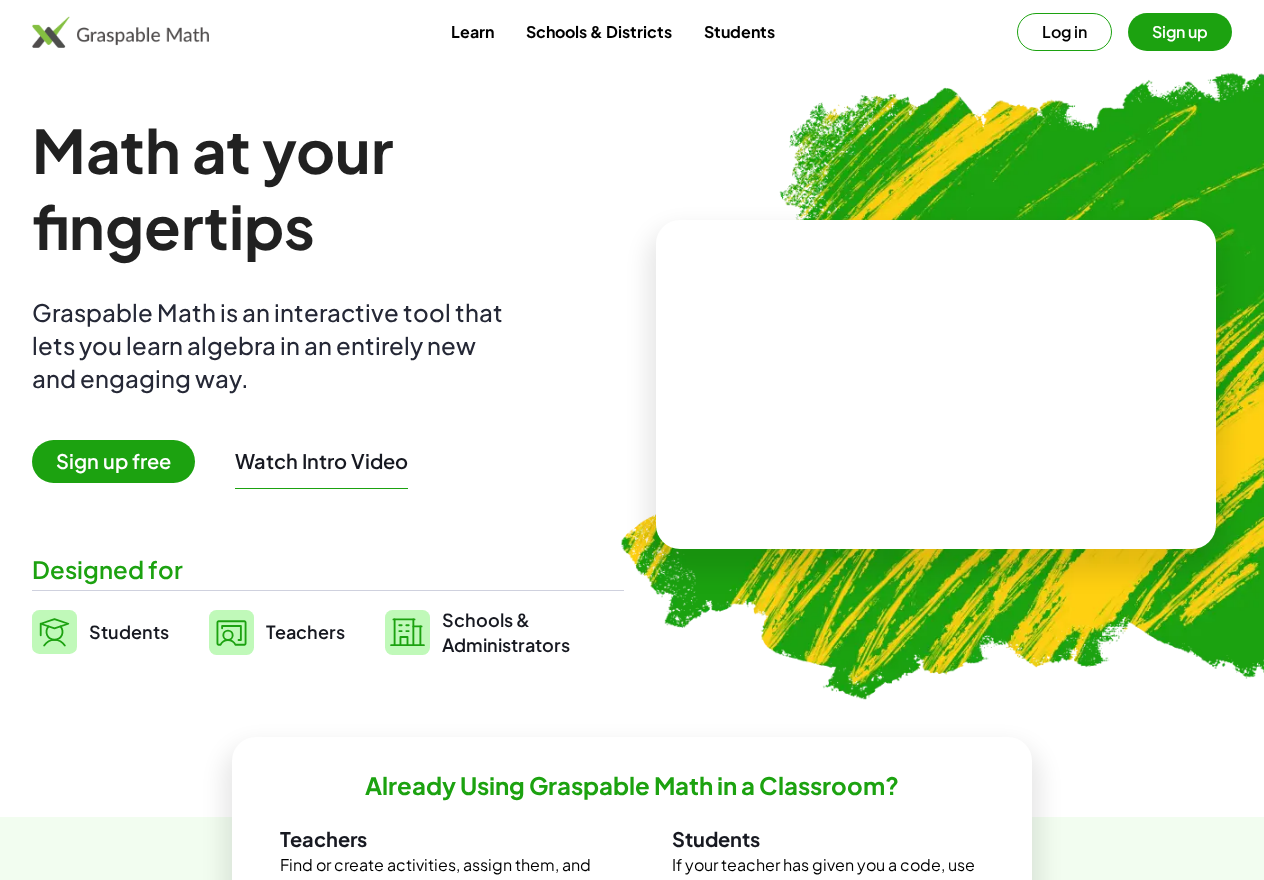 scroll, scrollTop: 0, scrollLeft: 0, axis: both 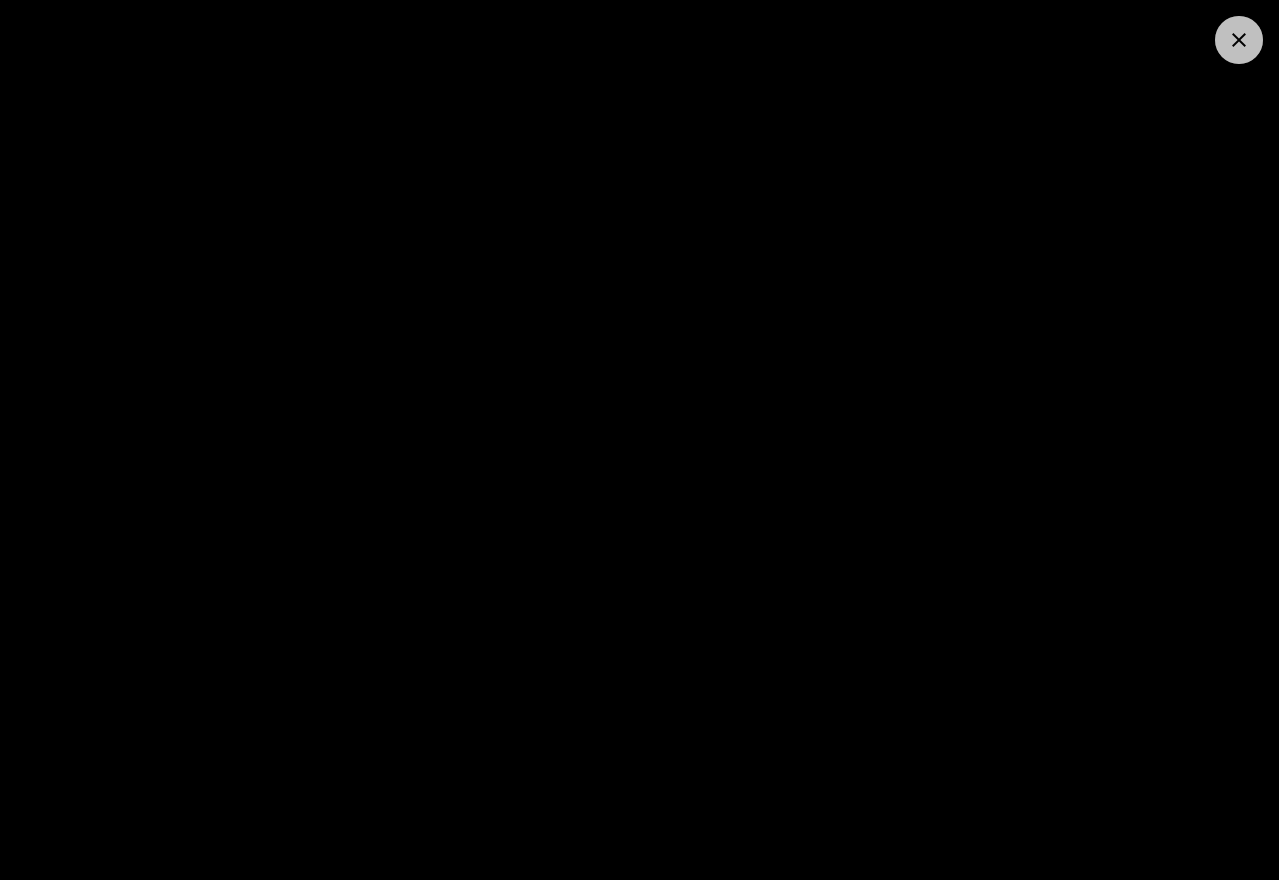 click 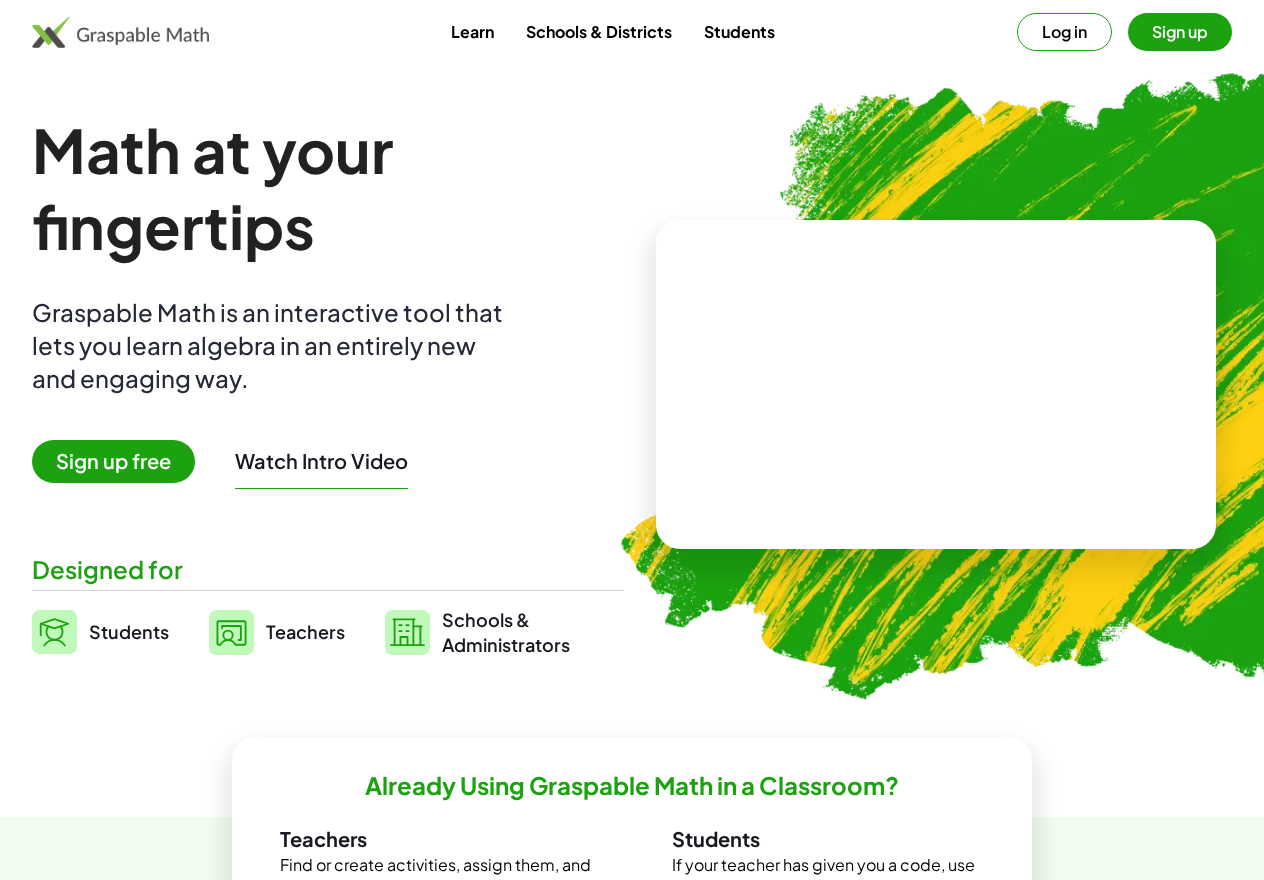 click on "Sign up" at bounding box center [1180, 32] 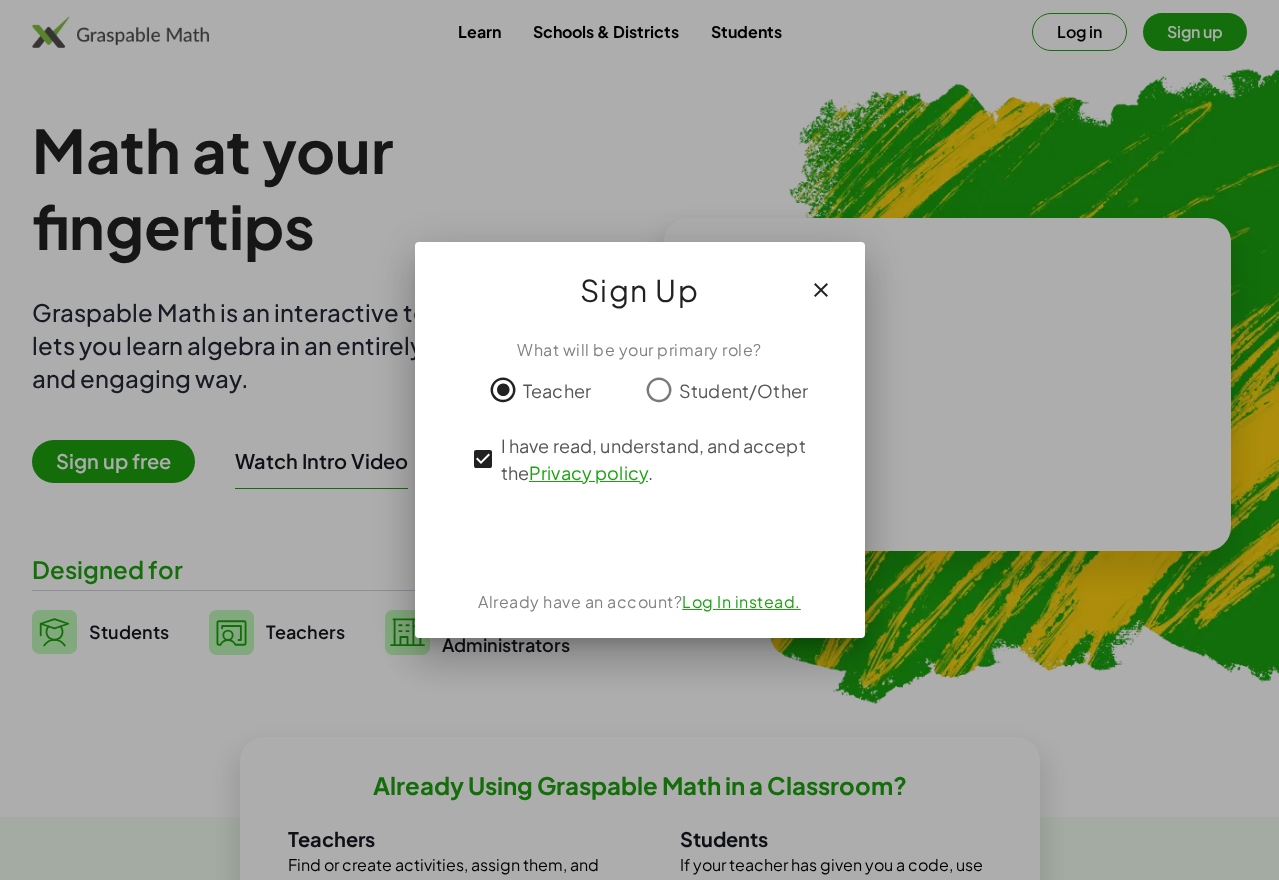 click at bounding box center [639, 538] 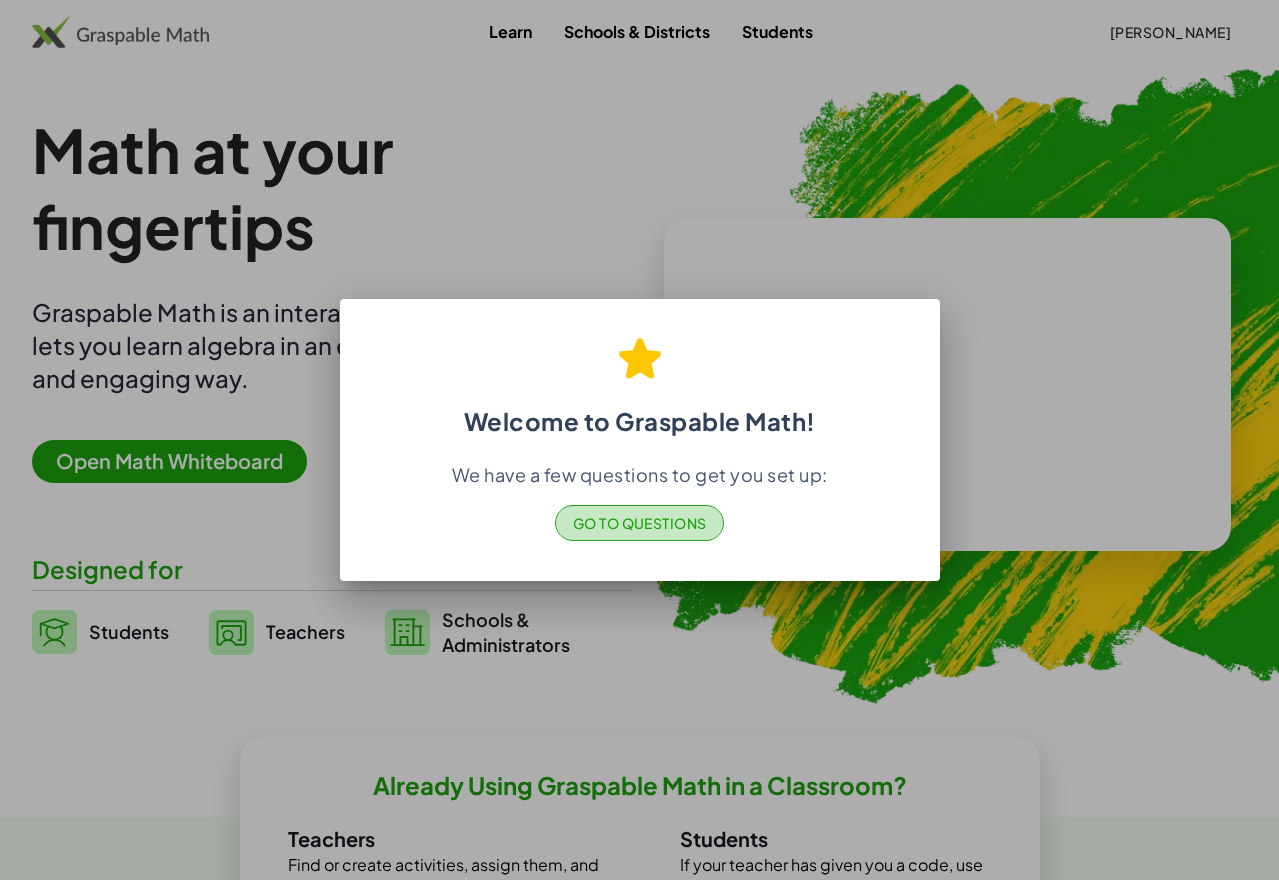 click on "Go to Questions" 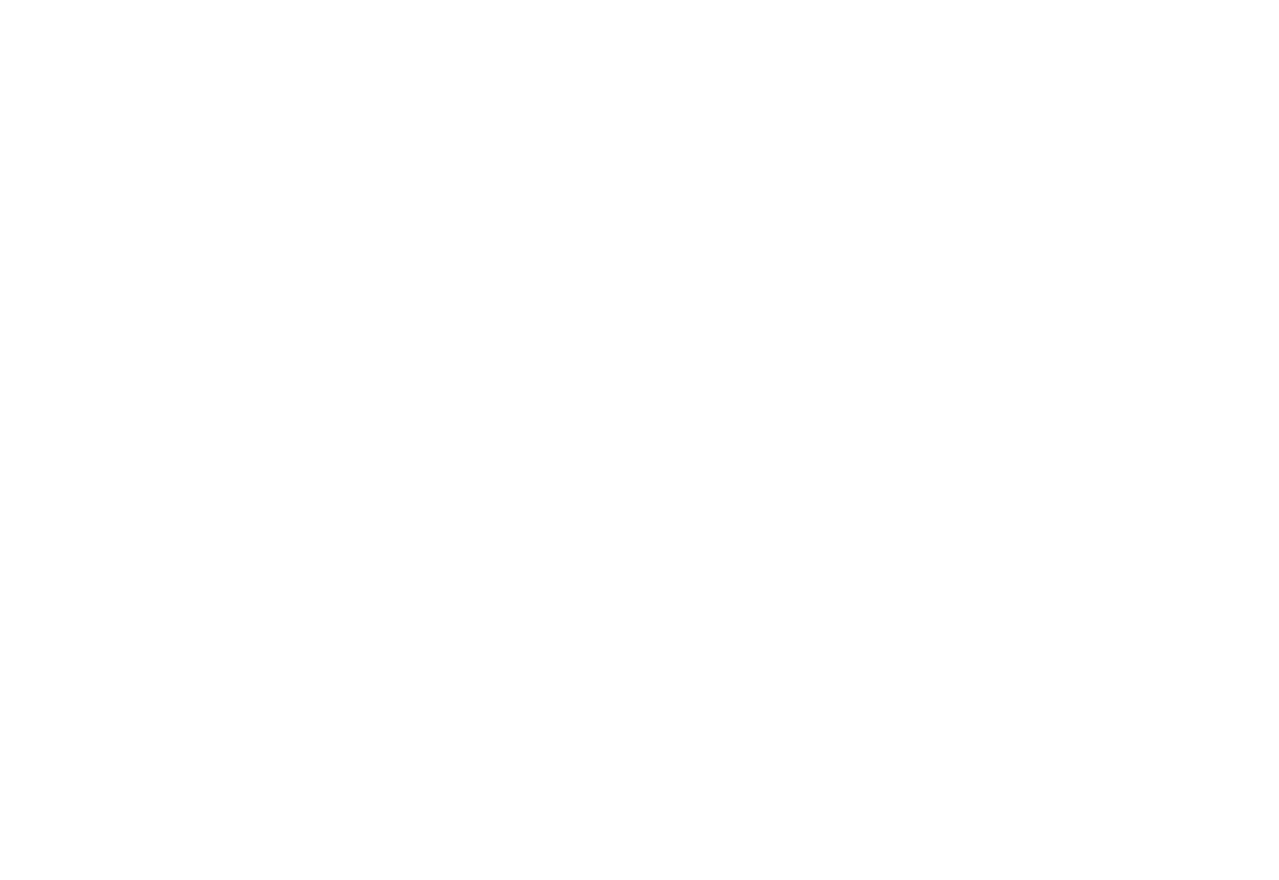 scroll, scrollTop: 0, scrollLeft: 0, axis: both 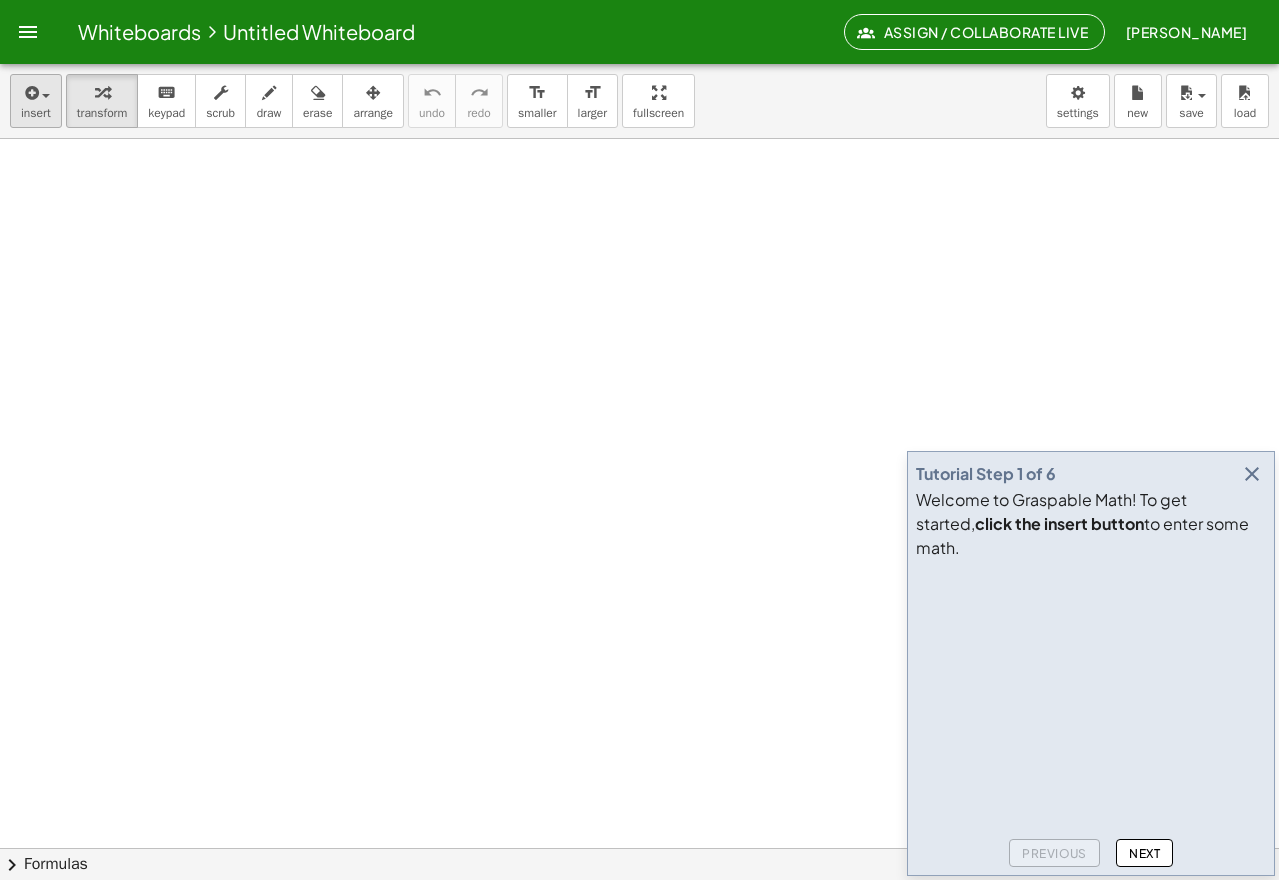 click on "insert" at bounding box center [36, 113] 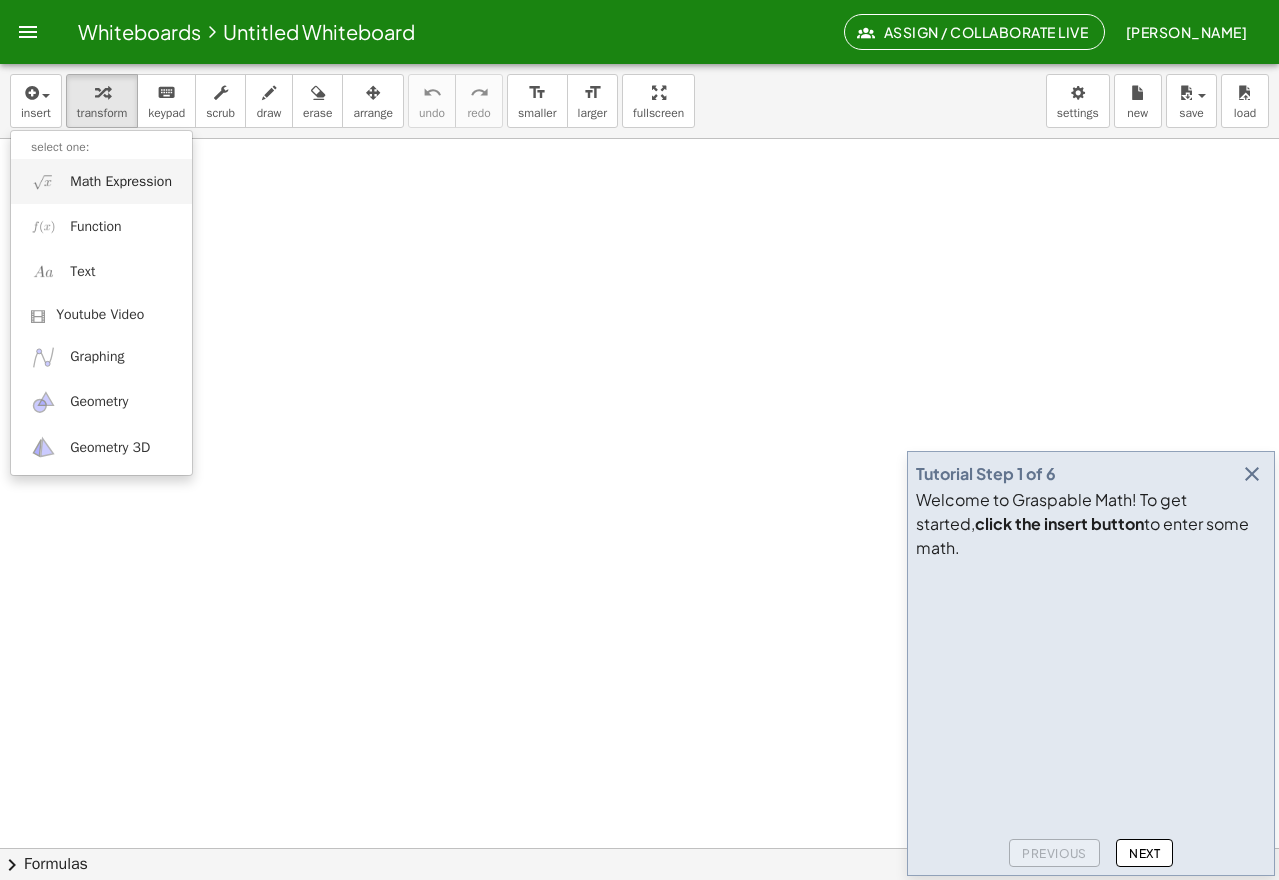 click on "Math Expression" at bounding box center [121, 182] 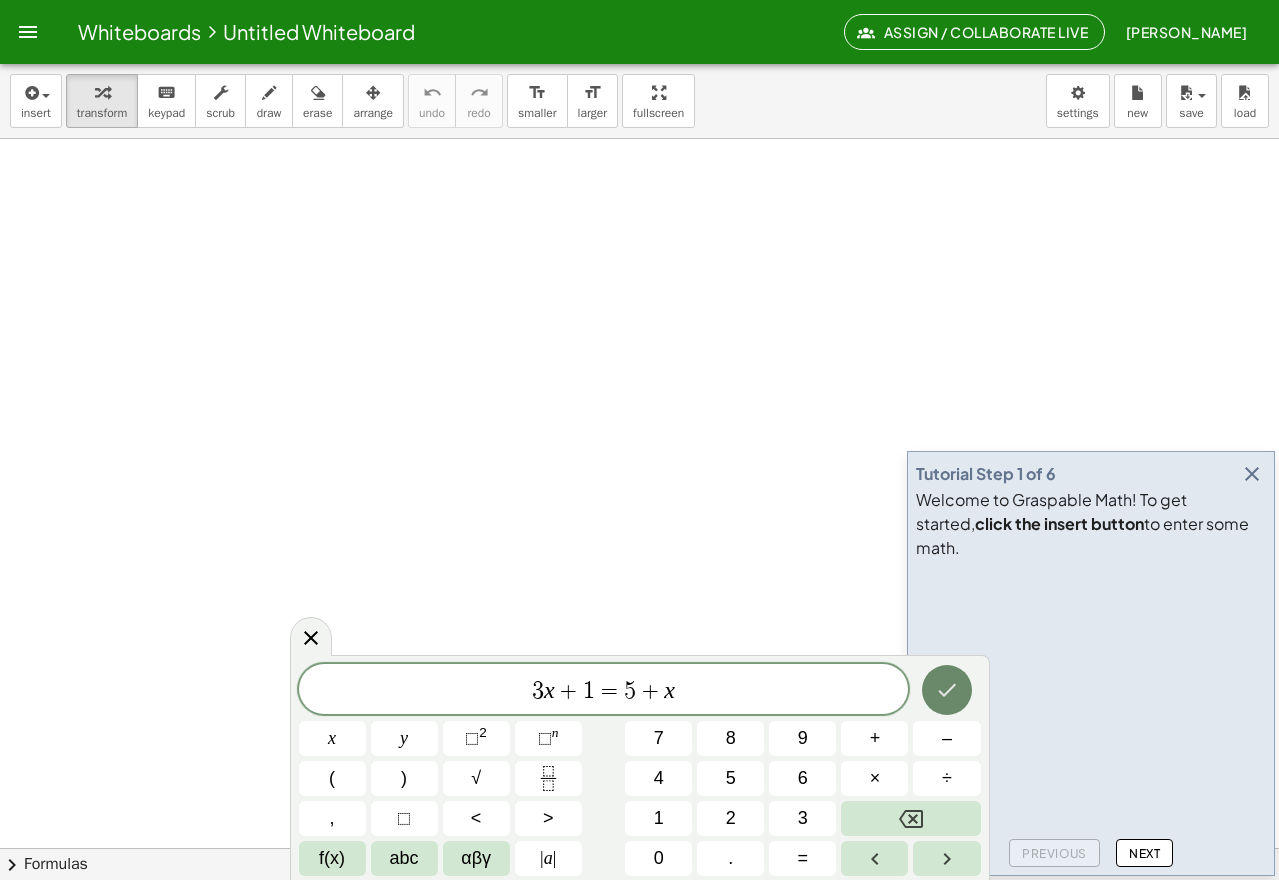 click 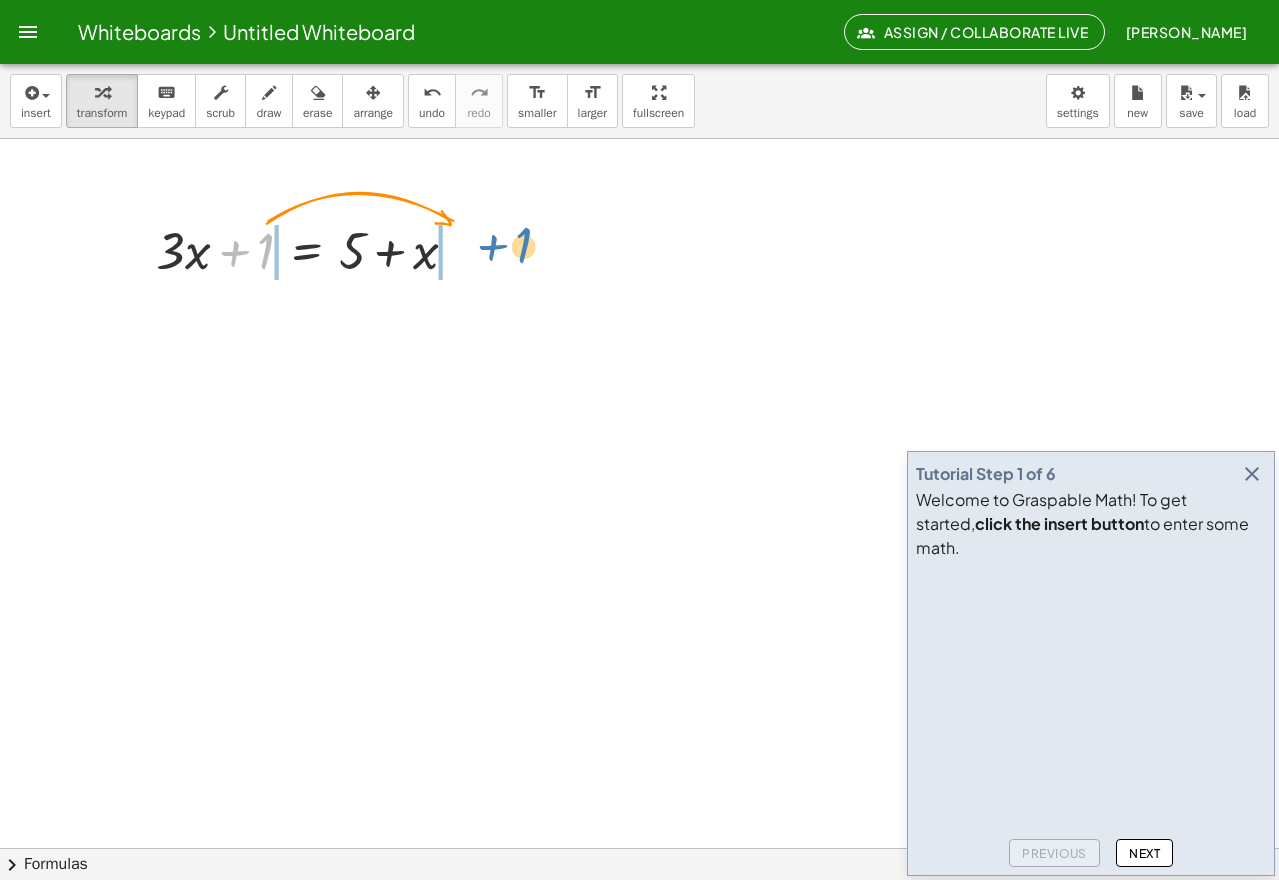 drag, startPoint x: 265, startPoint y: 251, endPoint x: 522, endPoint y: 245, distance: 257.07004 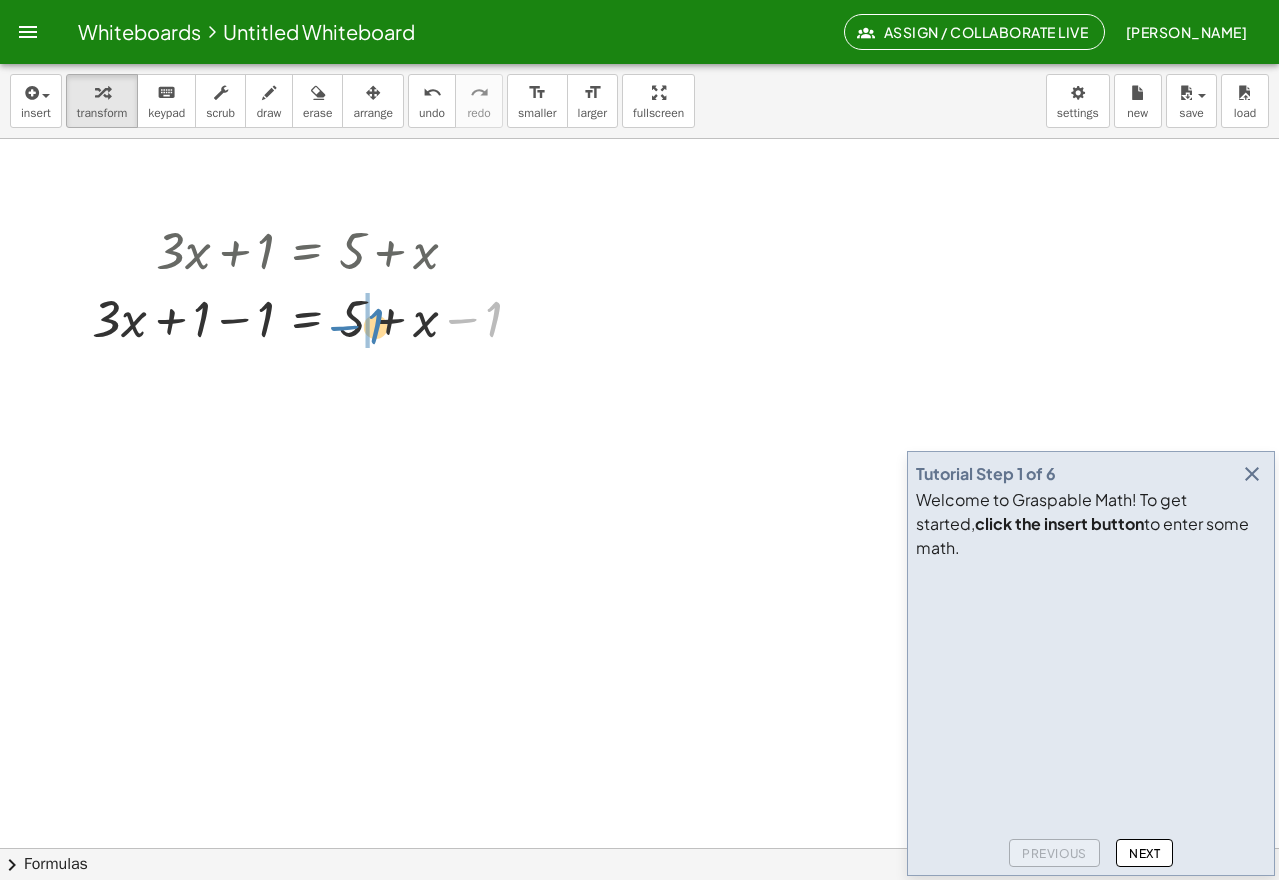 drag, startPoint x: 499, startPoint y: 317, endPoint x: 381, endPoint y: 324, distance: 118.20744 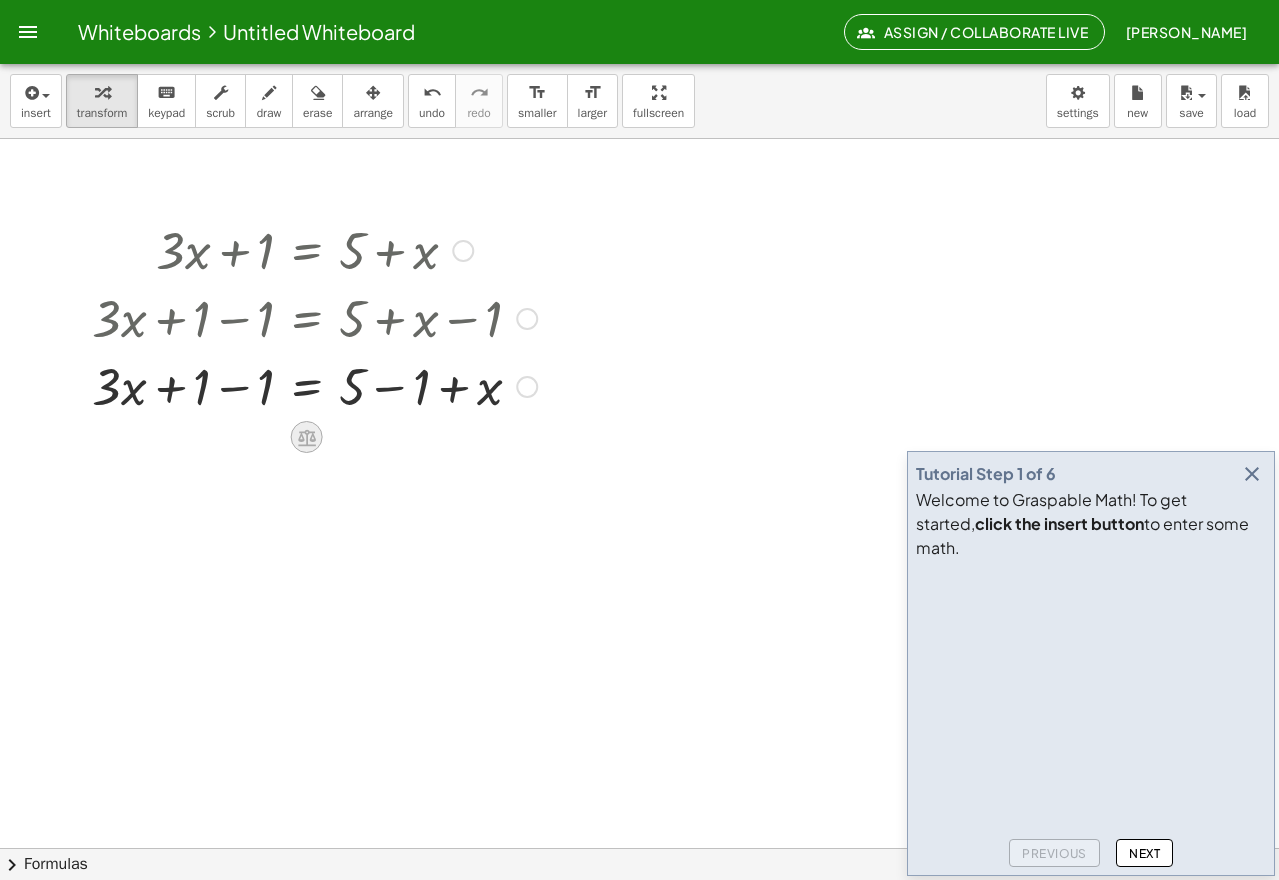 click 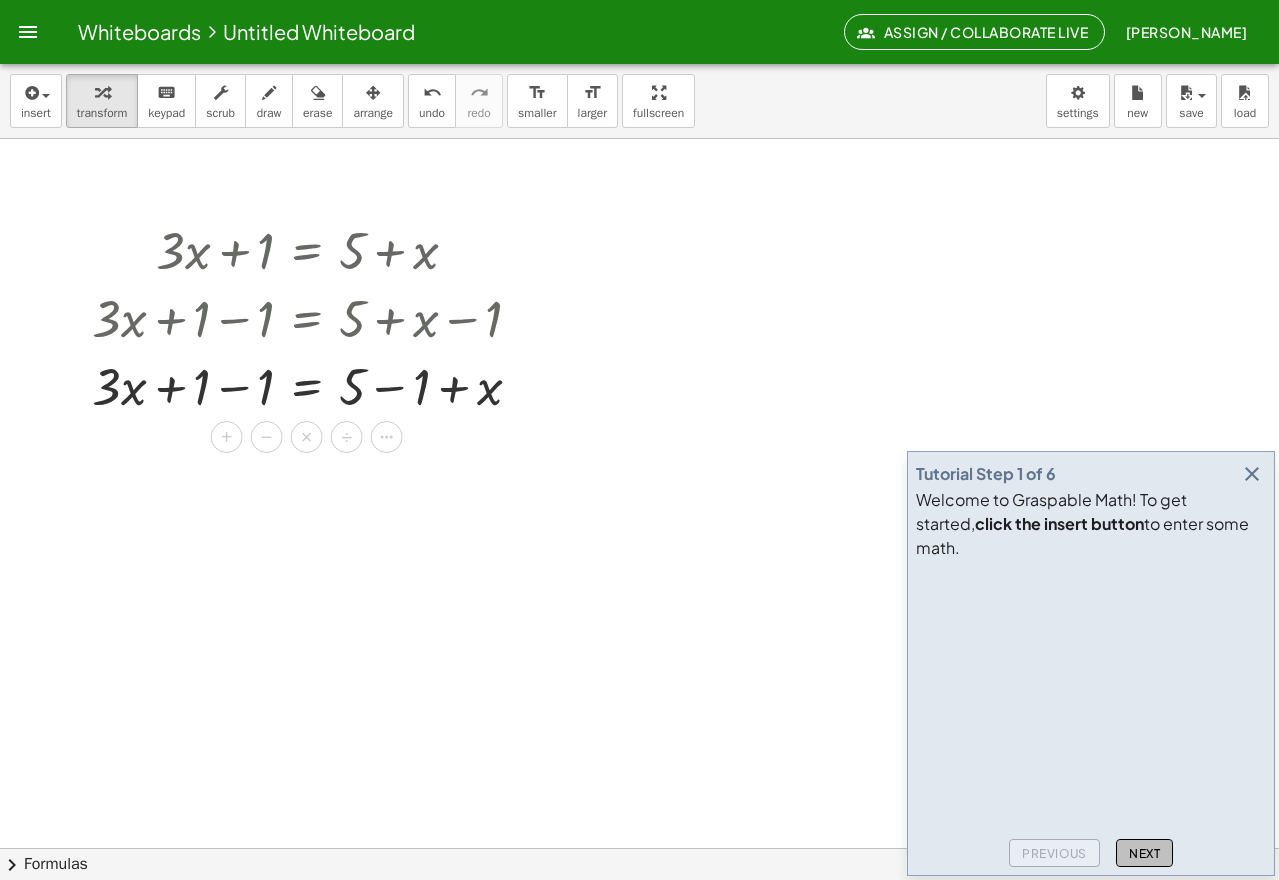 click on "Next" at bounding box center [1144, 853] 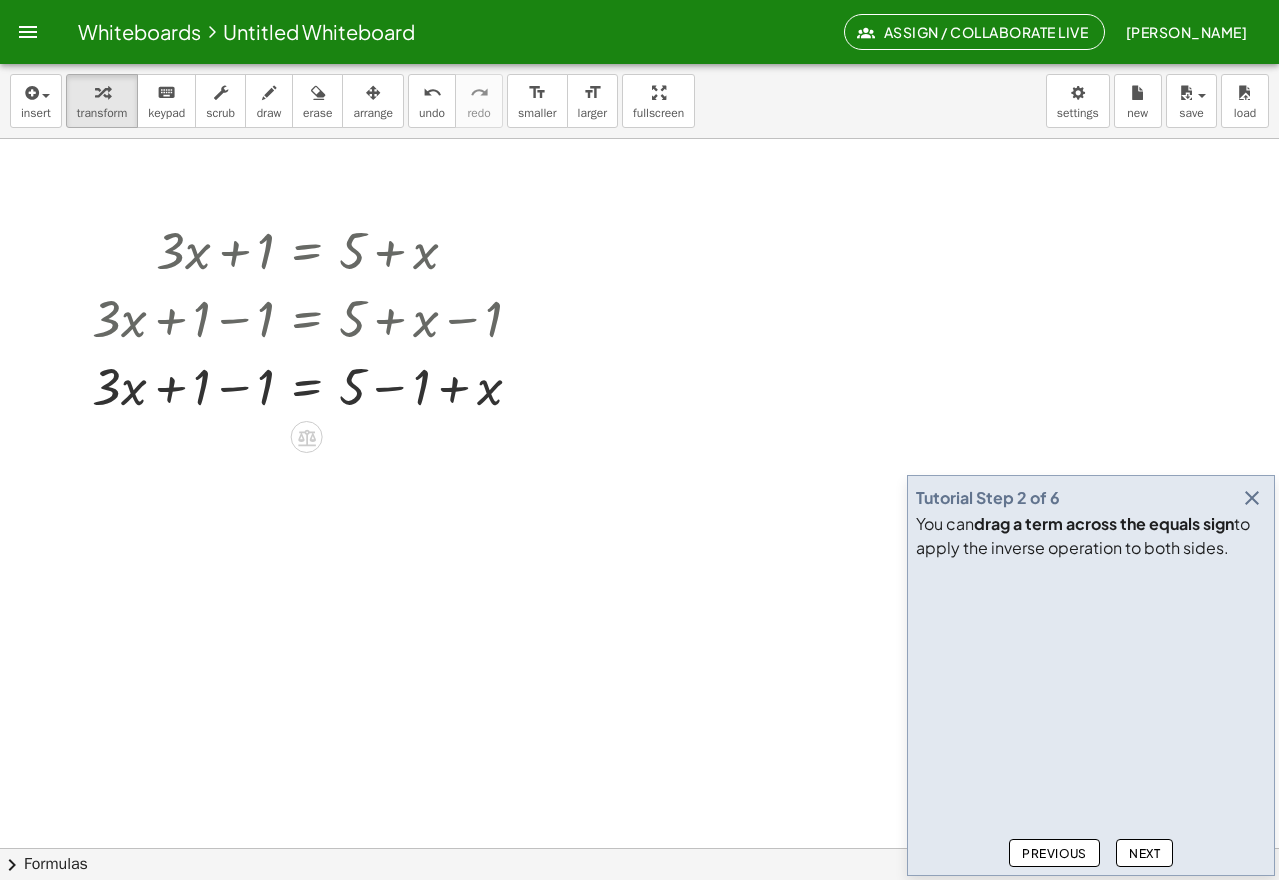 click on "Next" 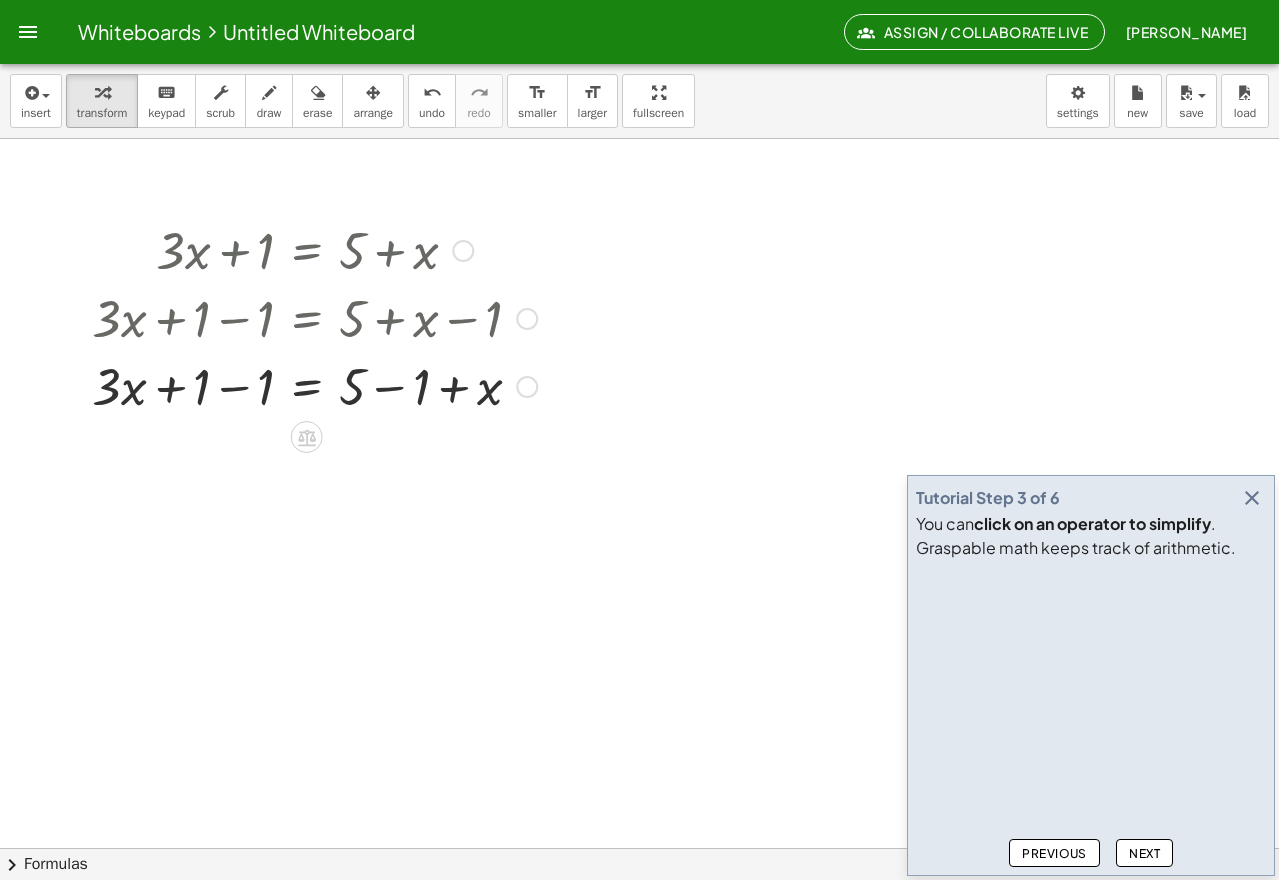 click at bounding box center [314, 385] 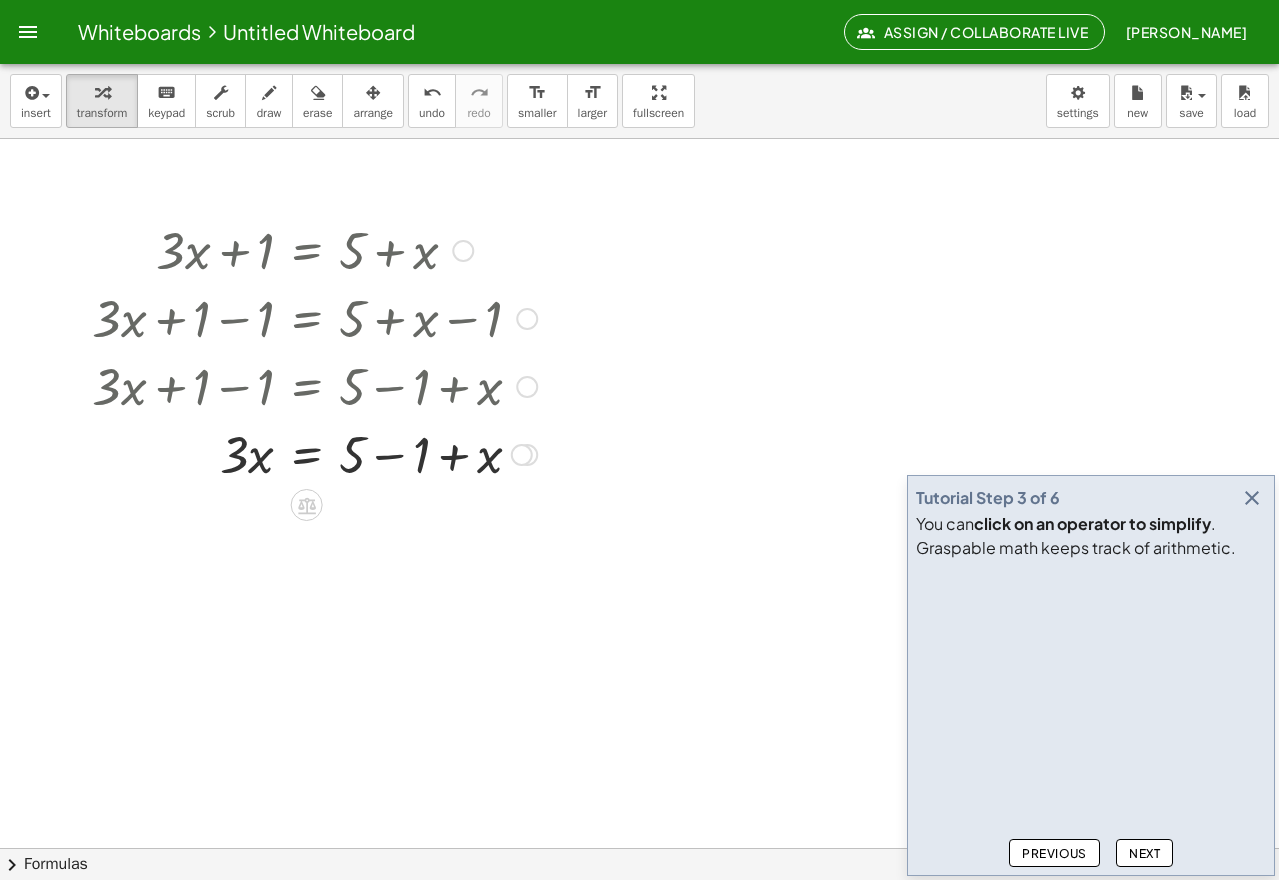 click at bounding box center (314, 453) 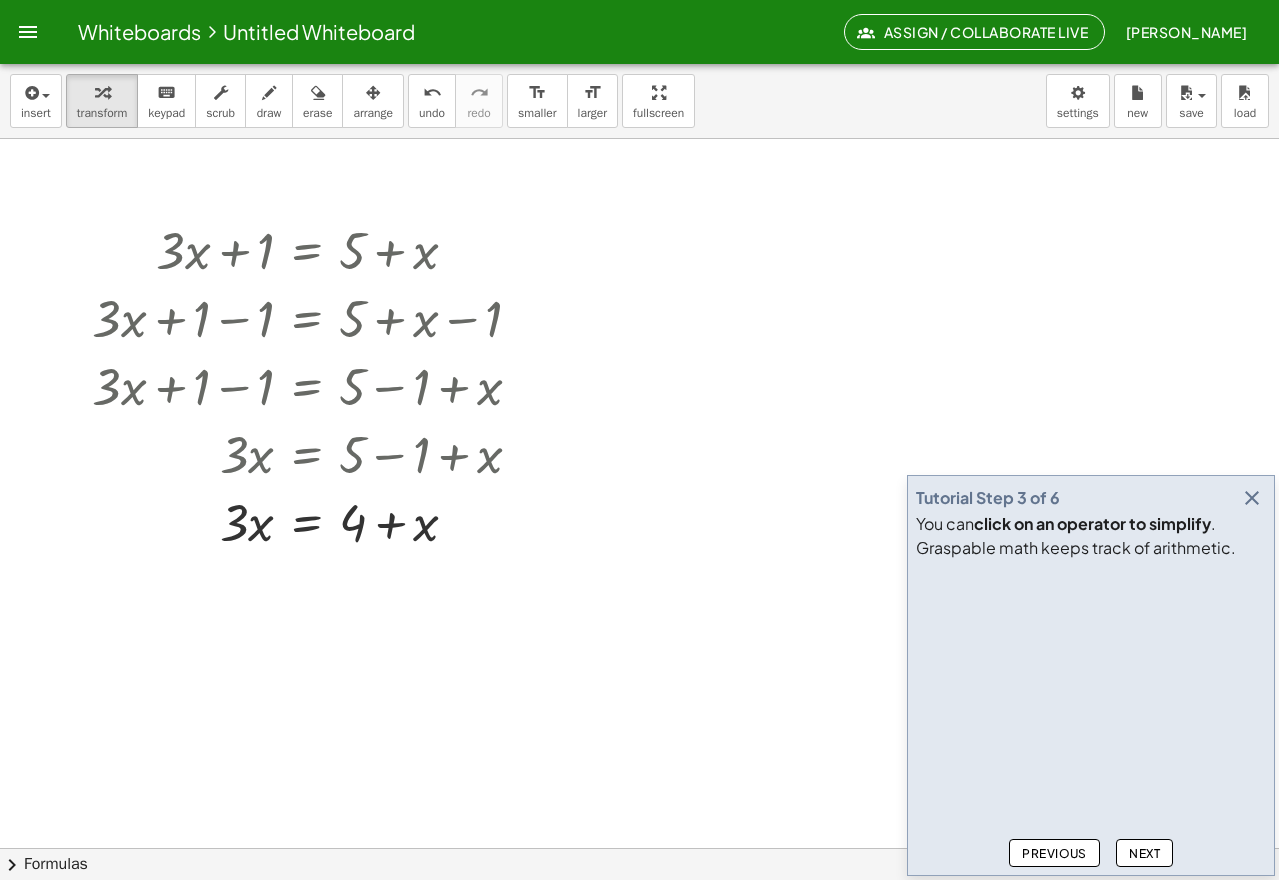 click on "Next" 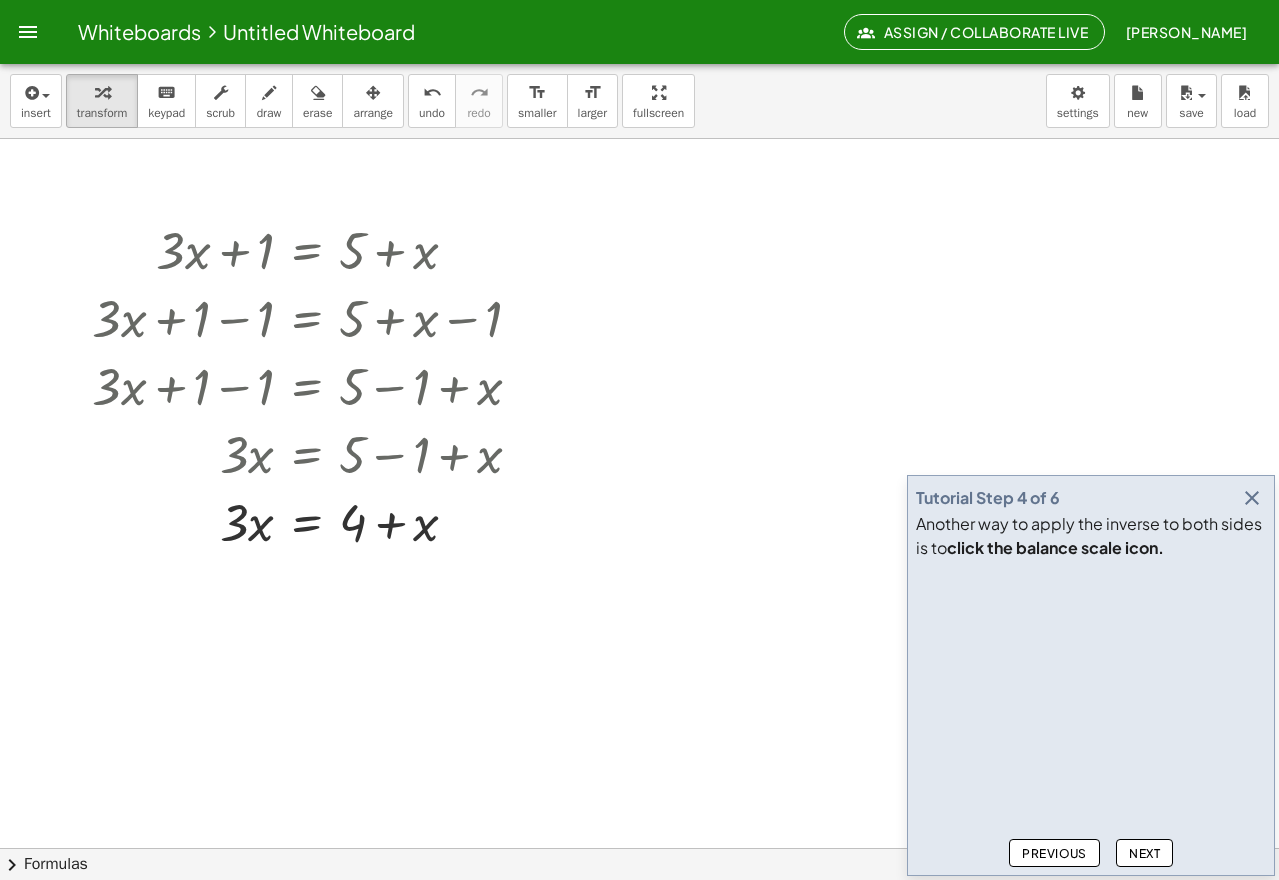 click on "Next" 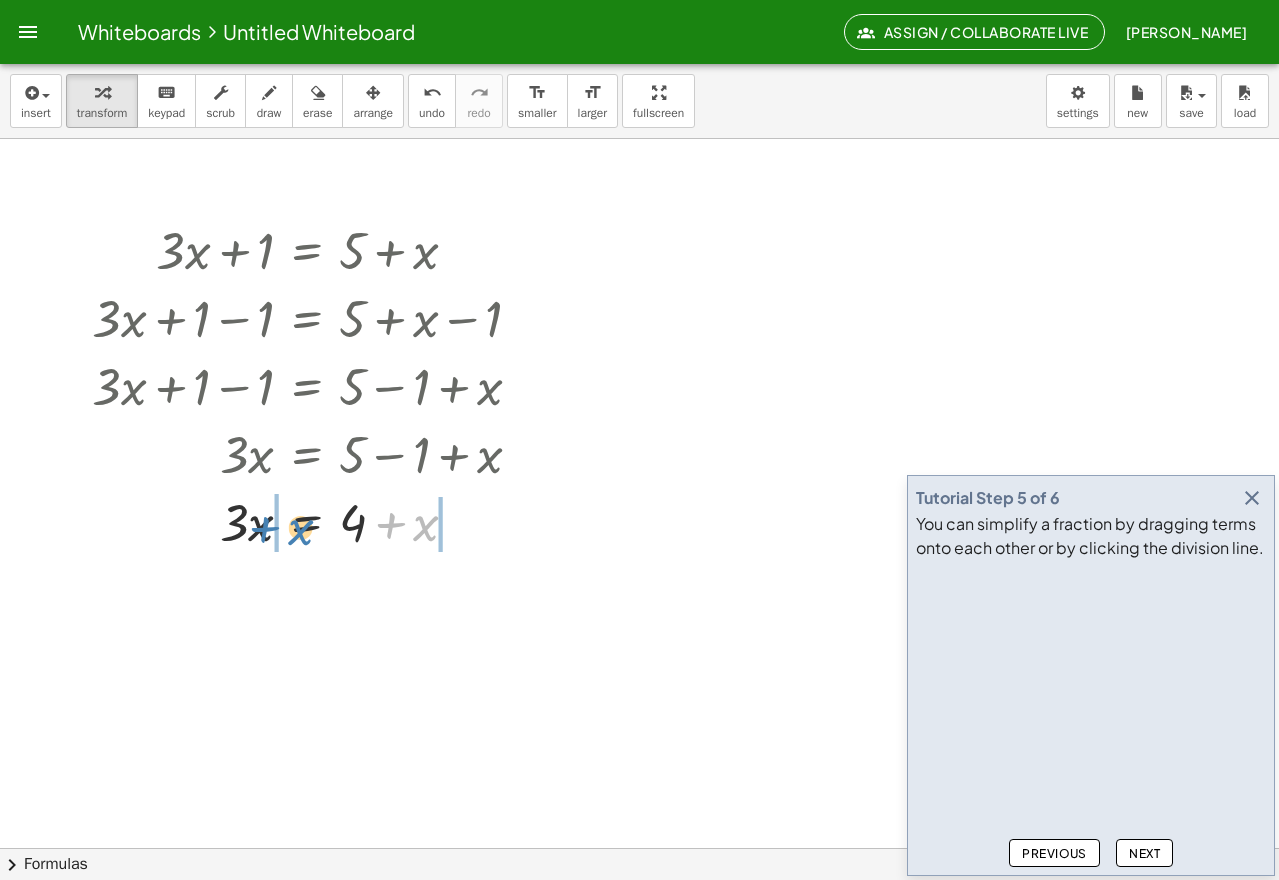 drag, startPoint x: 426, startPoint y: 530, endPoint x: 301, endPoint y: 534, distance: 125.06398 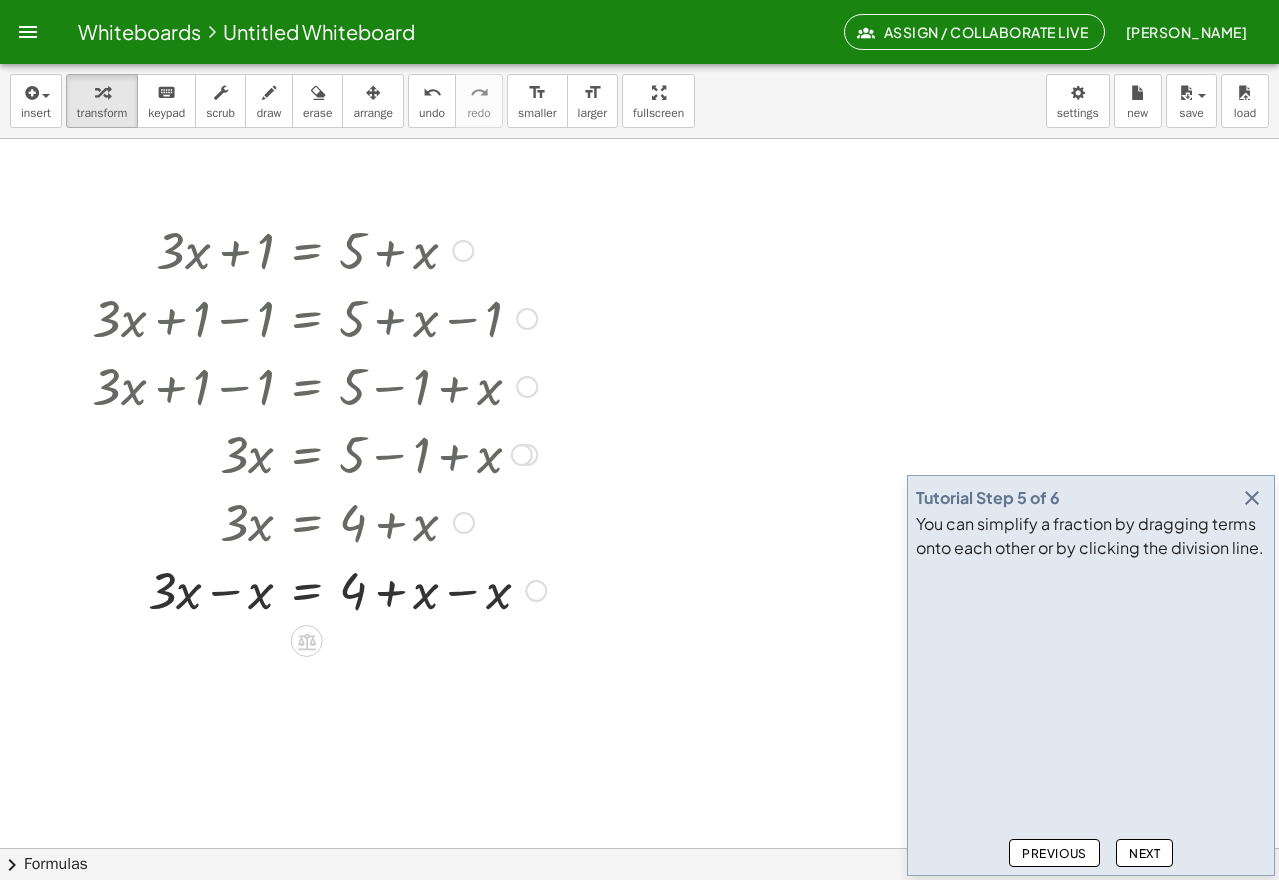 click at bounding box center (319, 589) 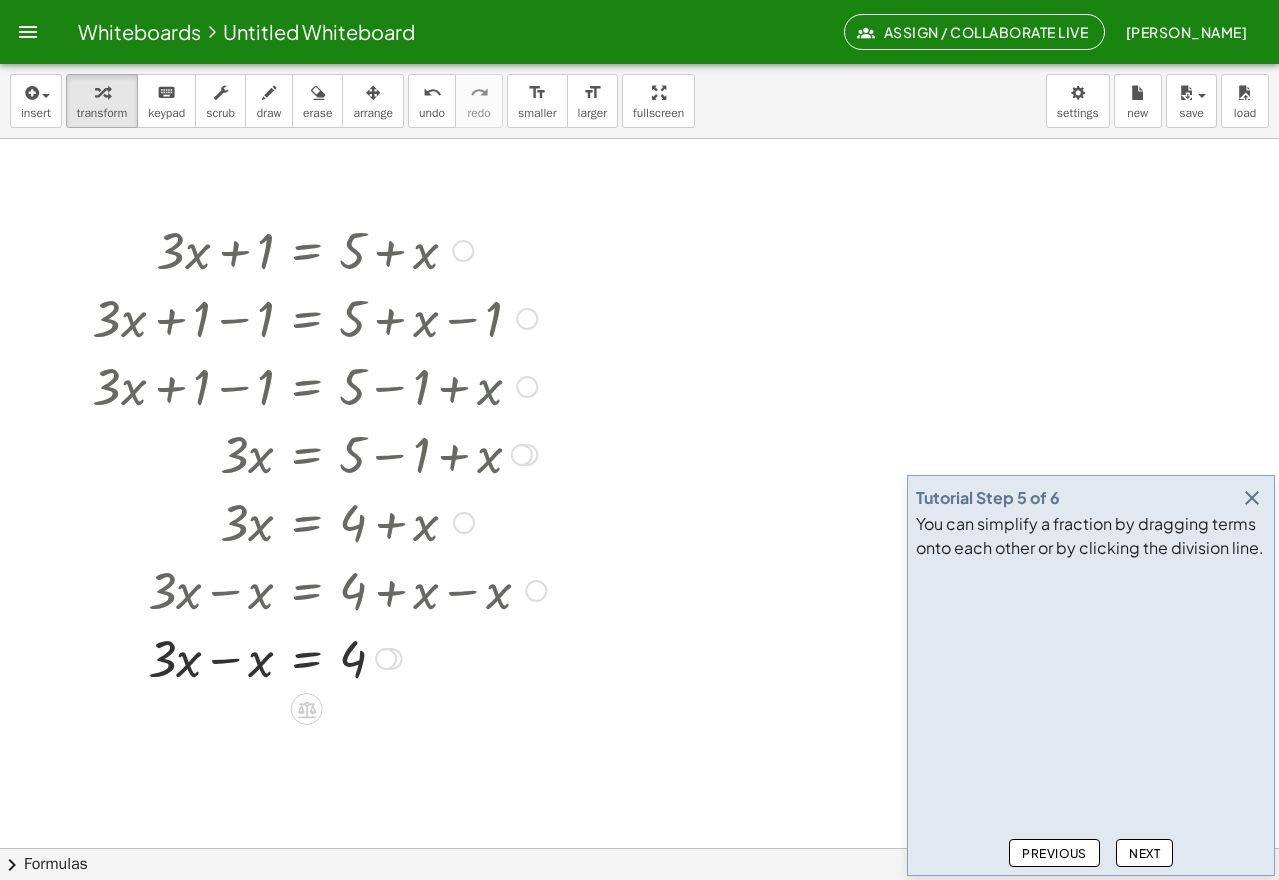click at bounding box center [319, 657] 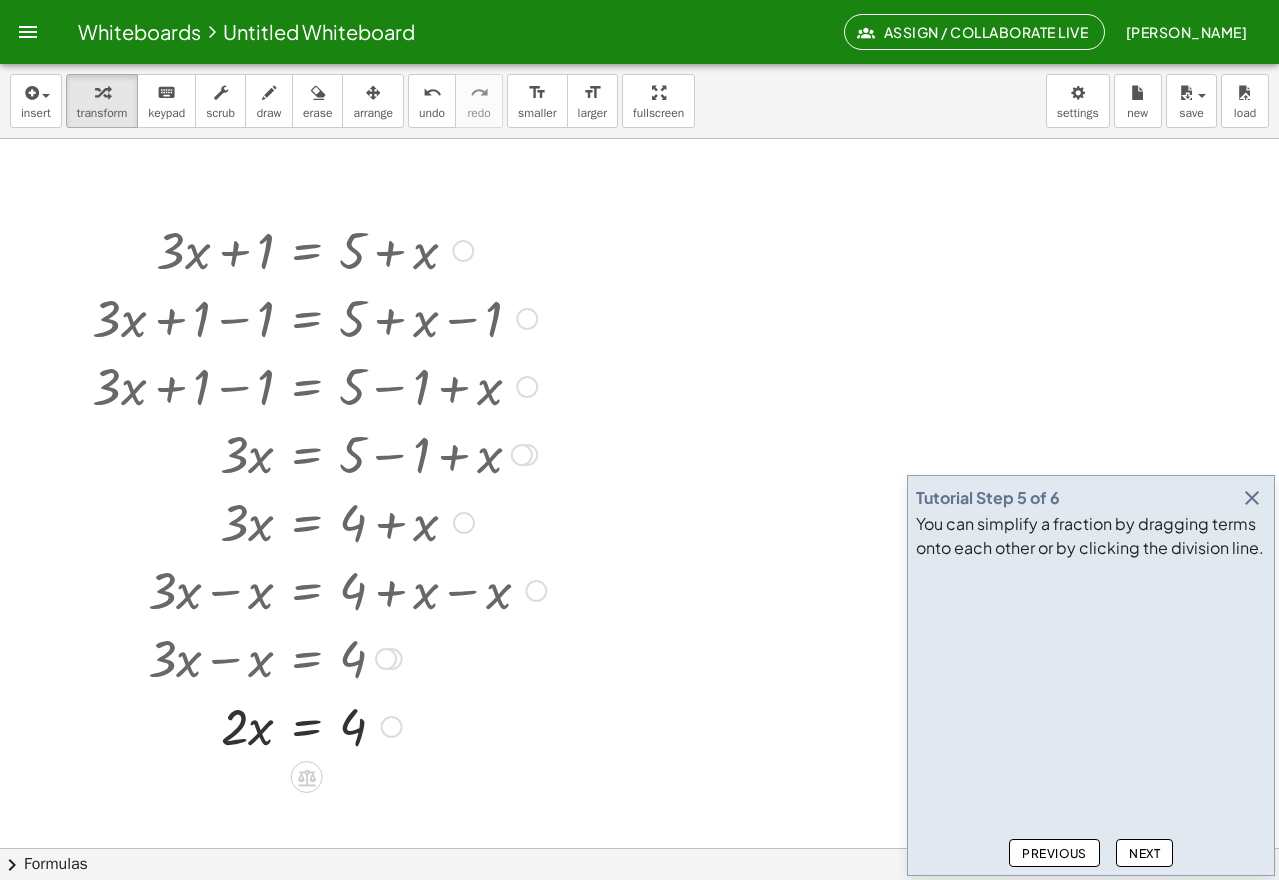 scroll, scrollTop: 209, scrollLeft: 0, axis: vertical 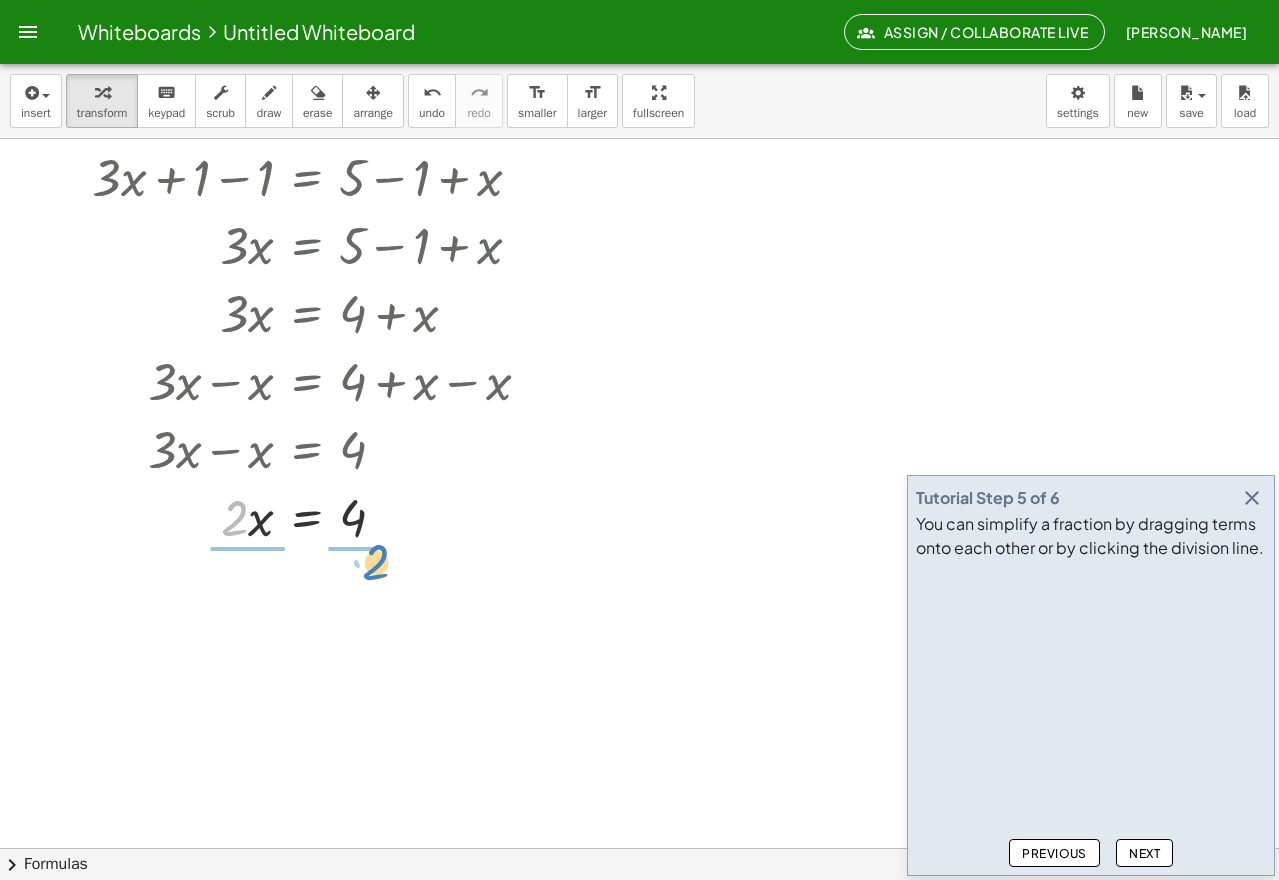 drag, startPoint x: 234, startPoint y: 528, endPoint x: 370, endPoint y: 575, distance: 143.89232 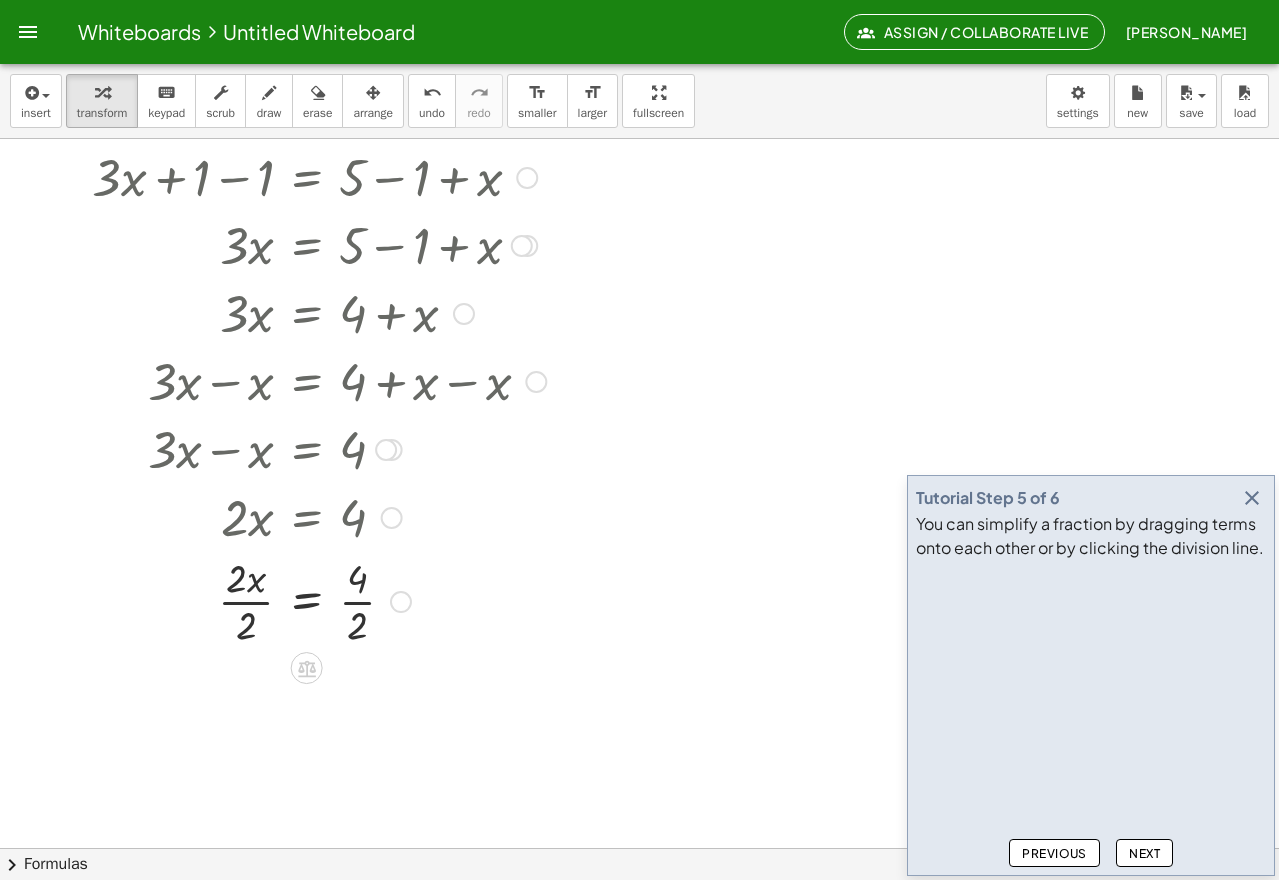 click at bounding box center [319, 600] 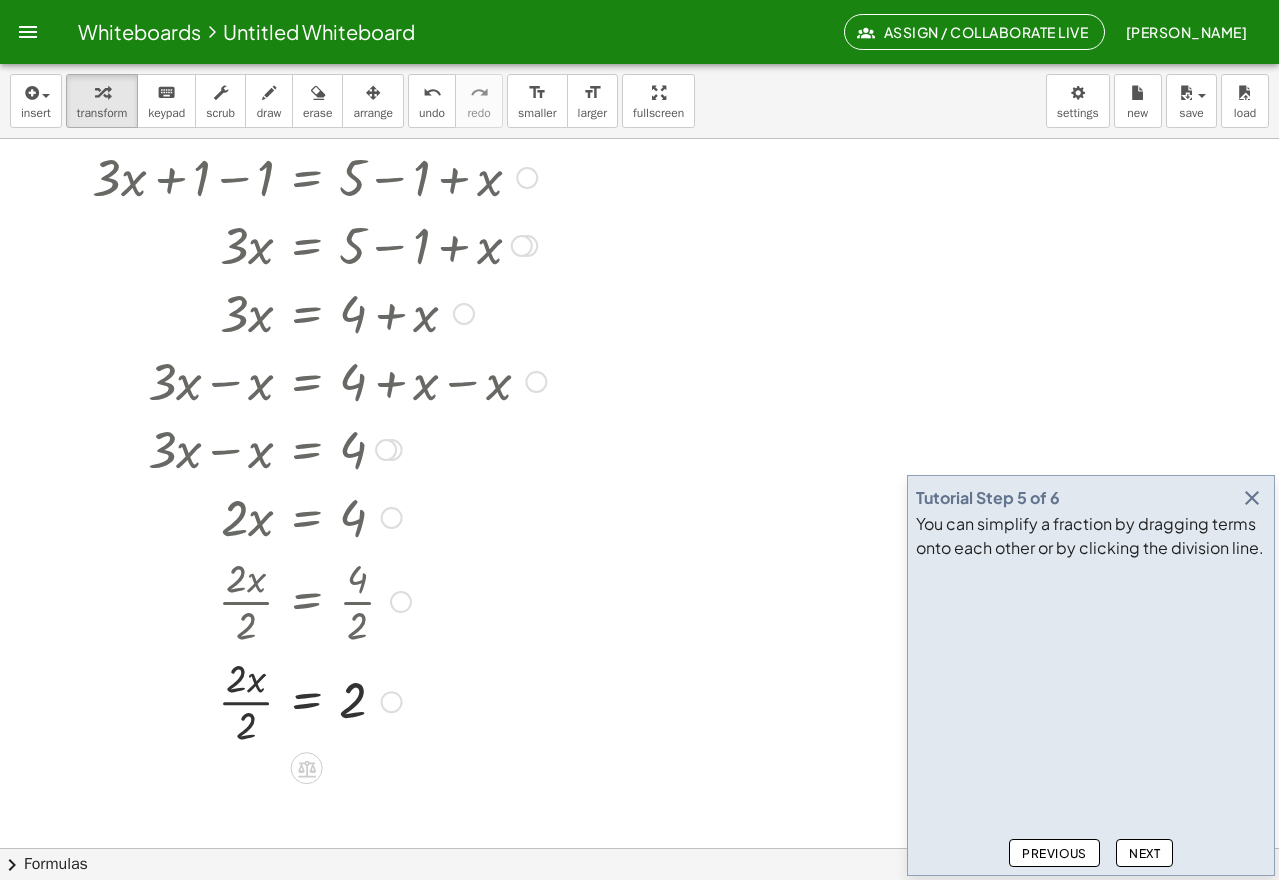 click at bounding box center [319, 700] 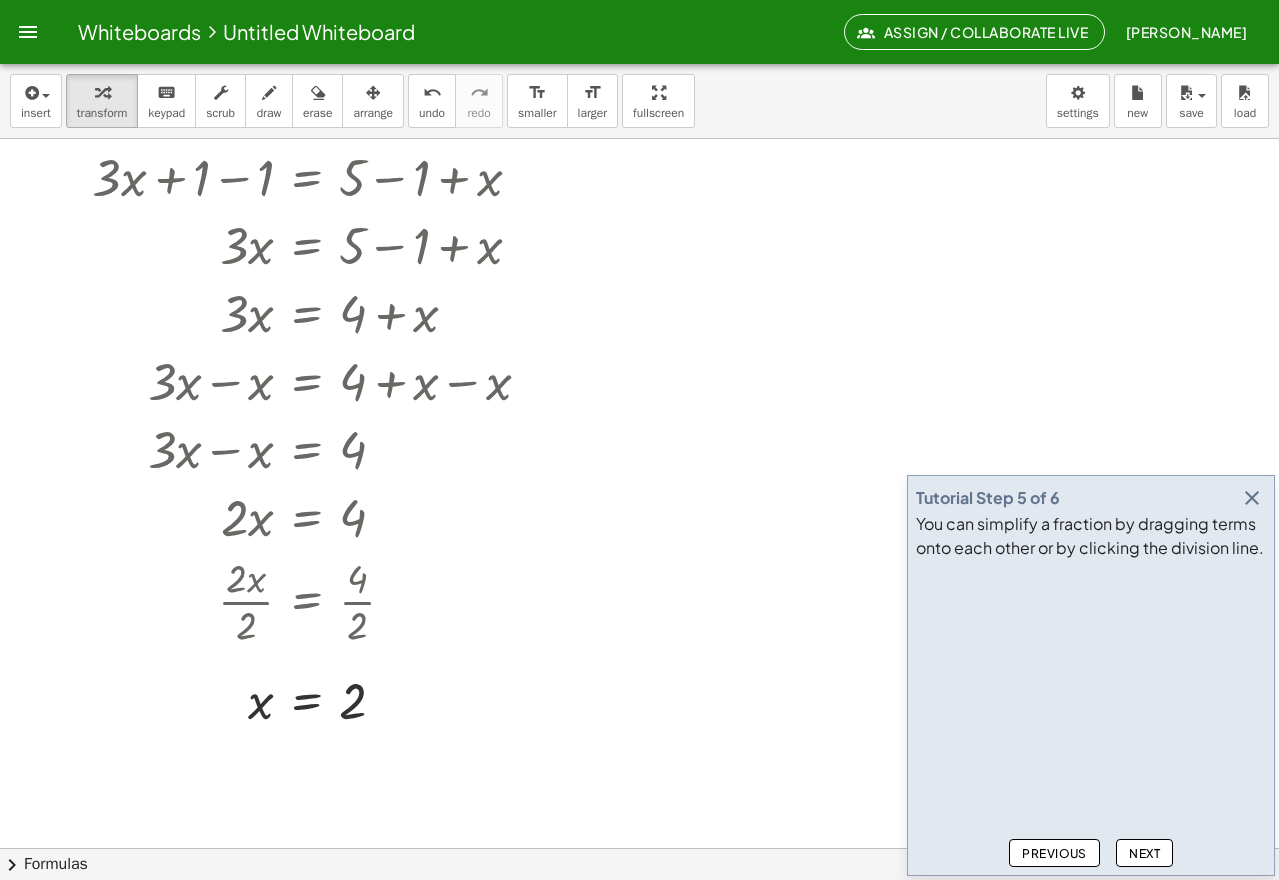 scroll, scrollTop: 418, scrollLeft: 0, axis: vertical 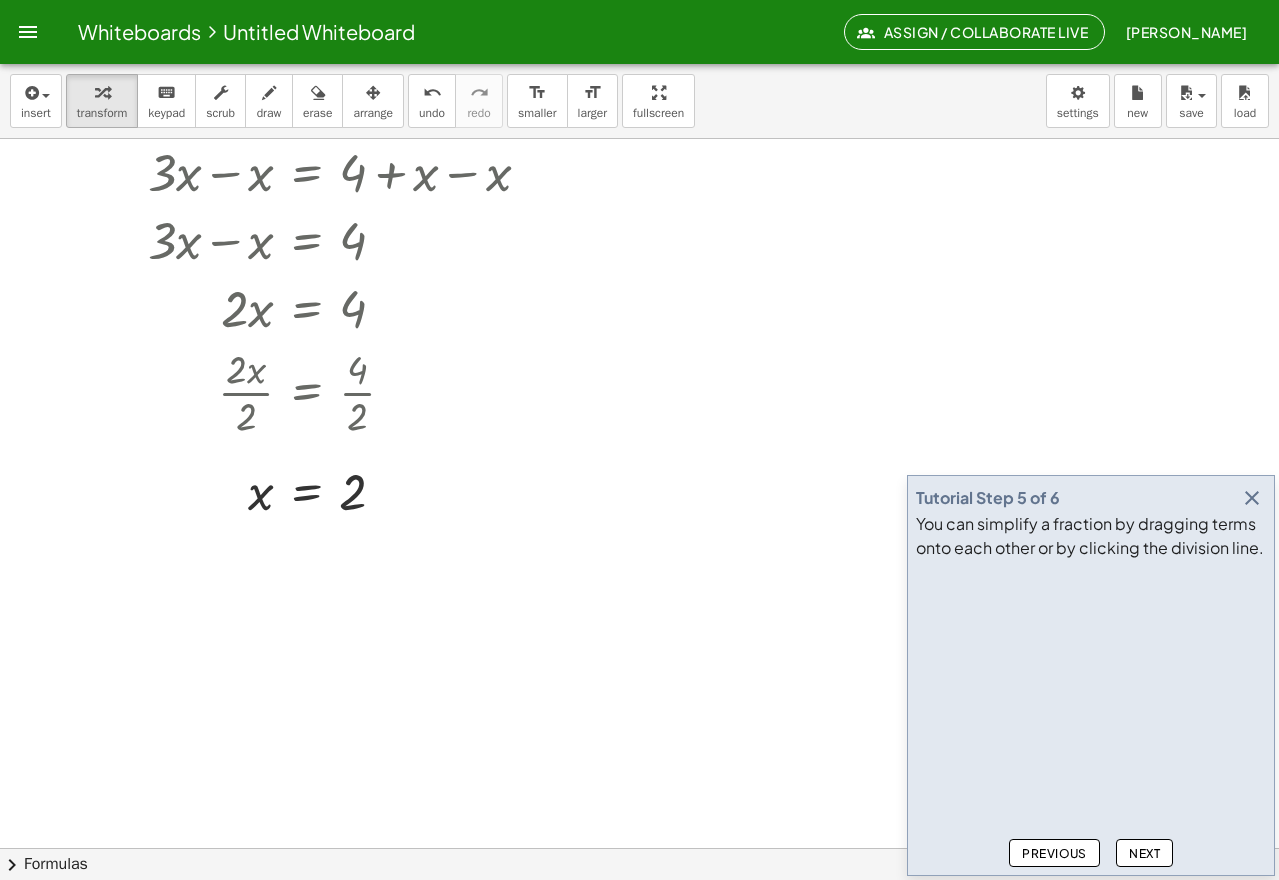 click on "Next" 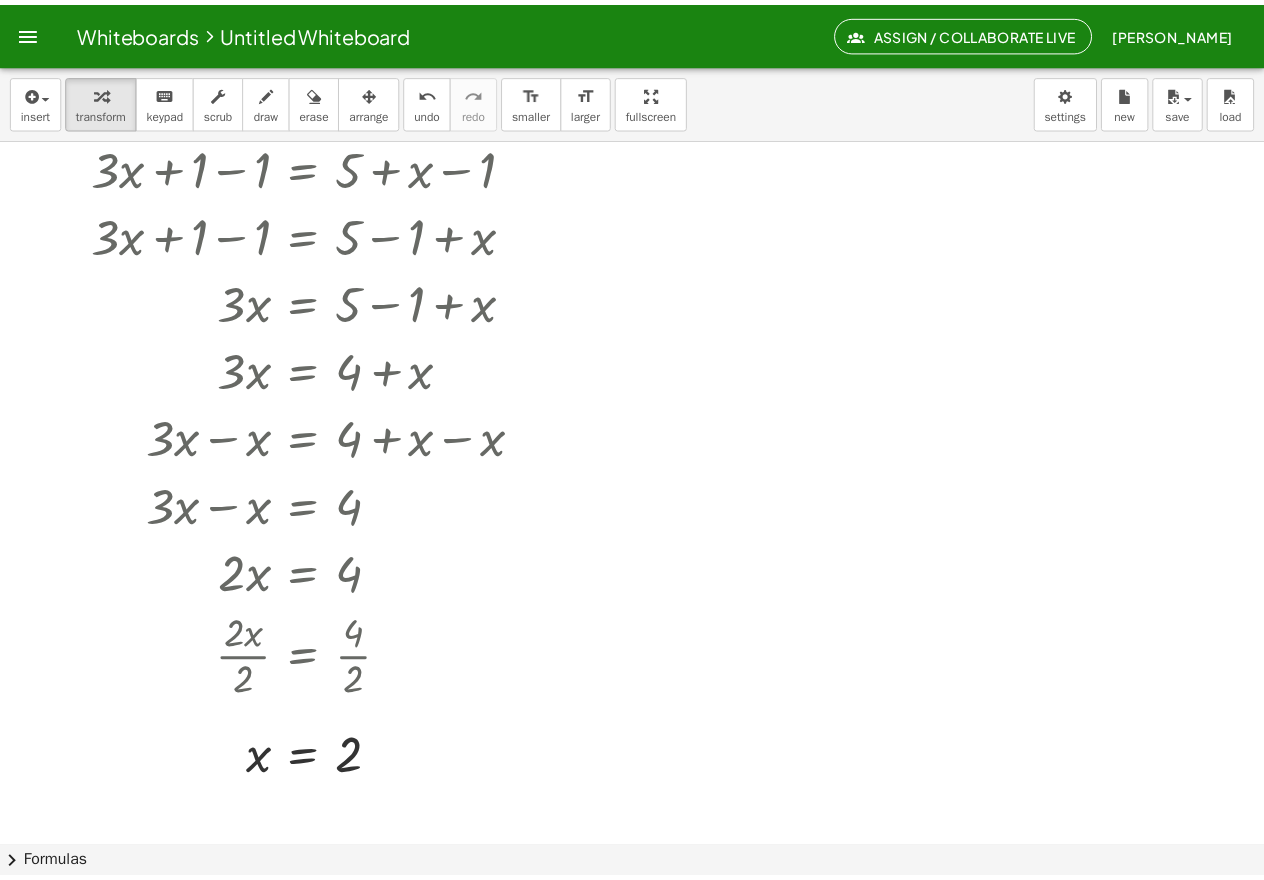 scroll, scrollTop: 0, scrollLeft: 0, axis: both 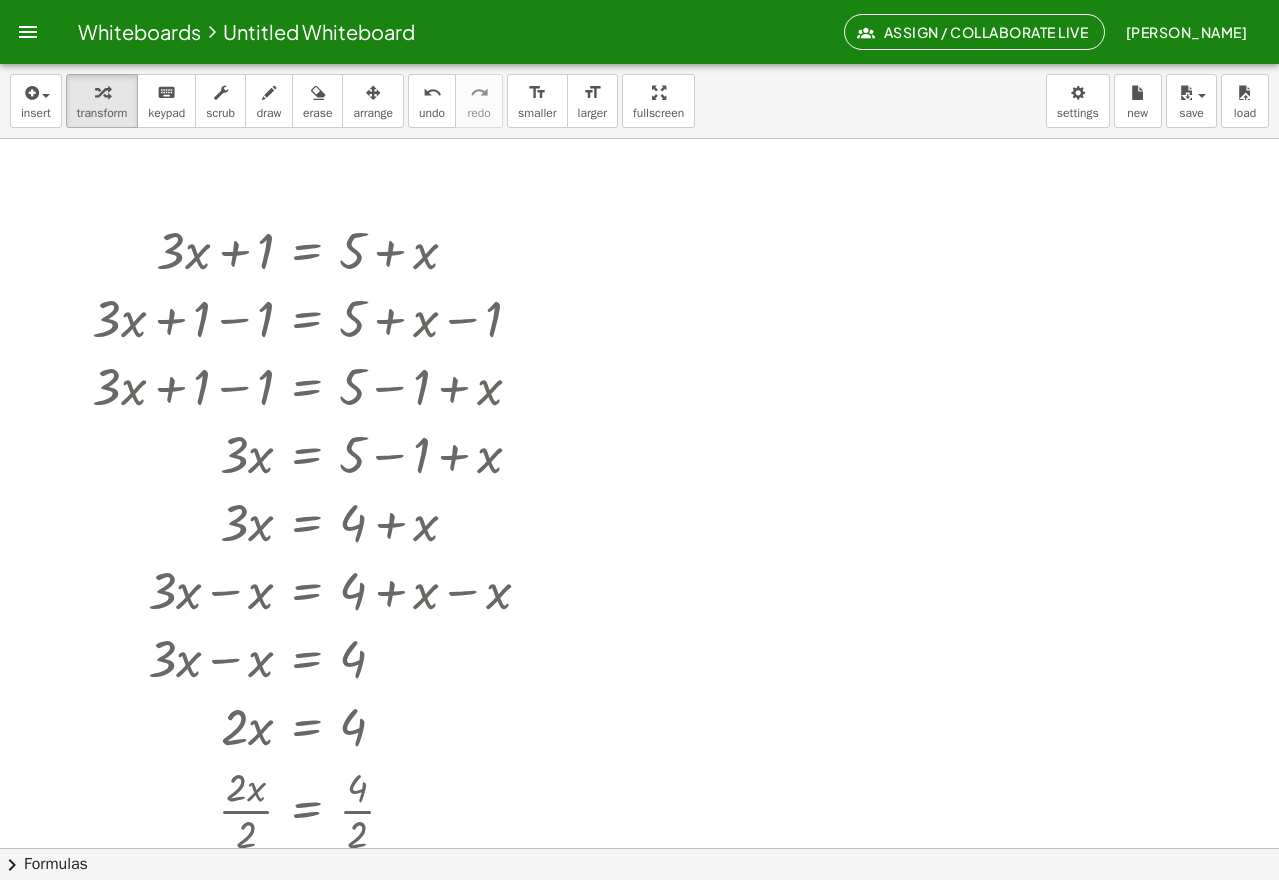 click at bounding box center (28, 32) 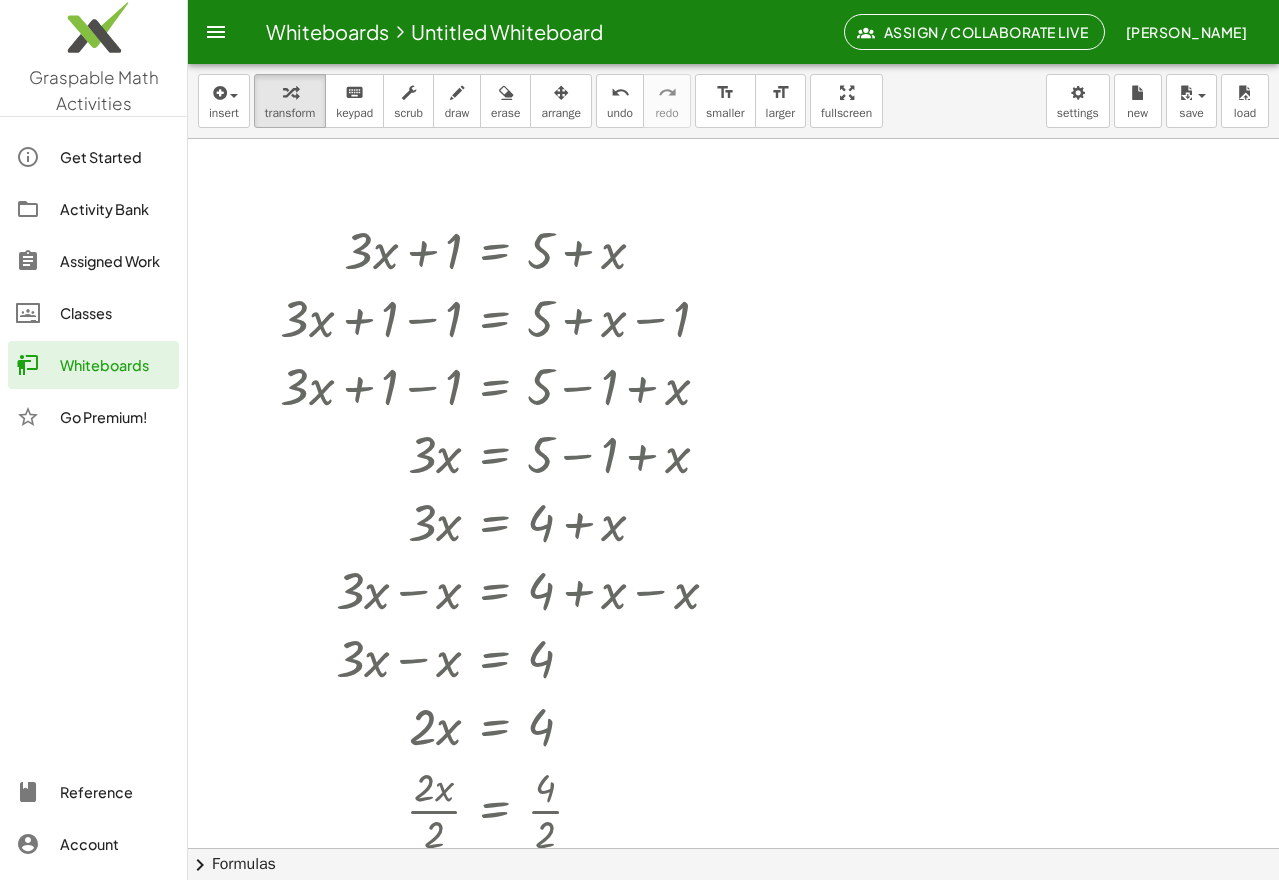click on "Activity Bank" 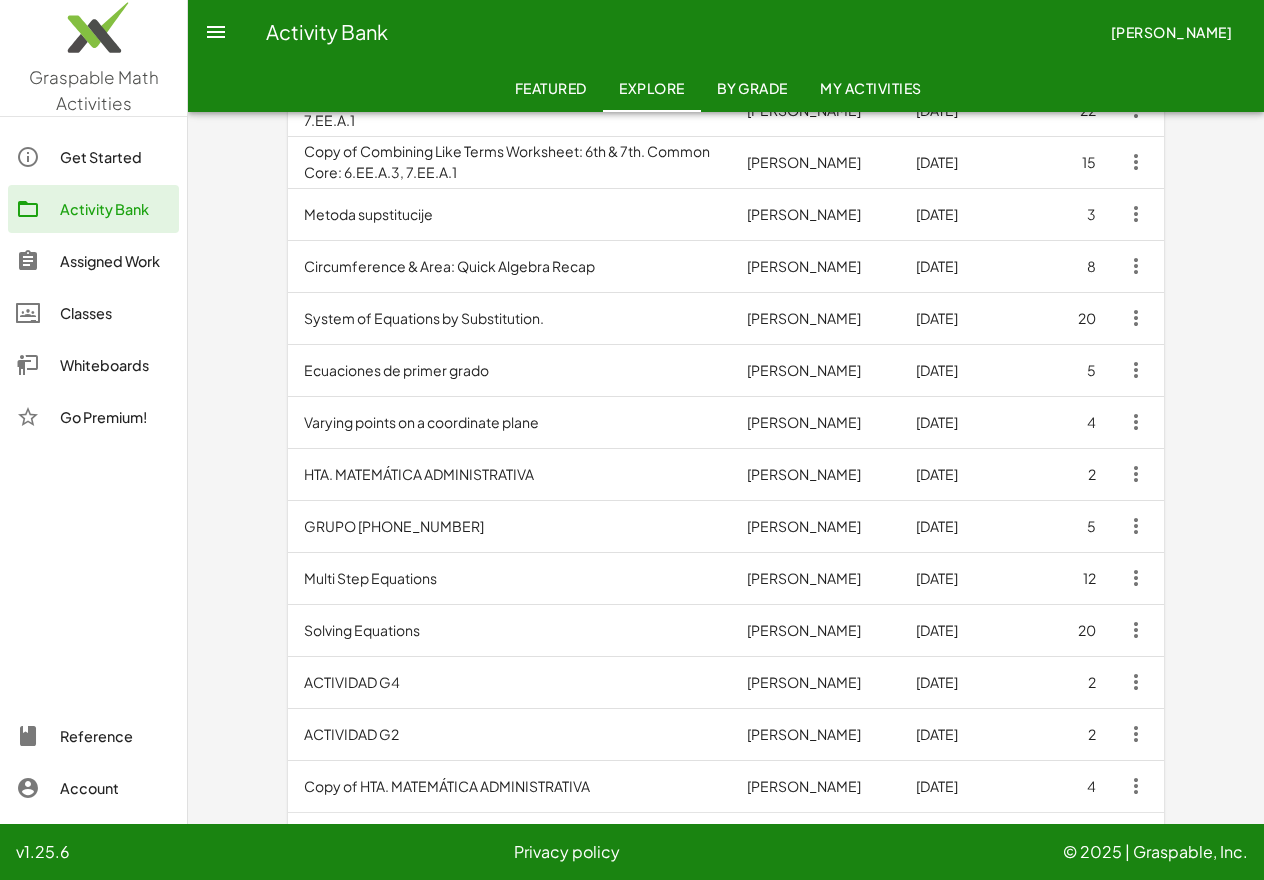 scroll, scrollTop: 911, scrollLeft: 0, axis: vertical 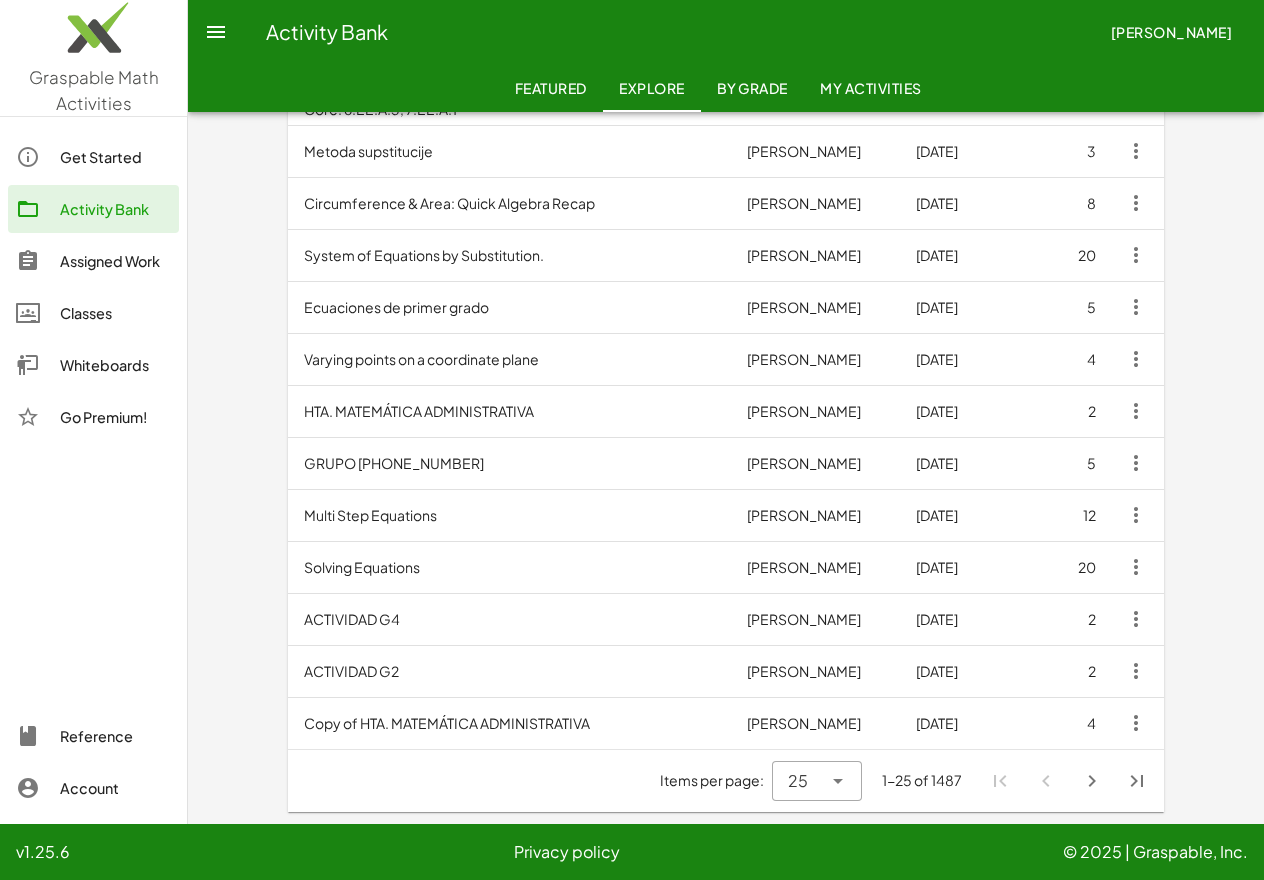 click on "By Grade" 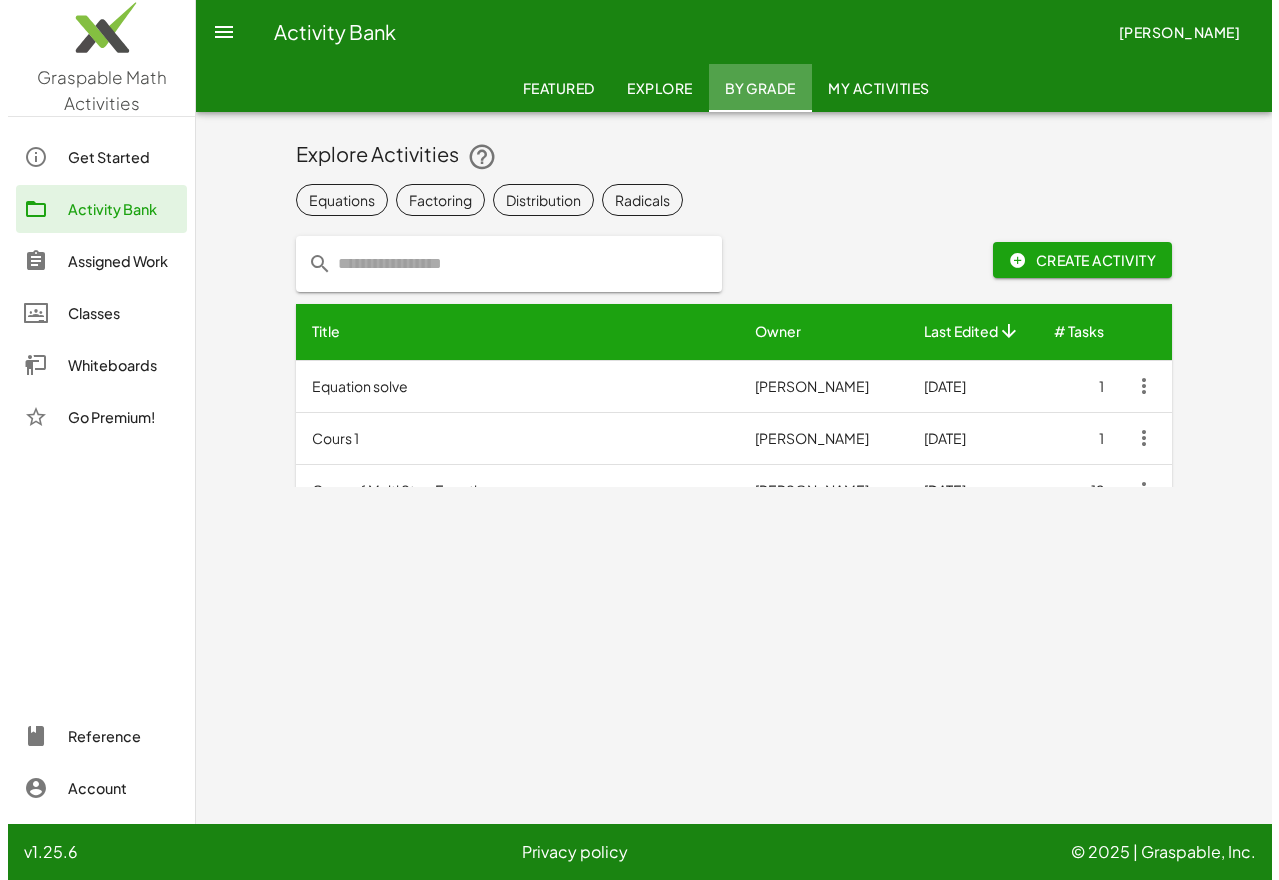 scroll, scrollTop: 0, scrollLeft: 0, axis: both 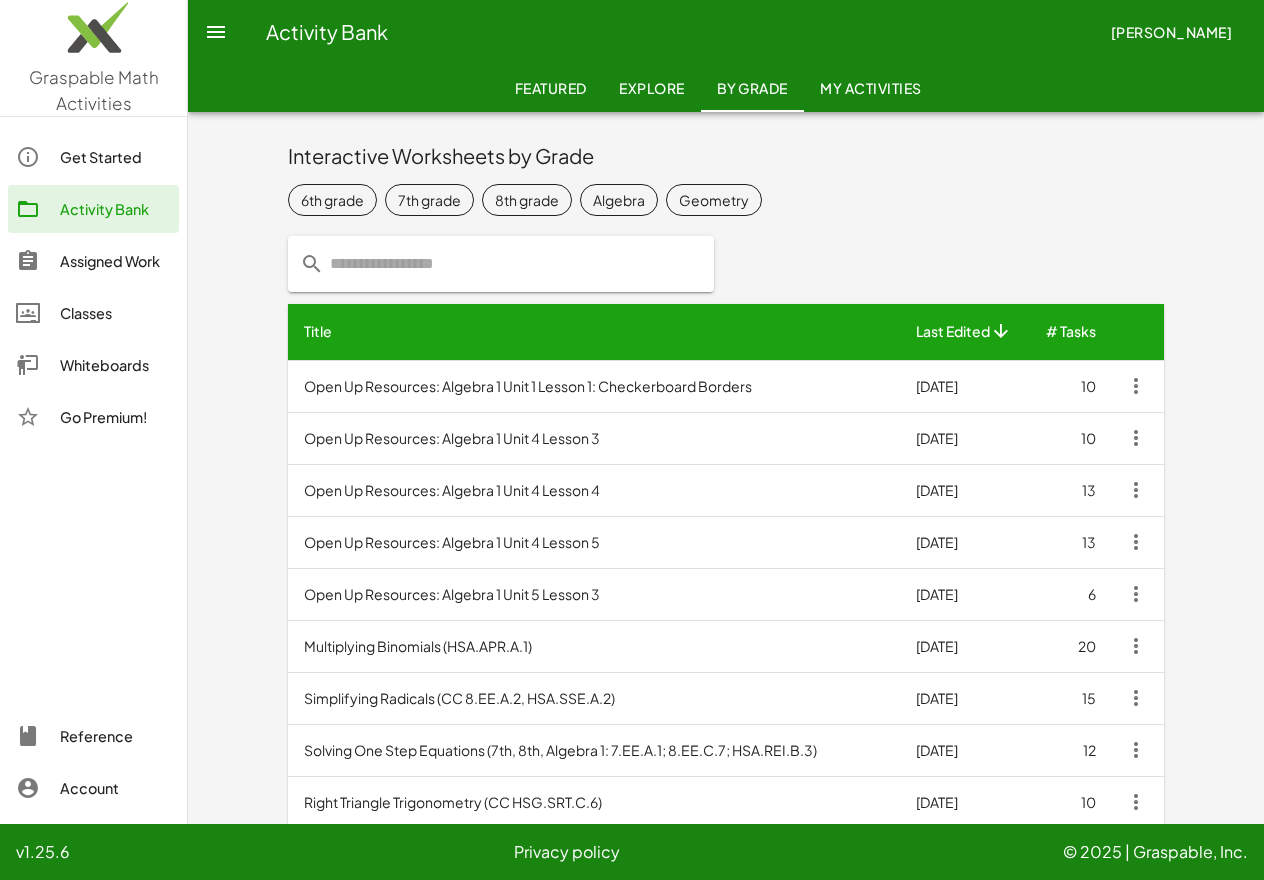 click on "Multiplying Binomials (HSA.APR.A.1)" at bounding box center (594, 646) 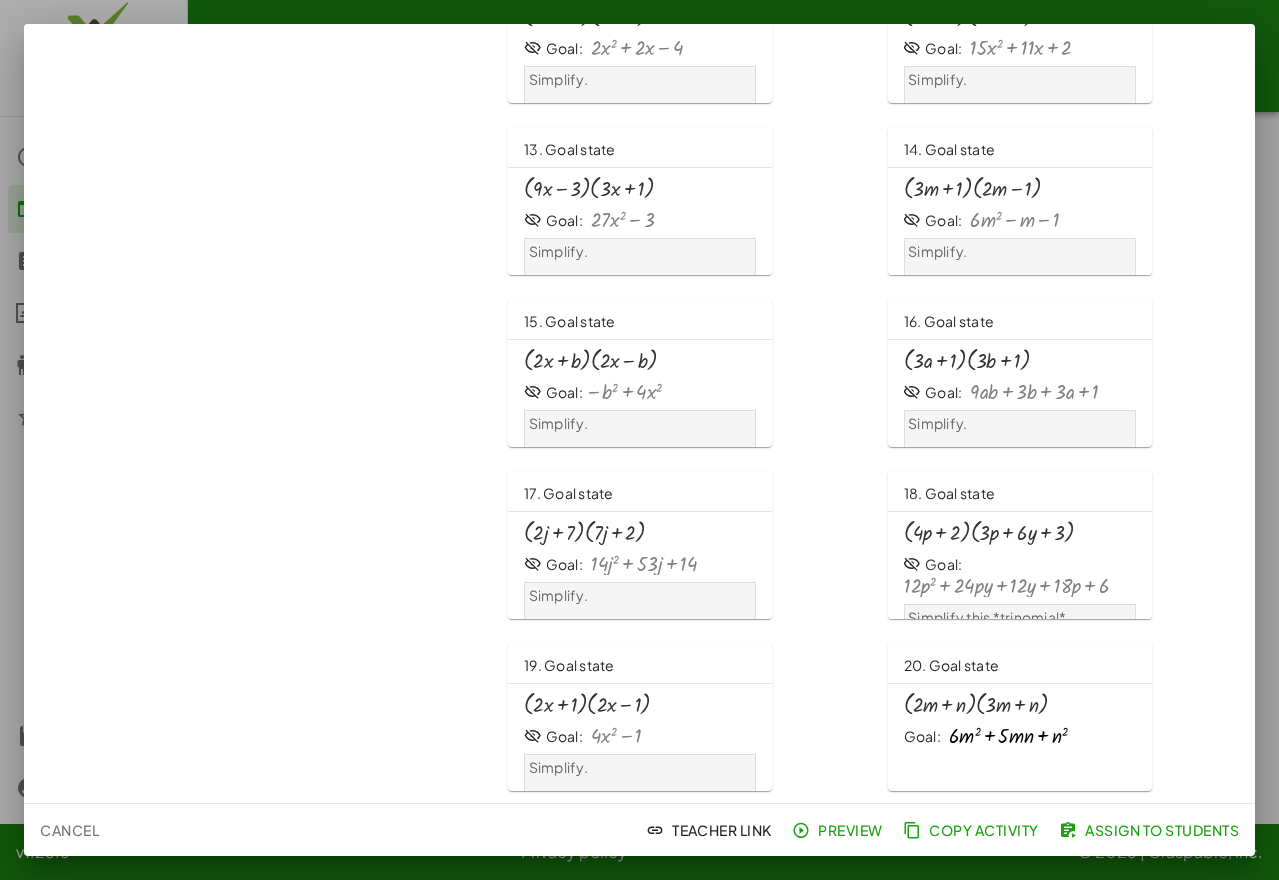 scroll, scrollTop: 226, scrollLeft: 0, axis: vertical 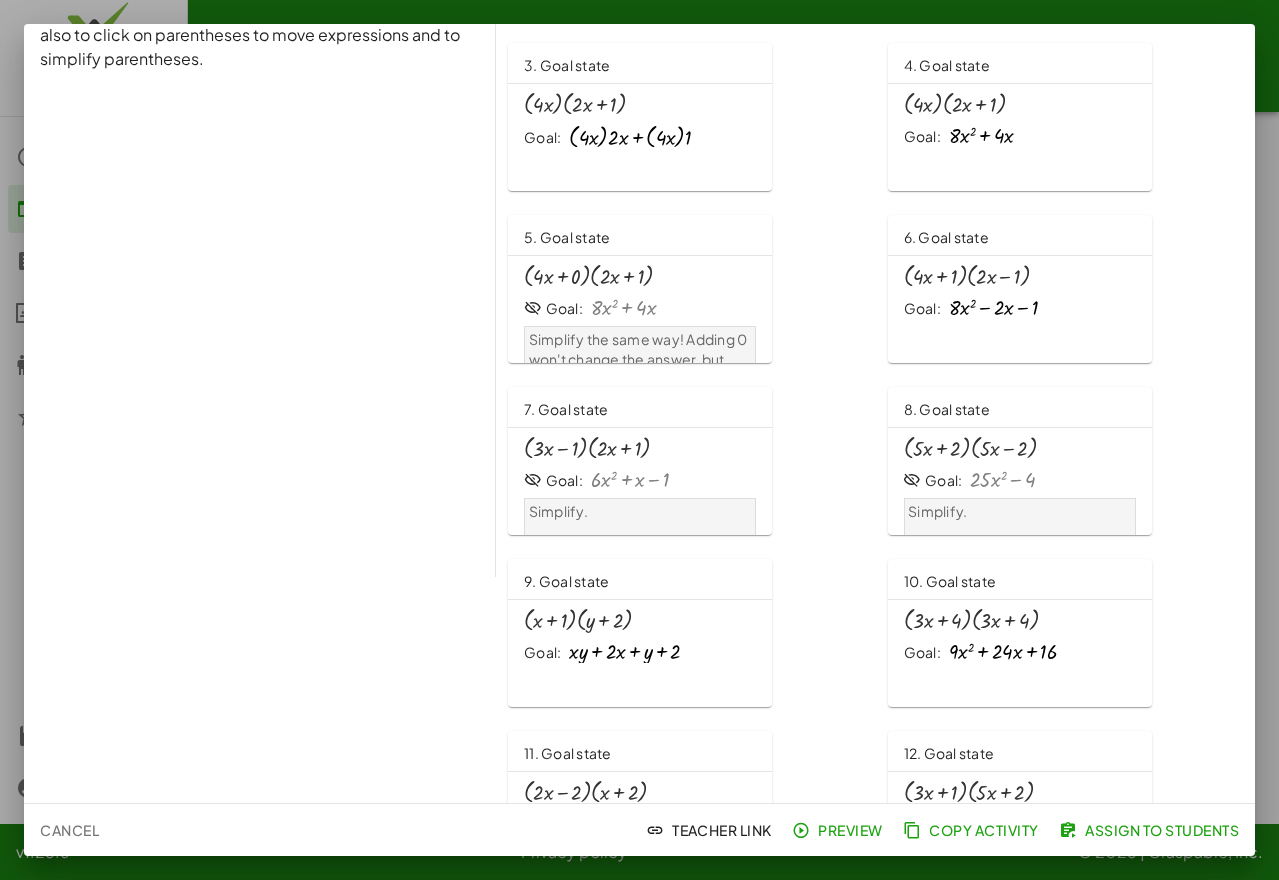 click at bounding box center [575, 104] 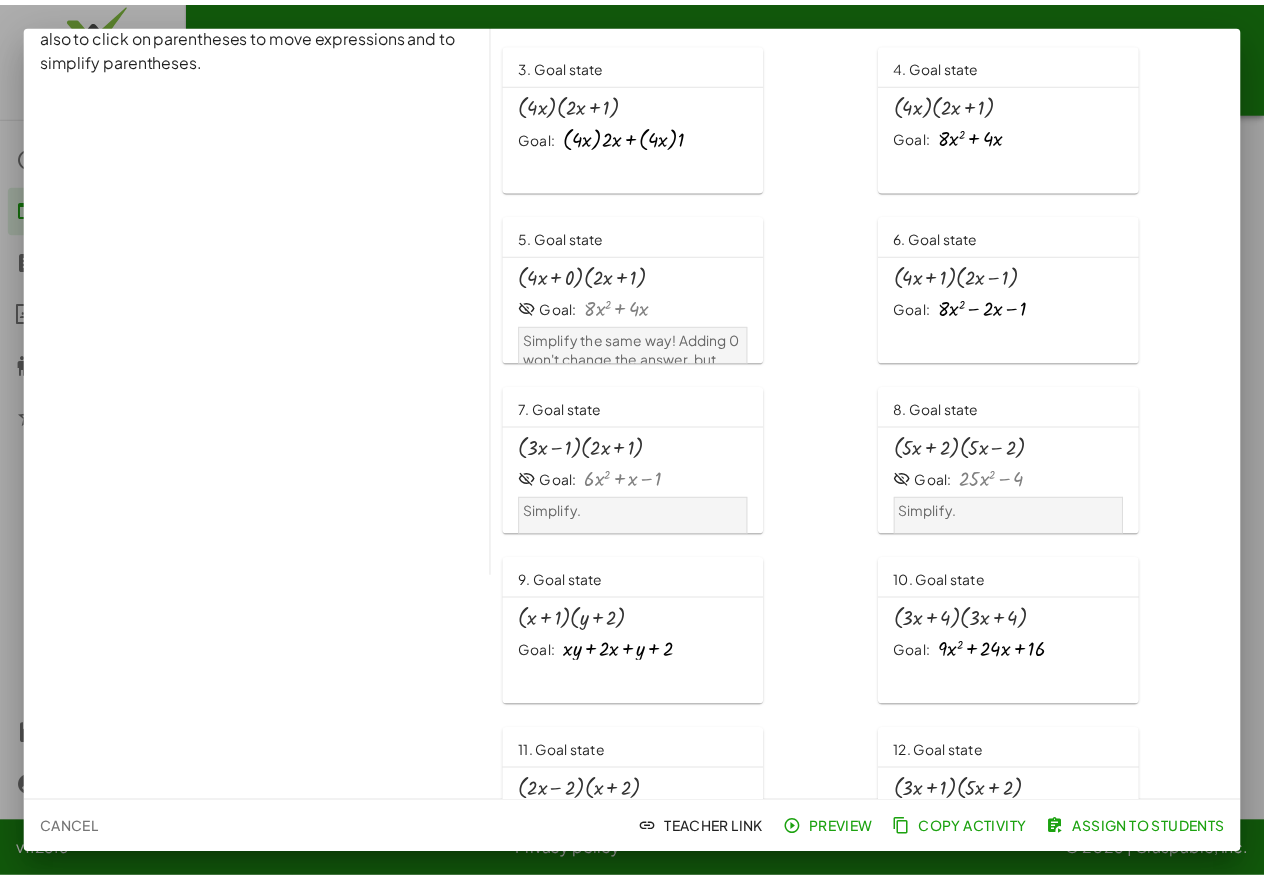 scroll, scrollTop: 0, scrollLeft: 0, axis: both 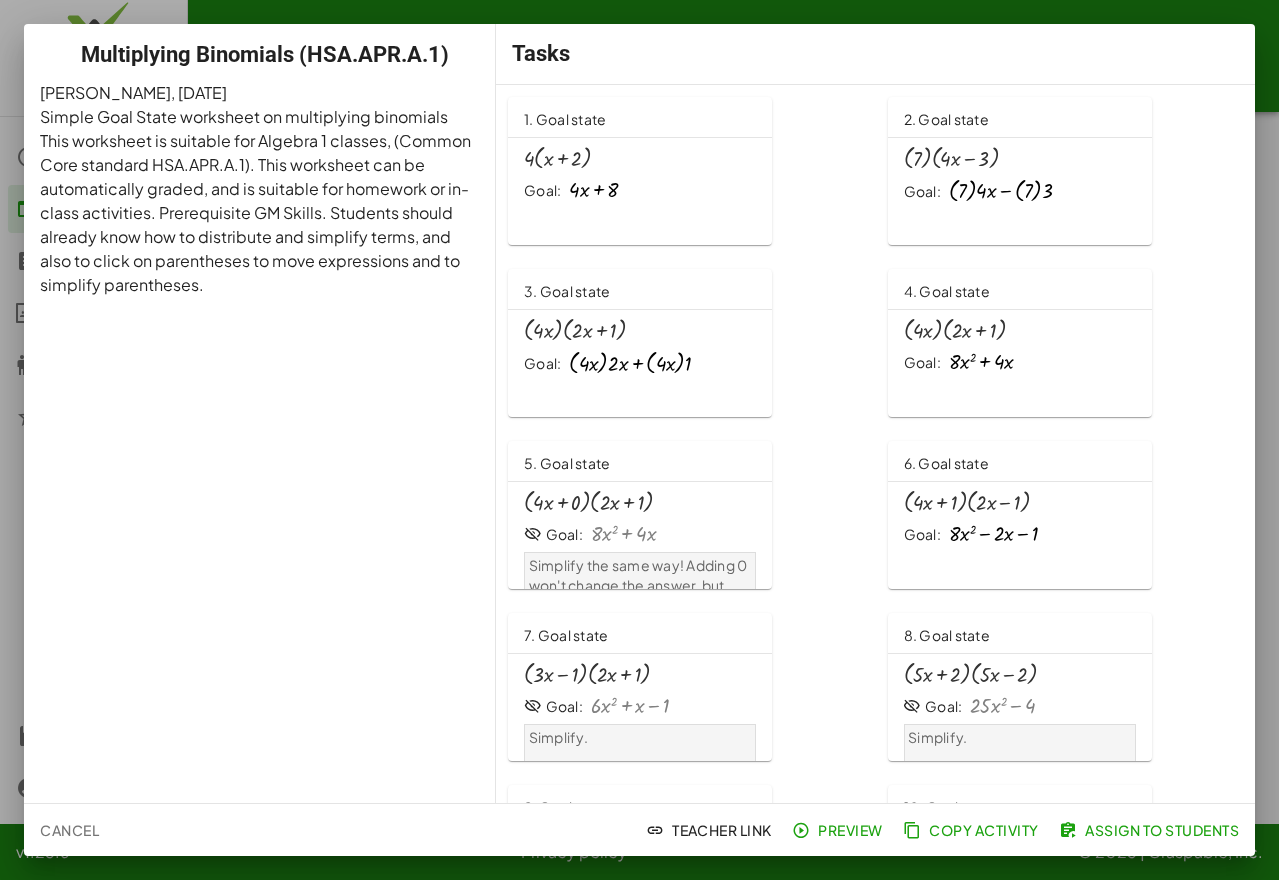 click on "Cancel" 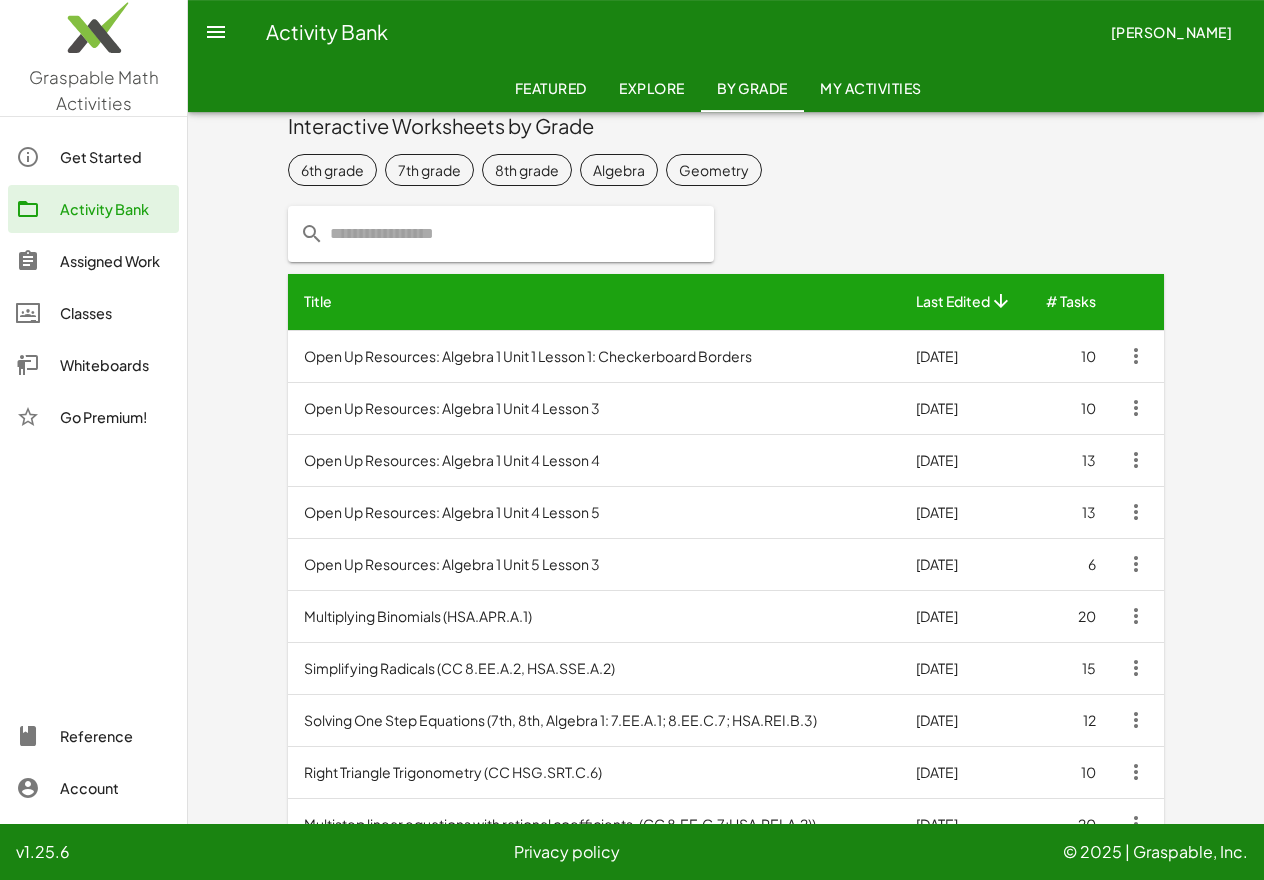 scroll, scrollTop: 80, scrollLeft: 0, axis: vertical 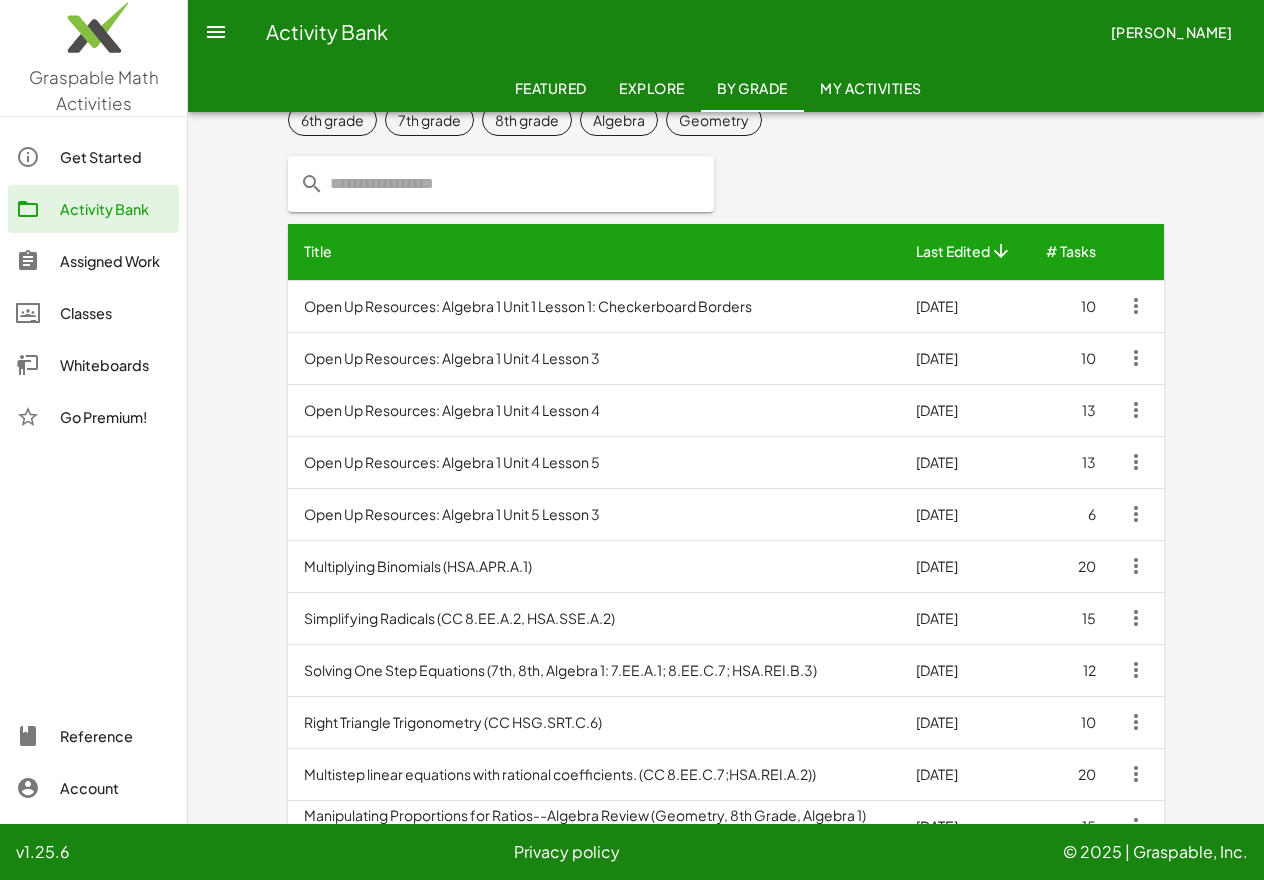 click on "Simplifying Radicals (CC 8.EE.A.2, HSA.SSE.A.2)" at bounding box center (594, 618) 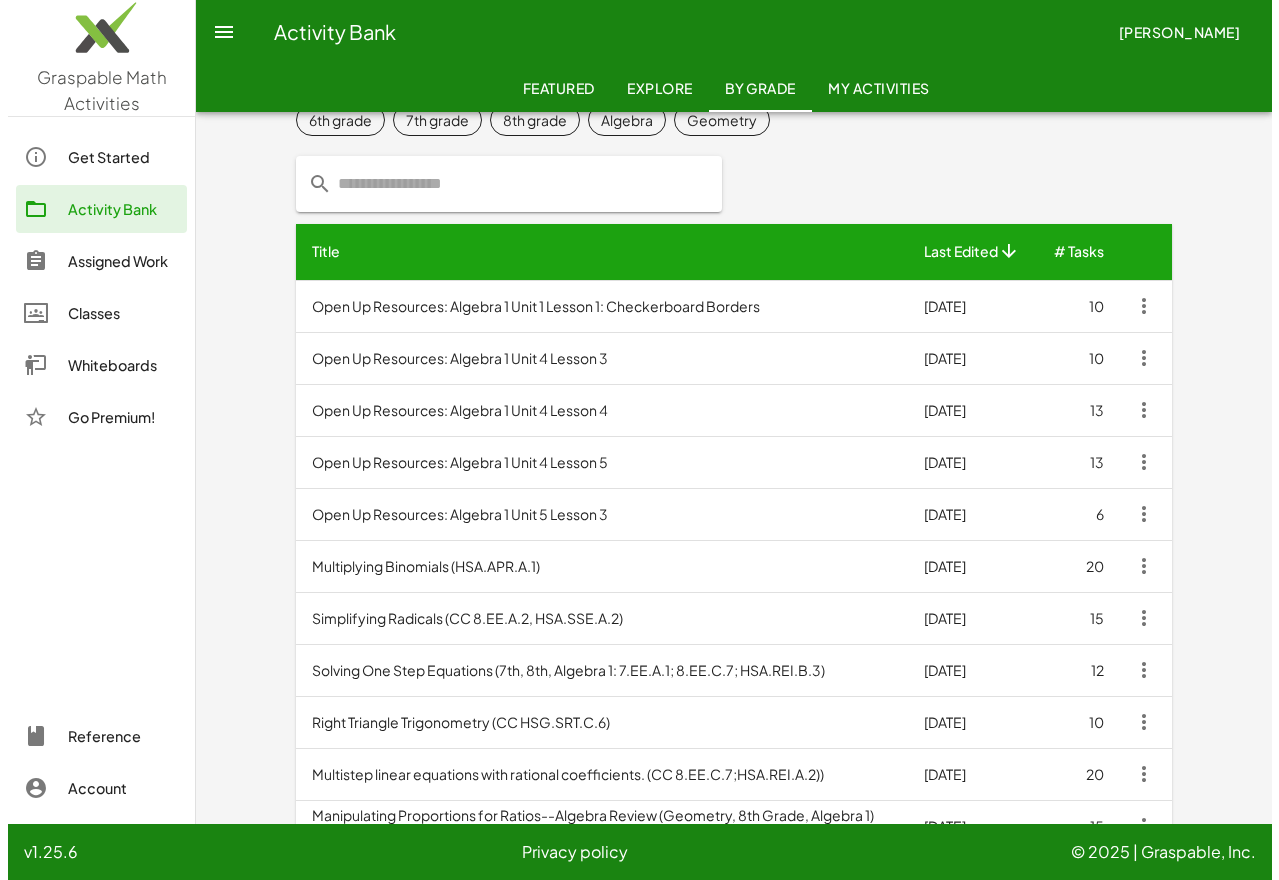 scroll, scrollTop: 0, scrollLeft: 0, axis: both 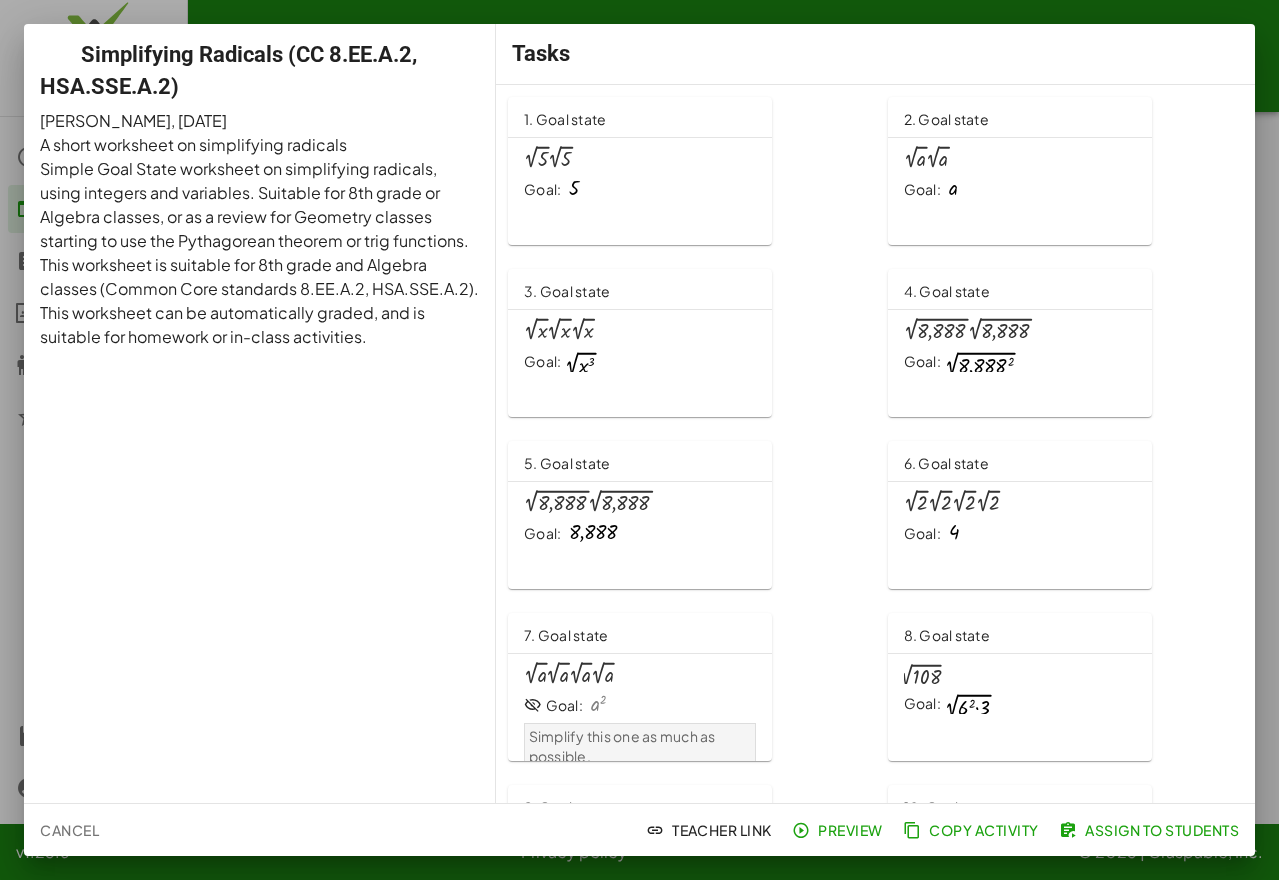 click on "· 2 √ x · 2 √ x · 2 √ x" at bounding box center (640, 330) 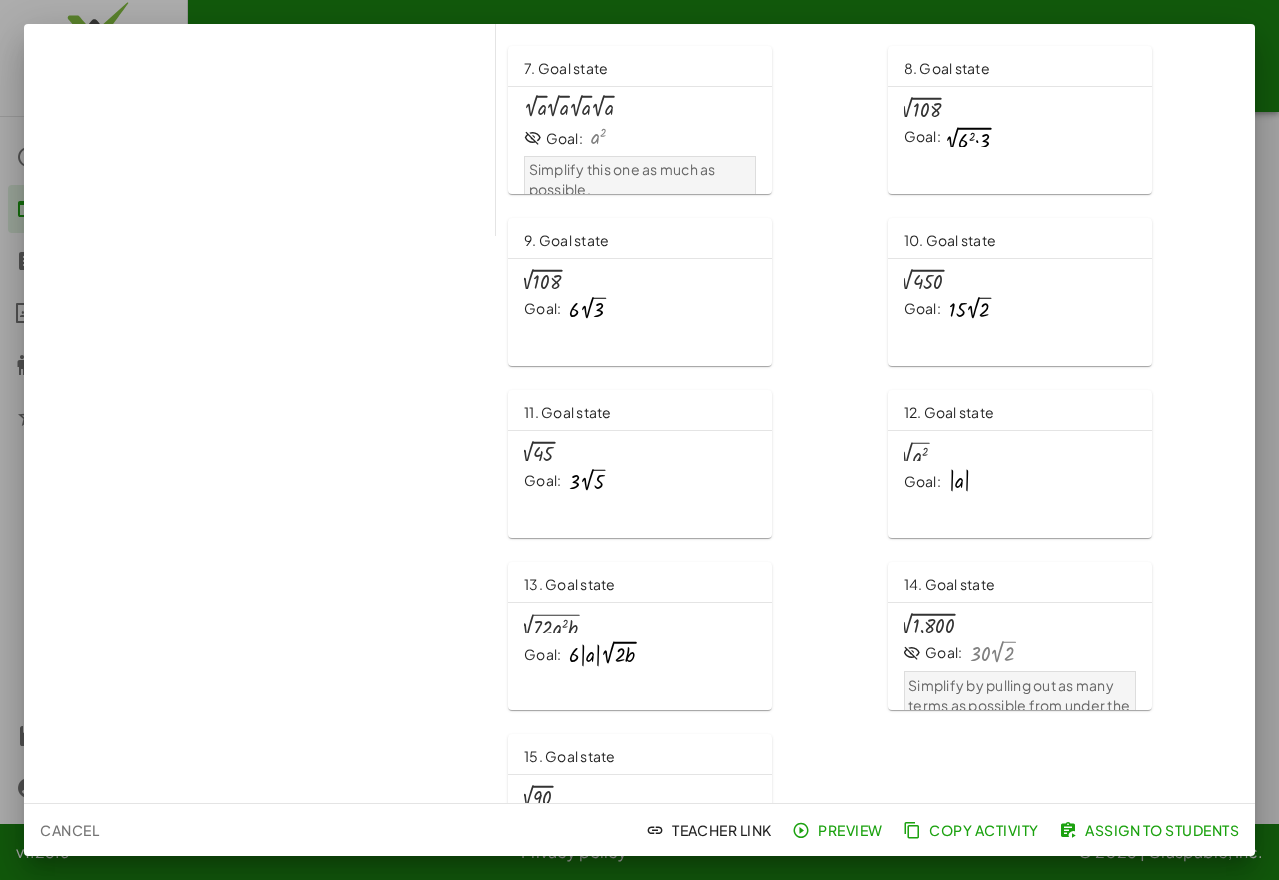 scroll, scrollTop: 659, scrollLeft: 0, axis: vertical 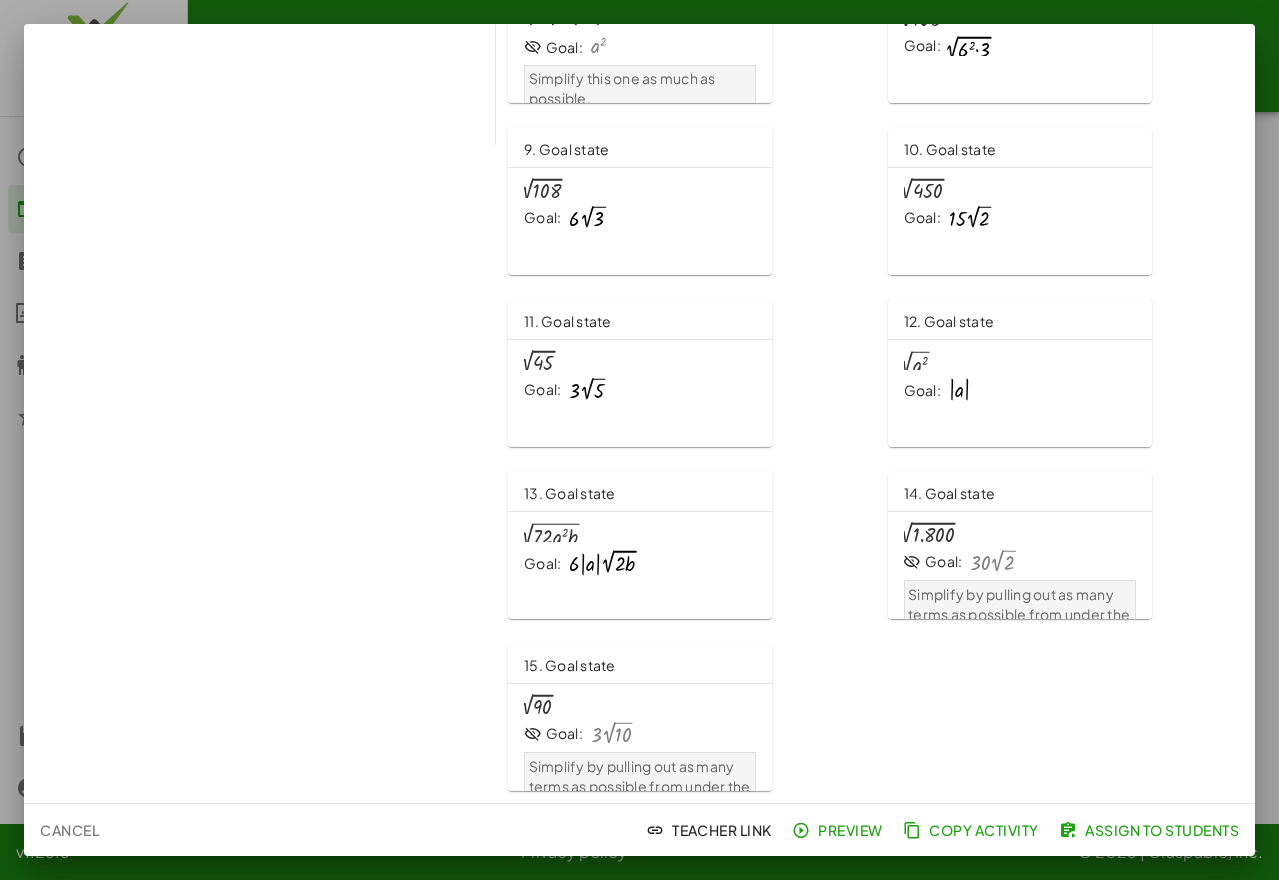 click on "2 √ ( · 72 · a 2 · b )" at bounding box center [551, 534] 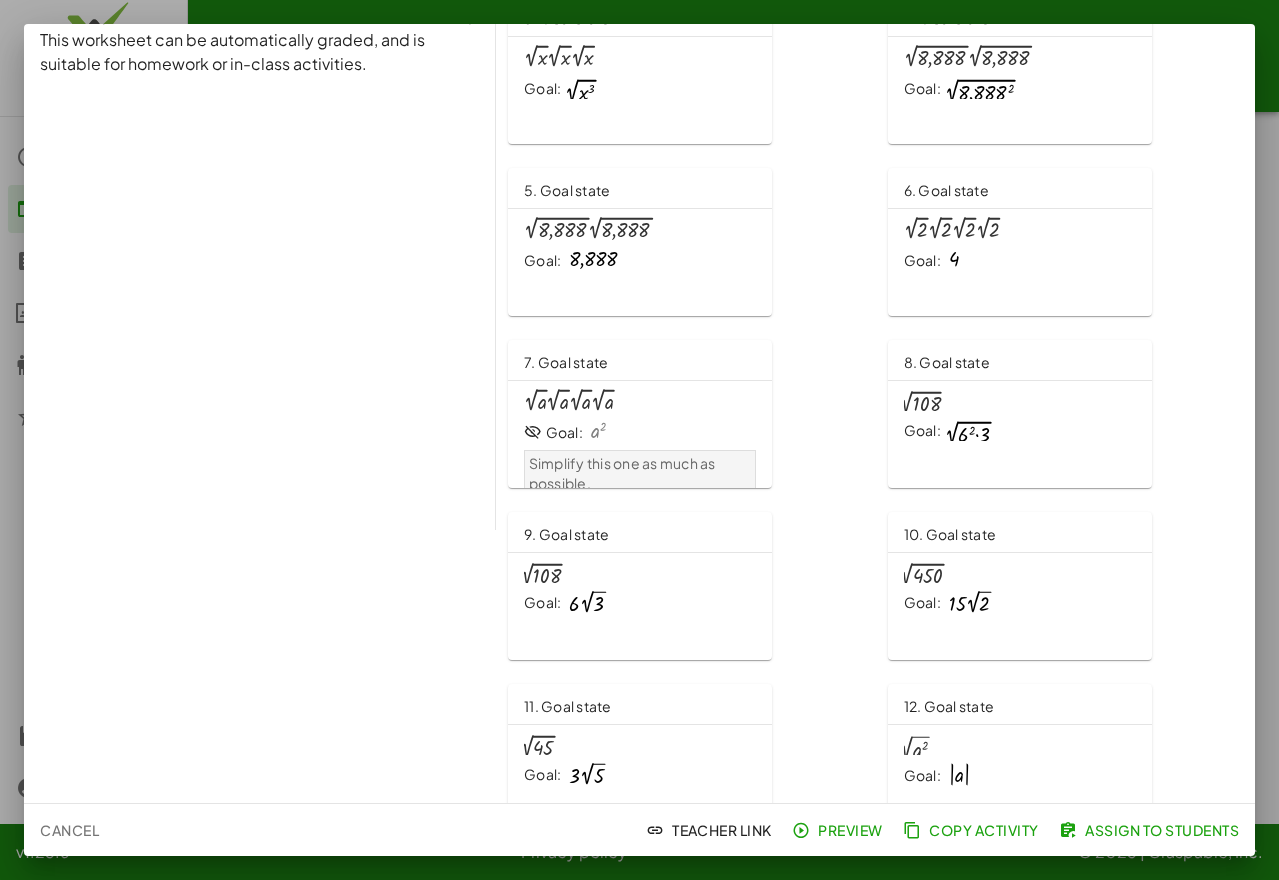 scroll, scrollTop: 260, scrollLeft: 0, axis: vertical 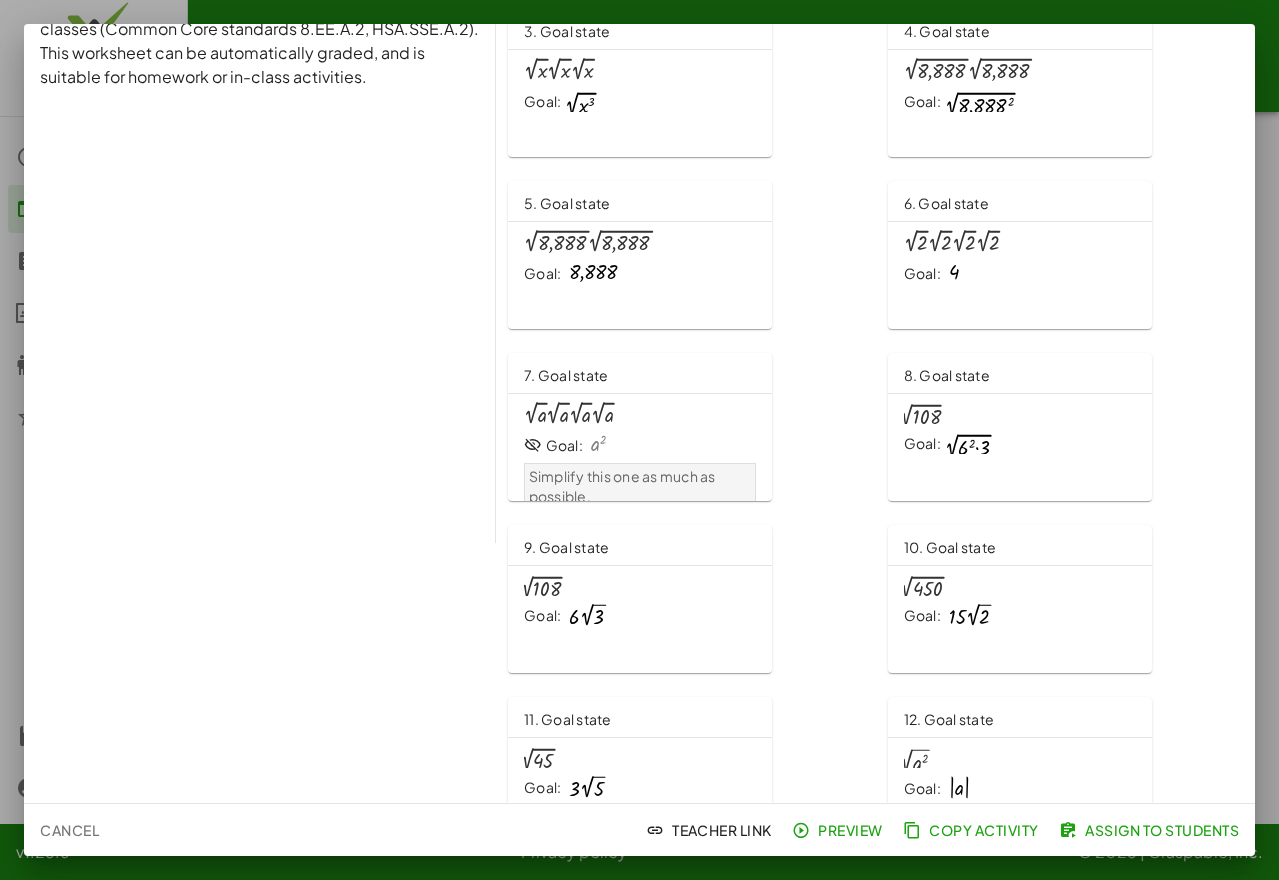 click on "Cancel" 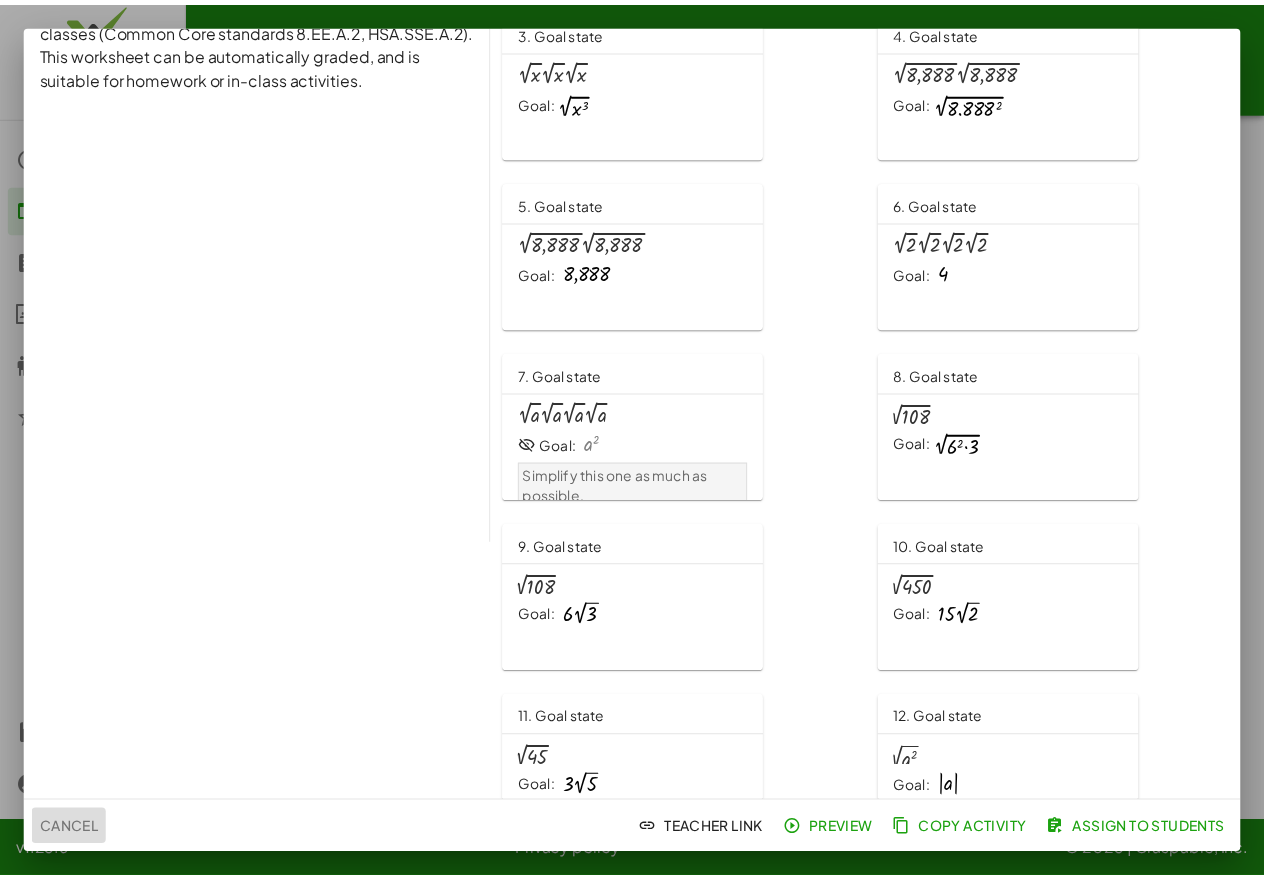 scroll, scrollTop: 80, scrollLeft: 0, axis: vertical 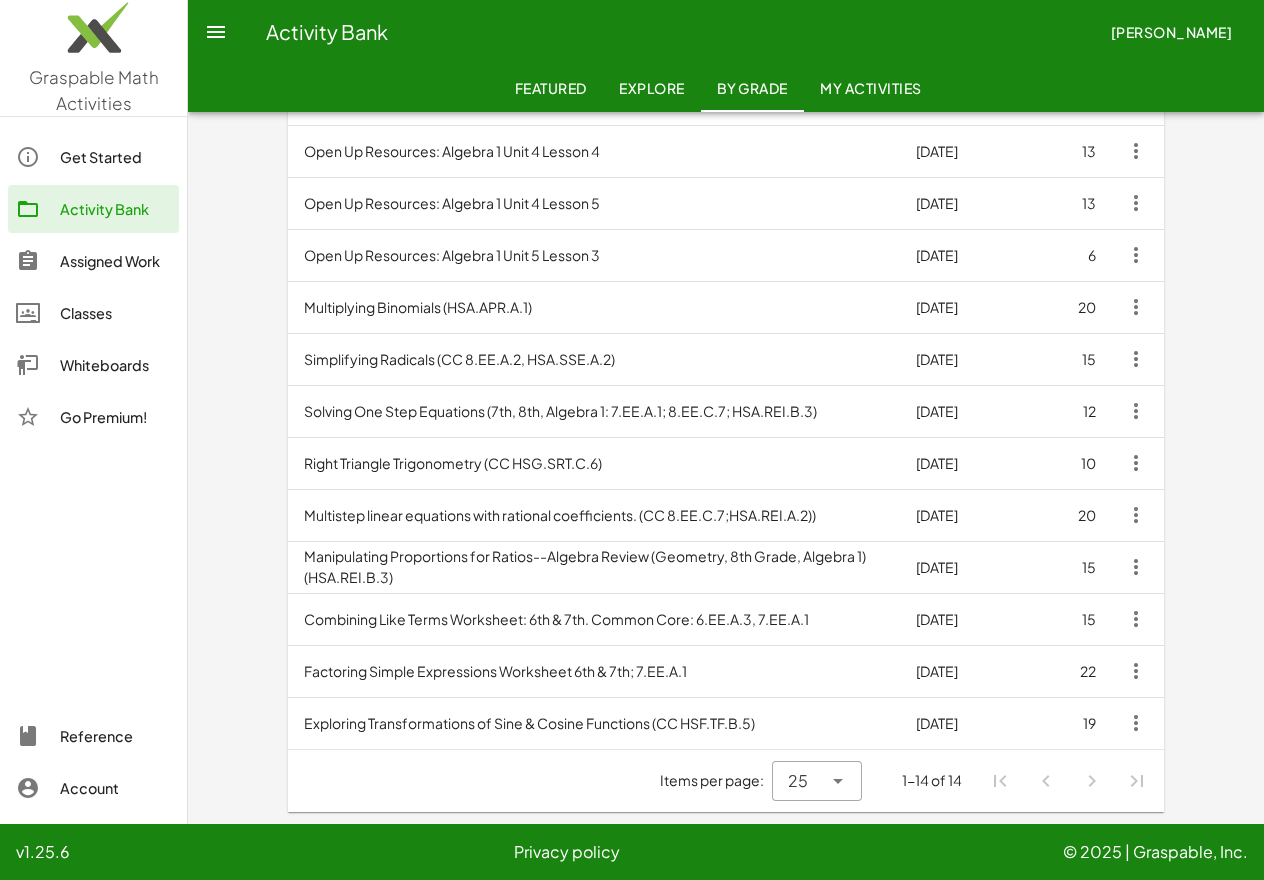 click on "Exploring Transformations of Sine & Cosine Functions (CC HSF.TF.B.5)" at bounding box center (594, 723) 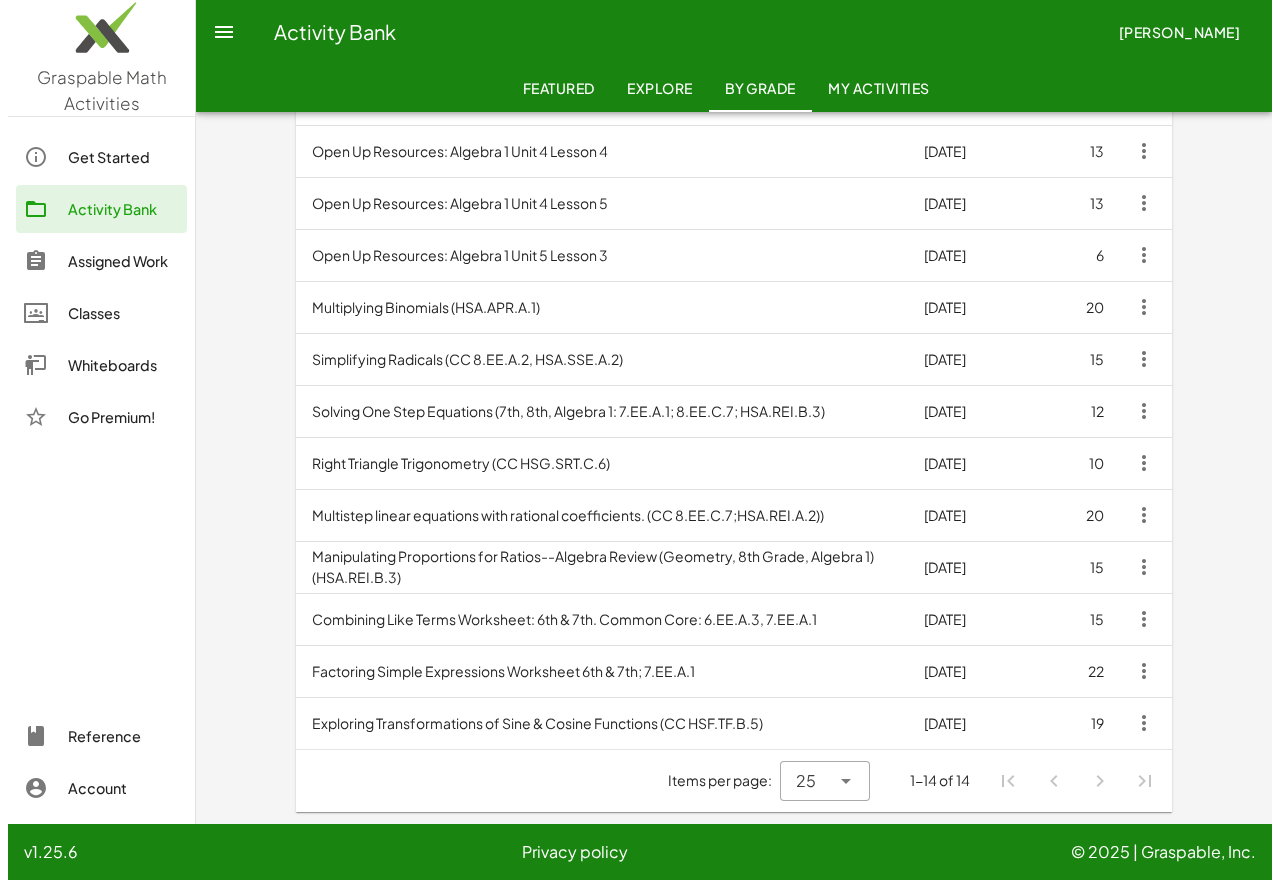 scroll, scrollTop: 0, scrollLeft: 0, axis: both 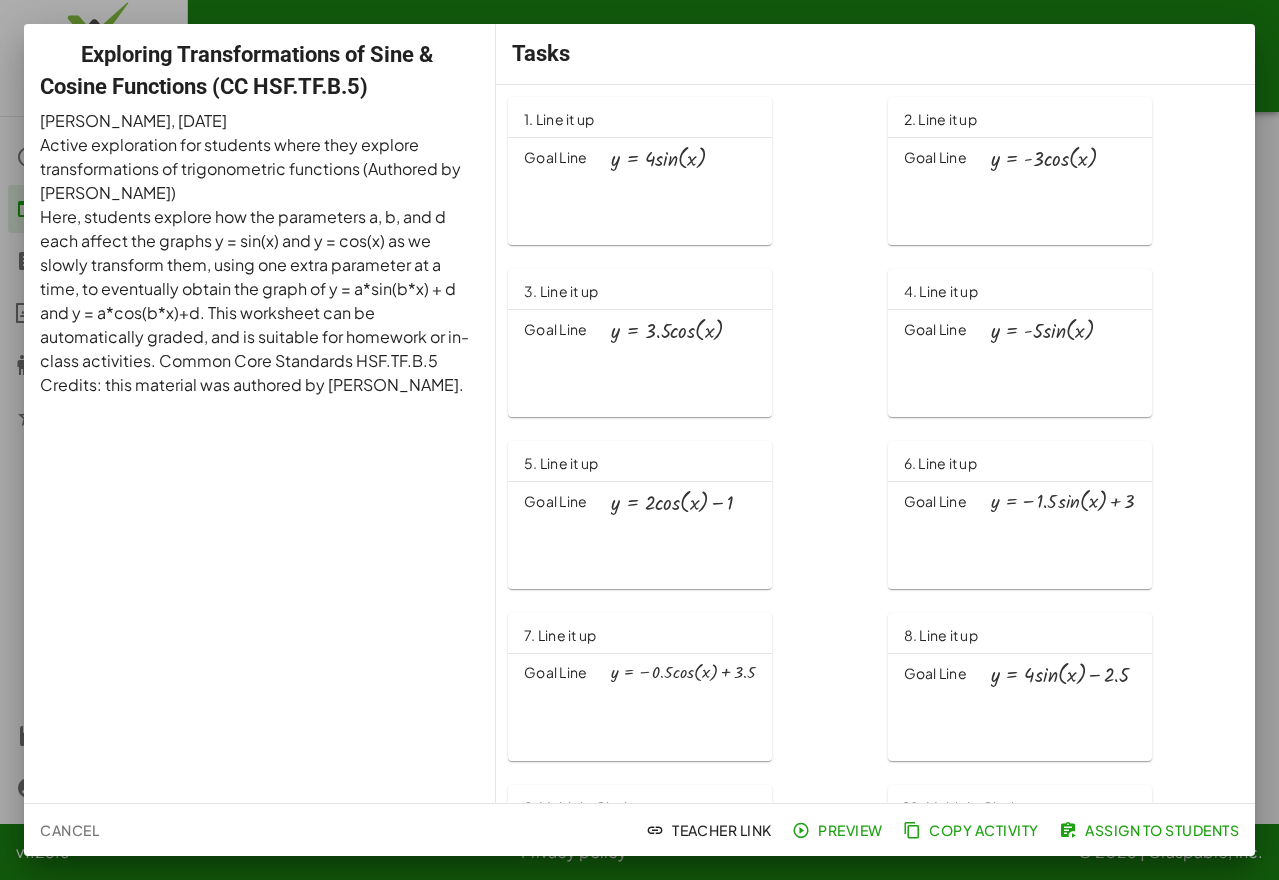 click on "Goal Line  y = · 4 · sin ( , x )" 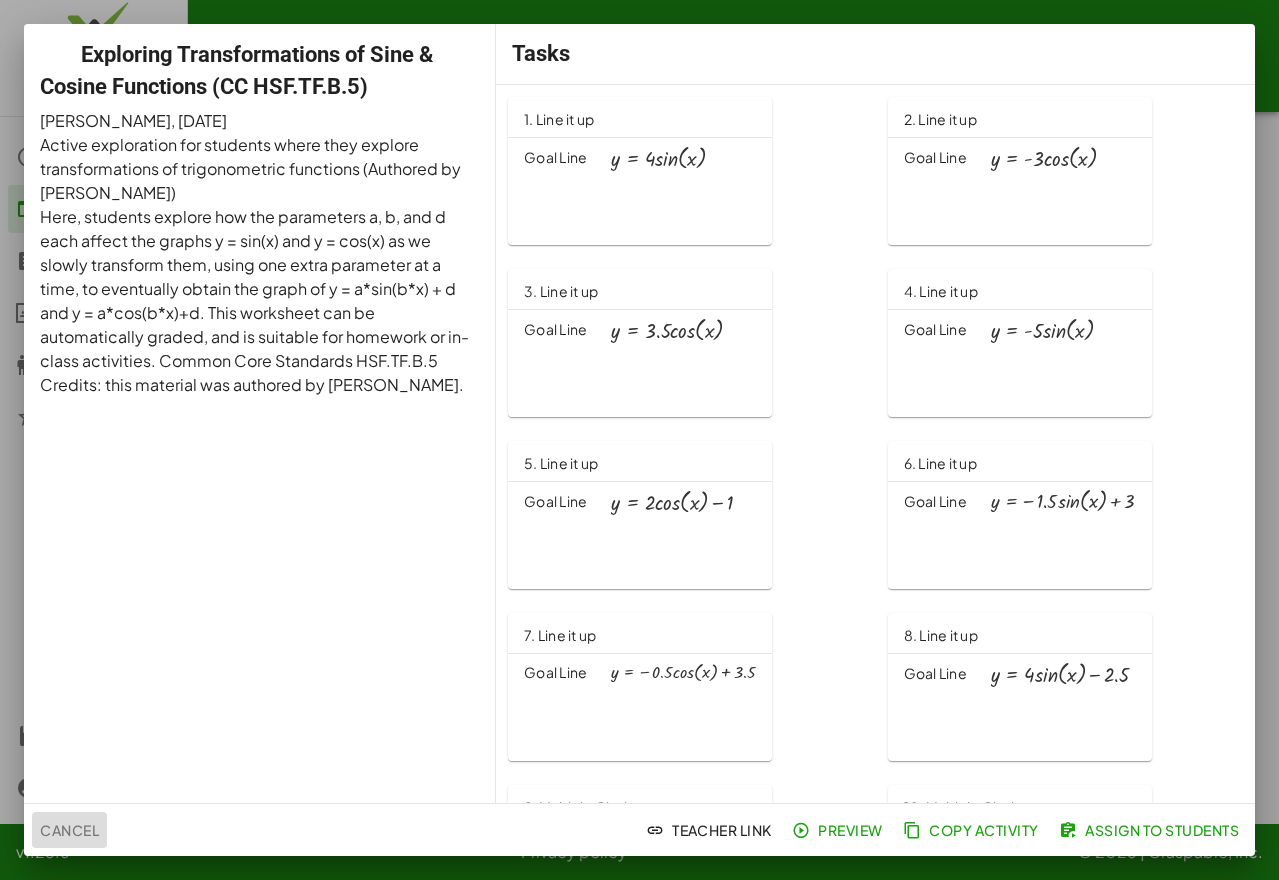 click on "Cancel" 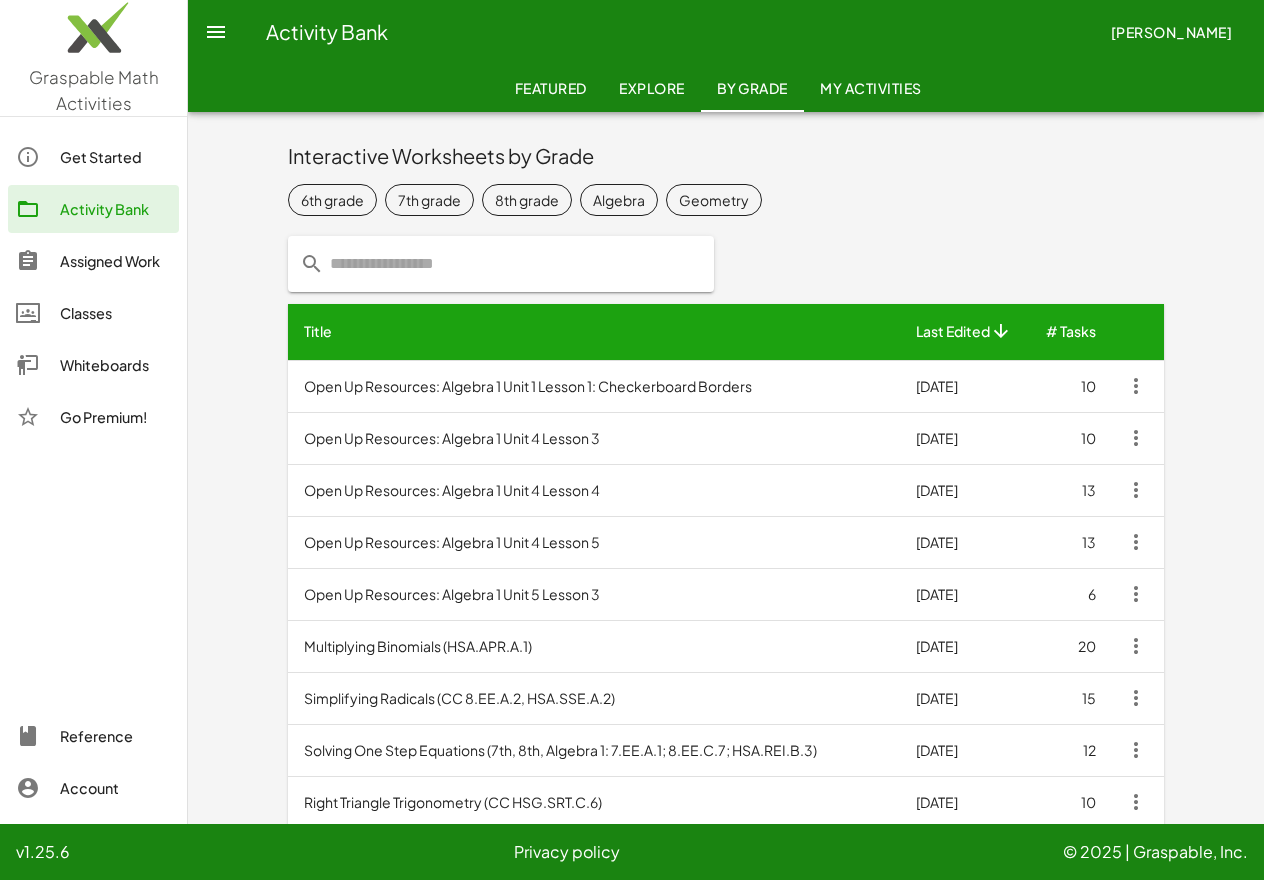 scroll, scrollTop: 339, scrollLeft: 0, axis: vertical 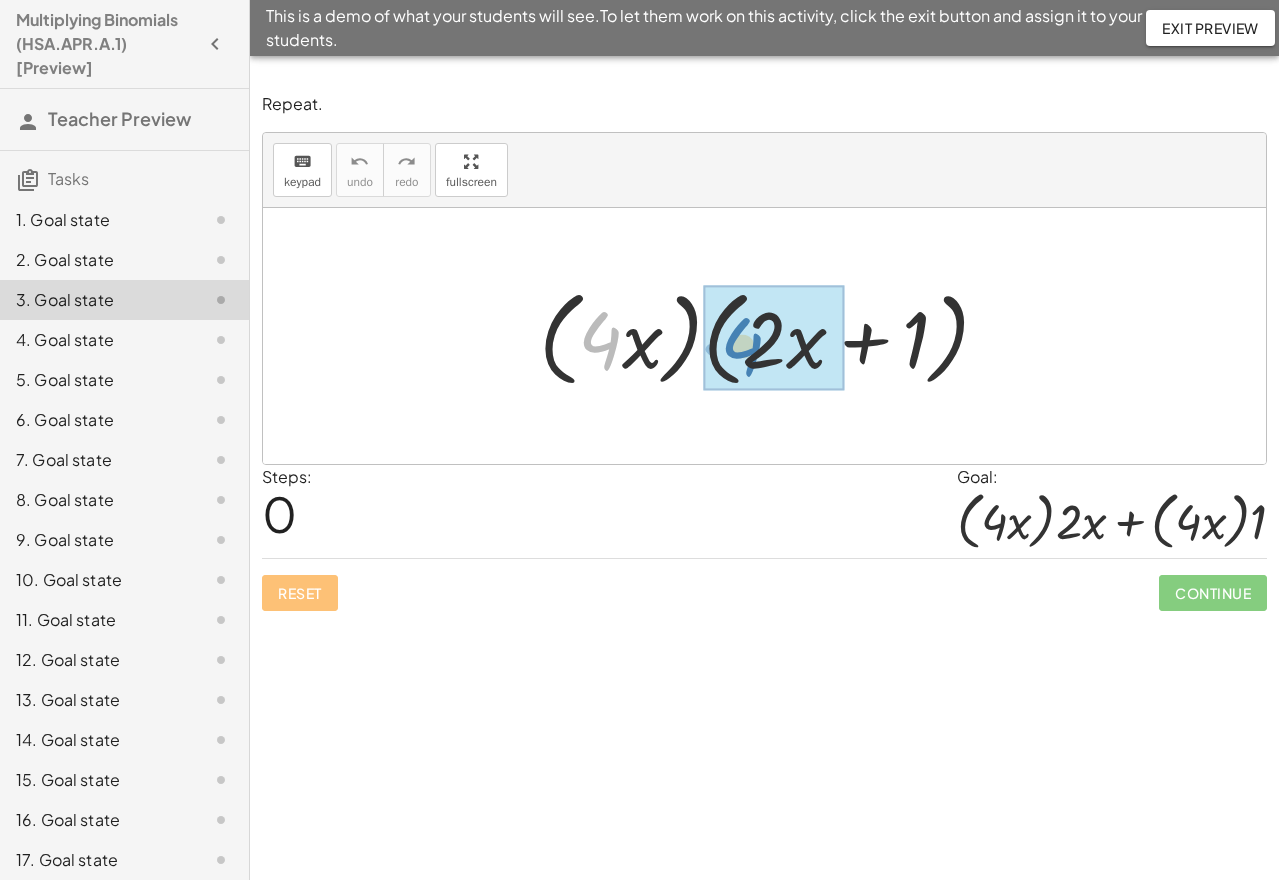 drag, startPoint x: 620, startPoint y: 337, endPoint x: 758, endPoint y: 345, distance: 138.23169 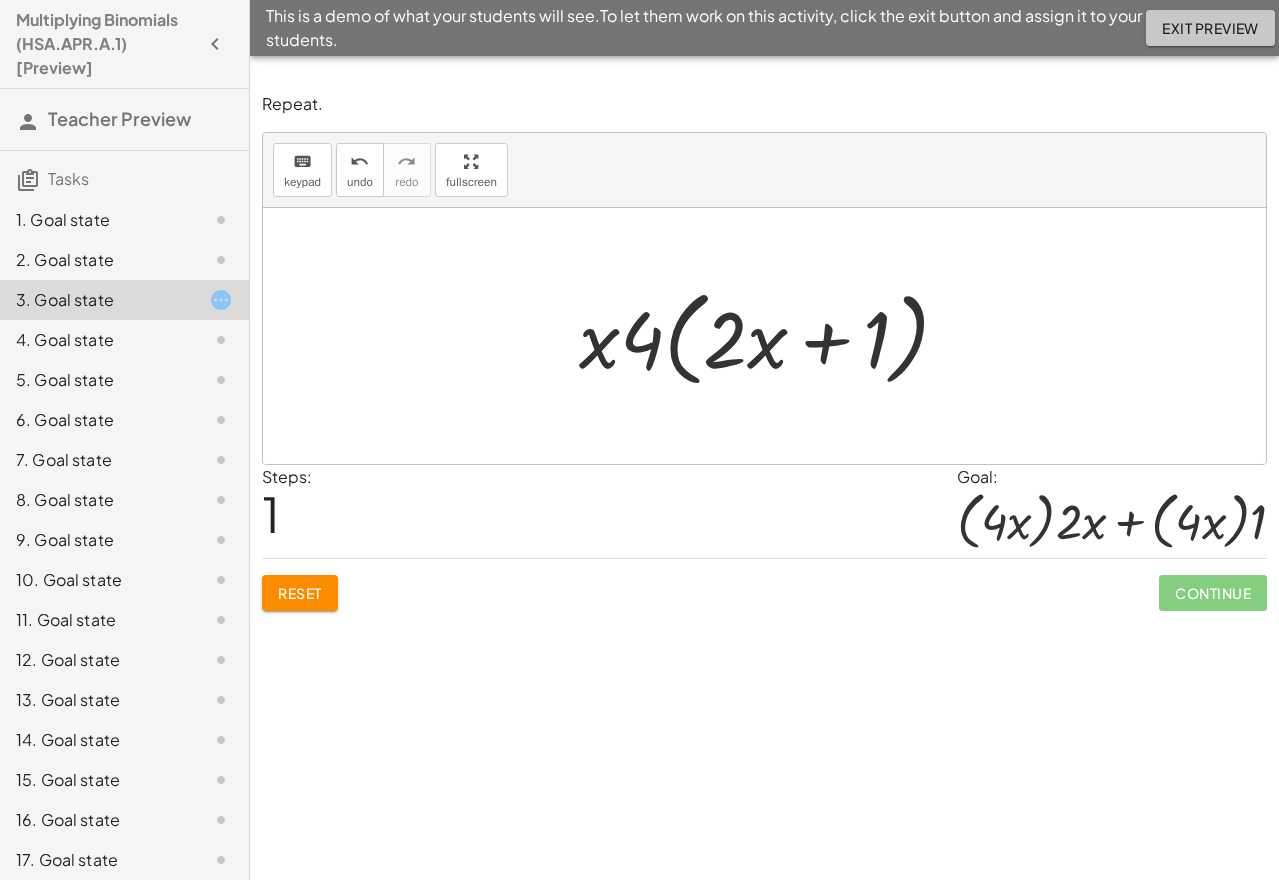click on "Exit Preview" 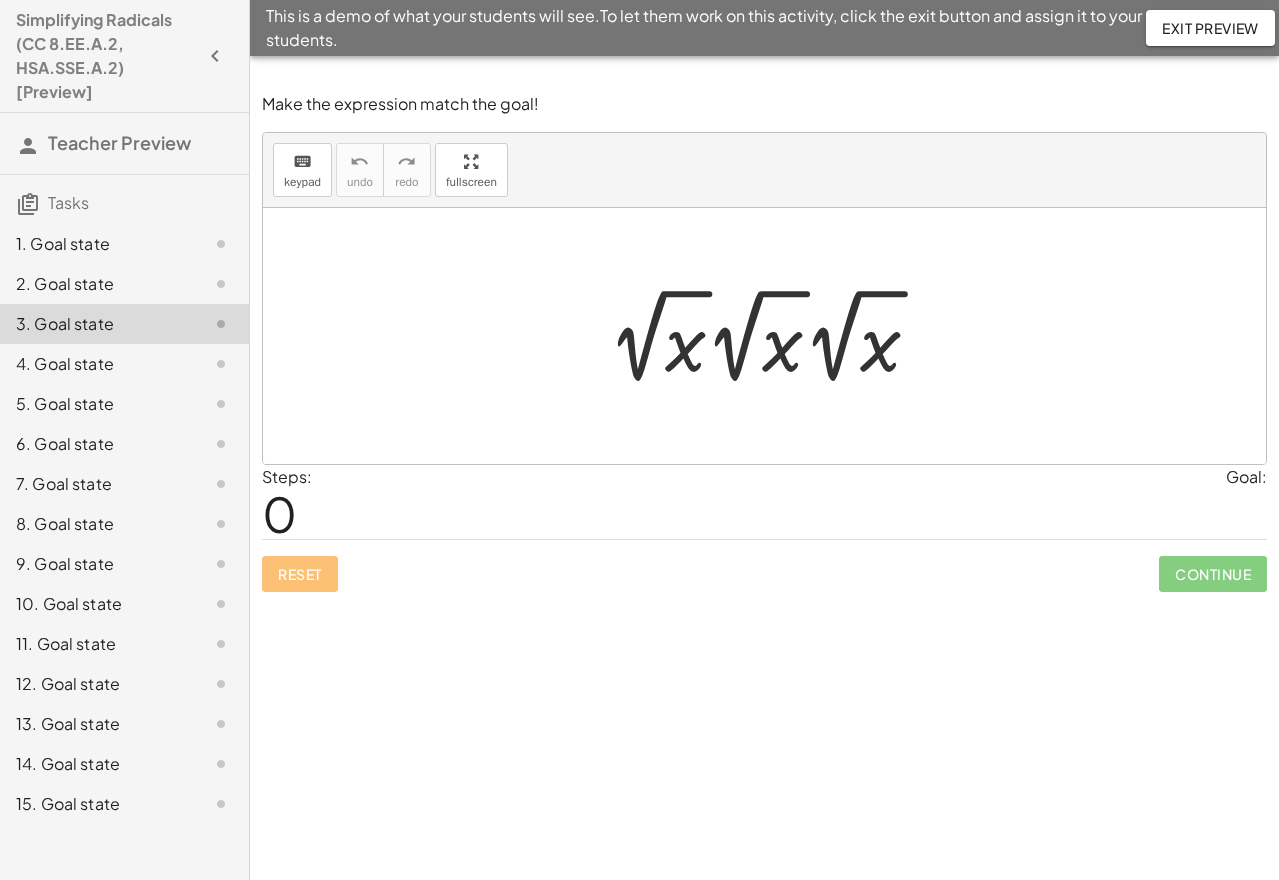 scroll, scrollTop: 0, scrollLeft: 0, axis: both 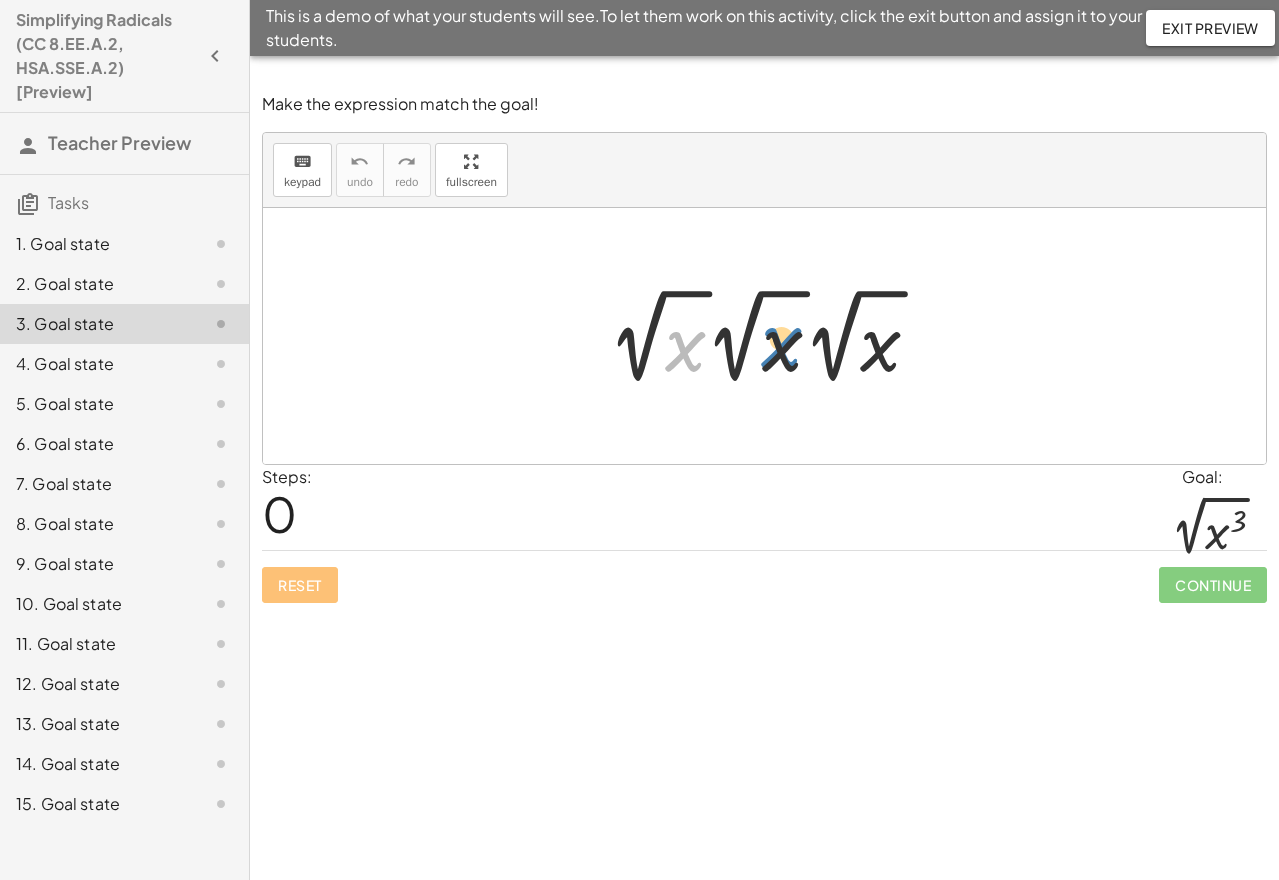 drag, startPoint x: 685, startPoint y: 355, endPoint x: 775, endPoint y: 352, distance: 90.04999 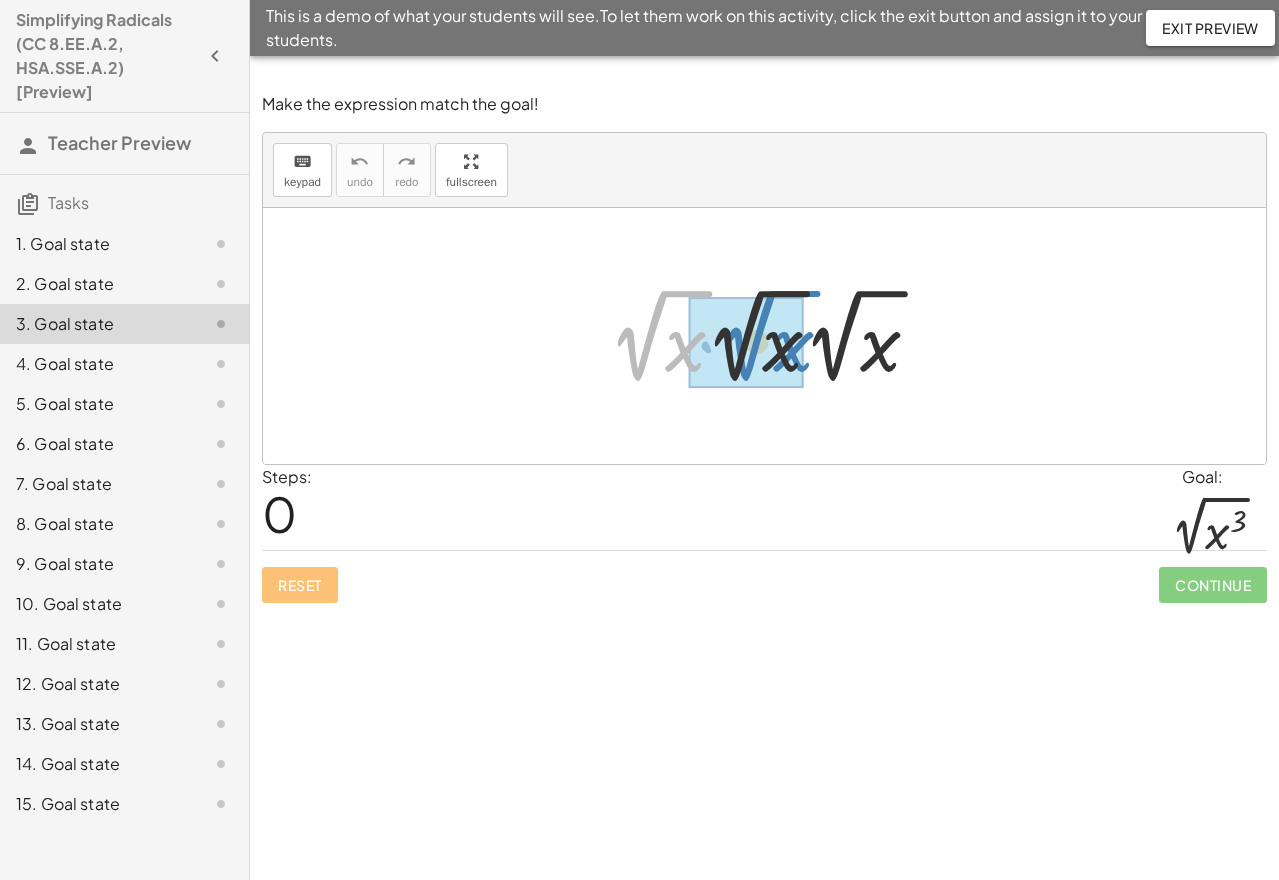 drag, startPoint x: 658, startPoint y: 313, endPoint x: 762, endPoint y: 314, distance: 104.00481 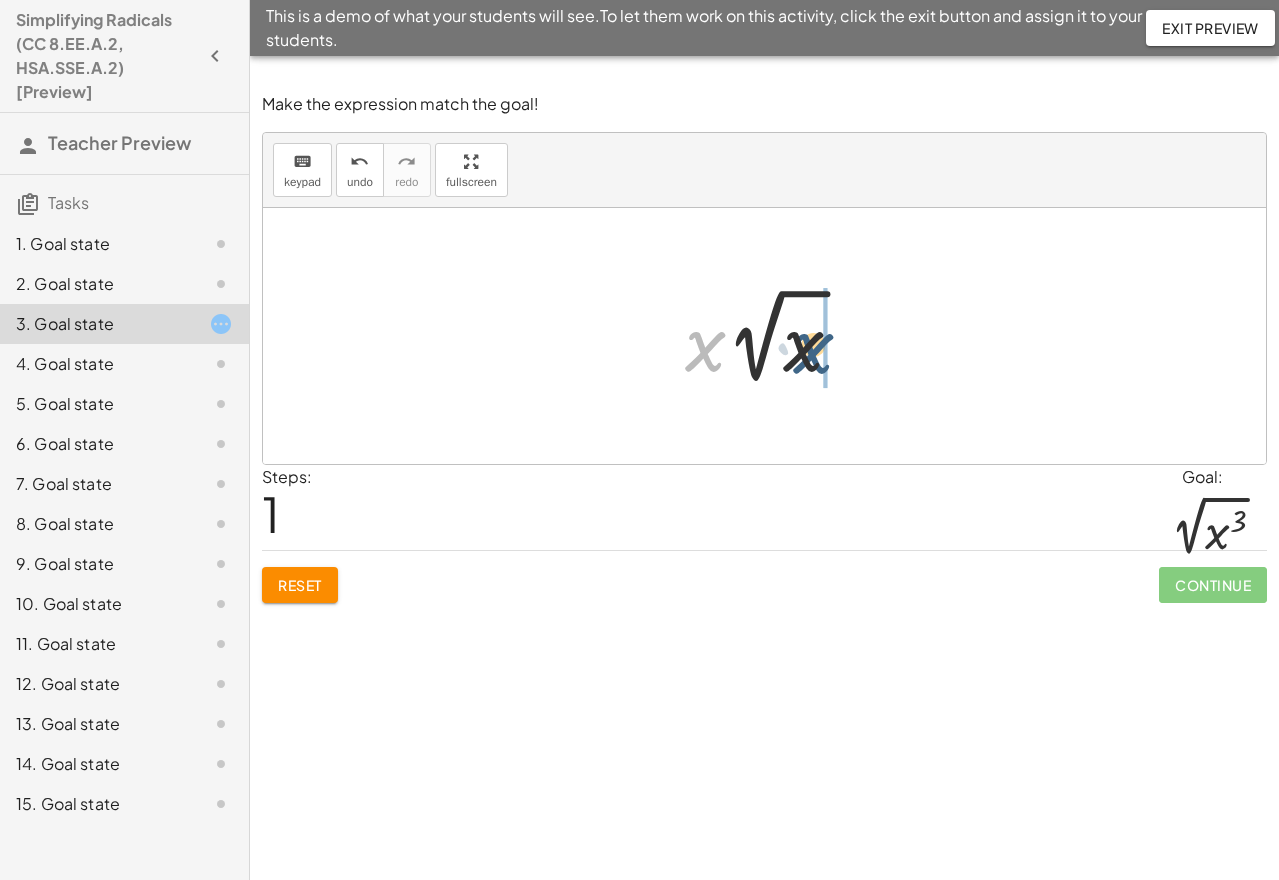 drag, startPoint x: 705, startPoint y: 348, endPoint x: 814, endPoint y: 349, distance: 109.004585 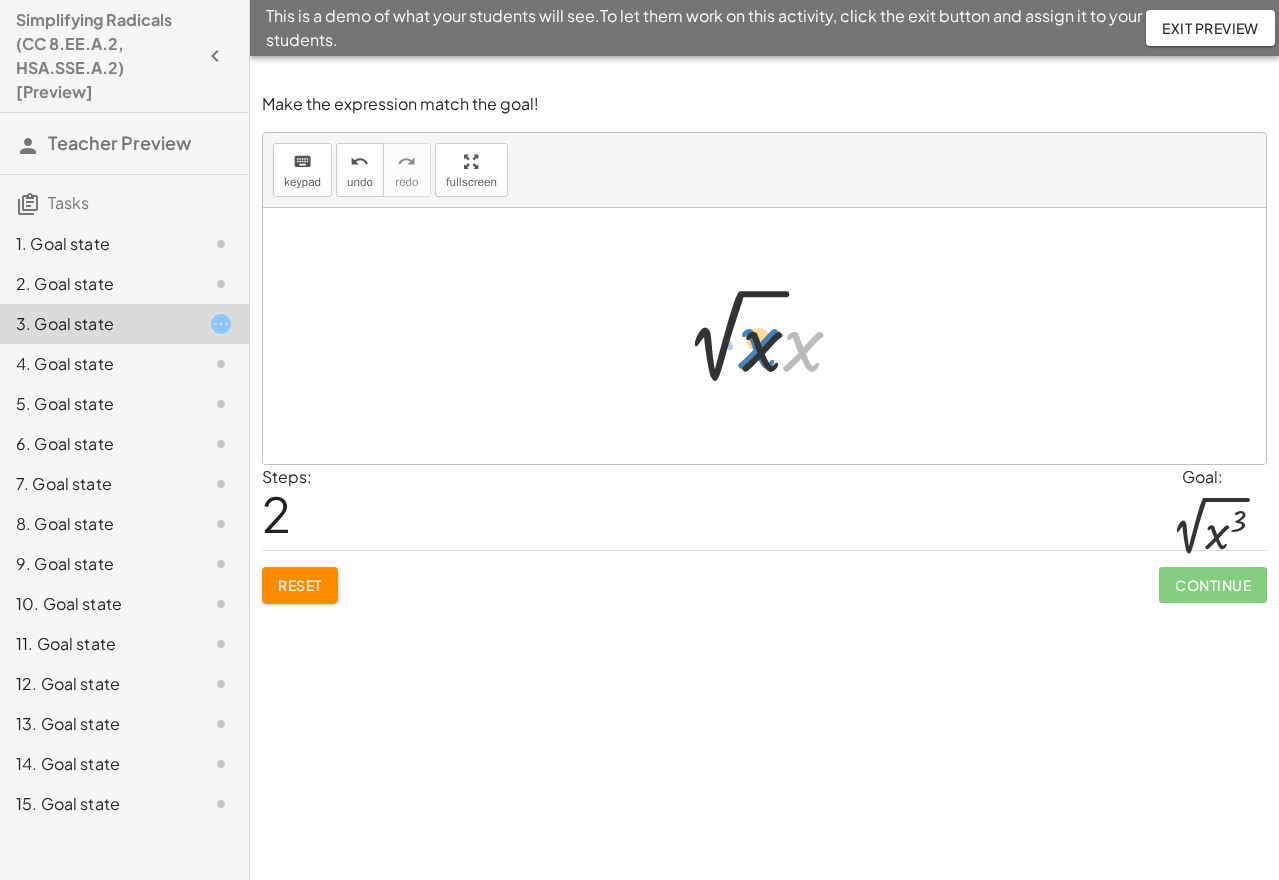 drag, startPoint x: 811, startPoint y: 347, endPoint x: 768, endPoint y: 346, distance: 43.011627 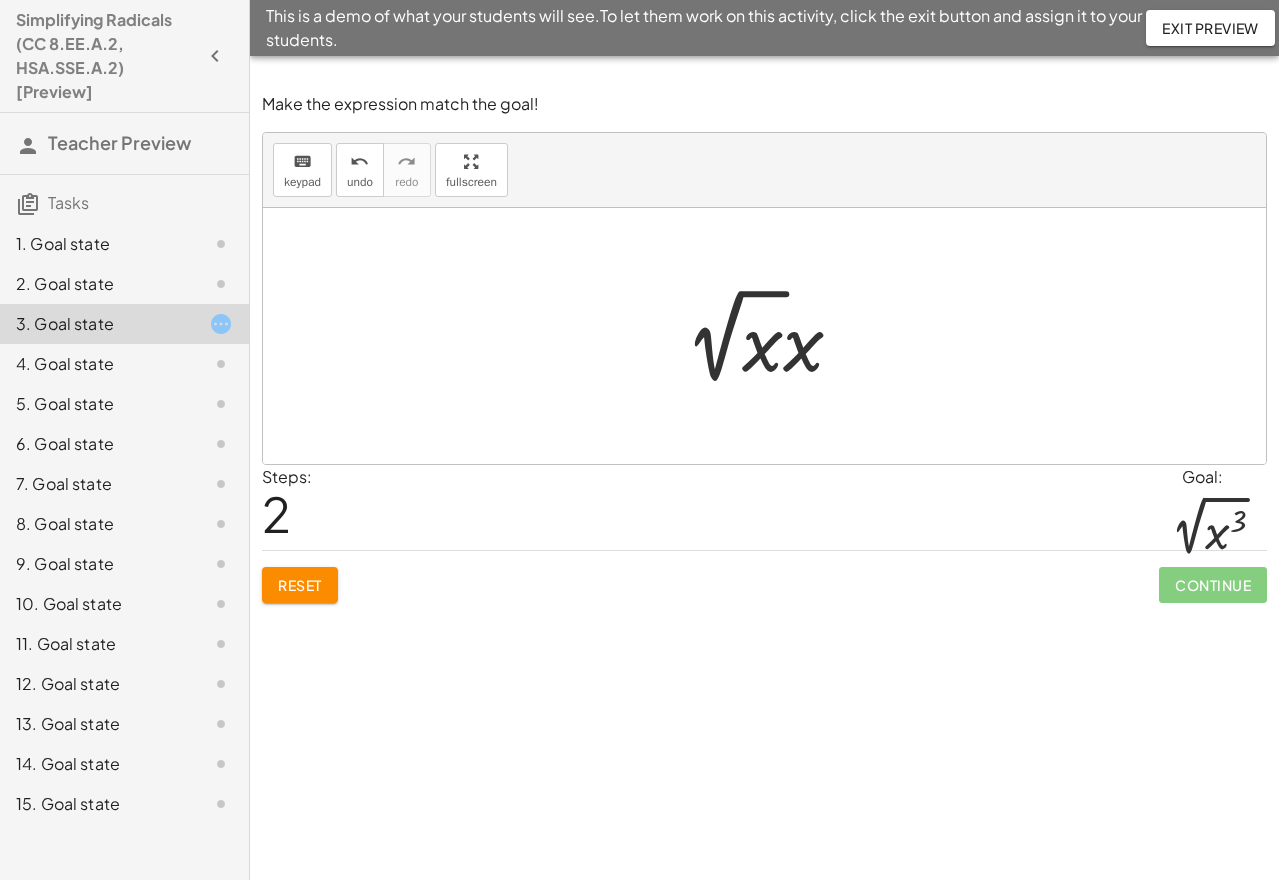 click on "Reset" 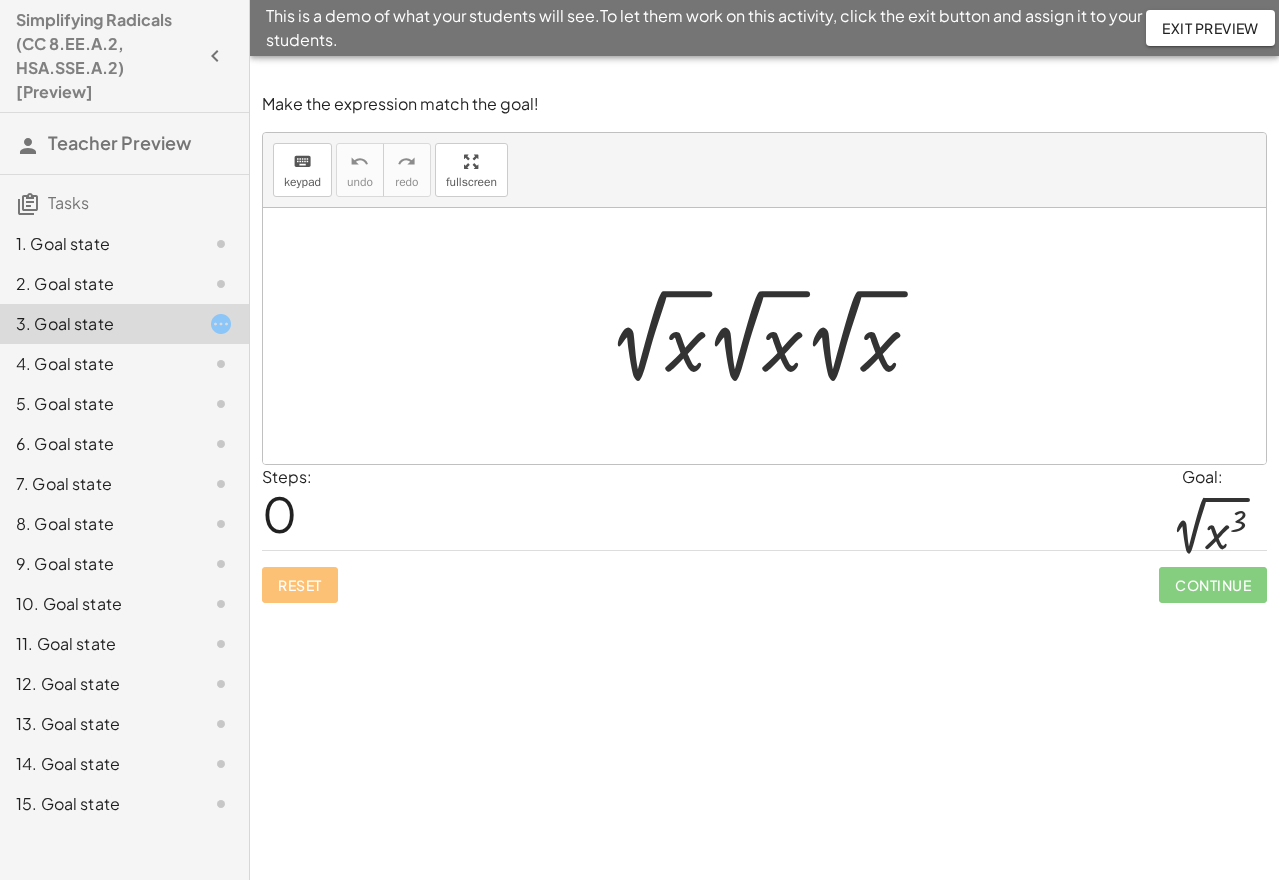 click on "Exit Preview" 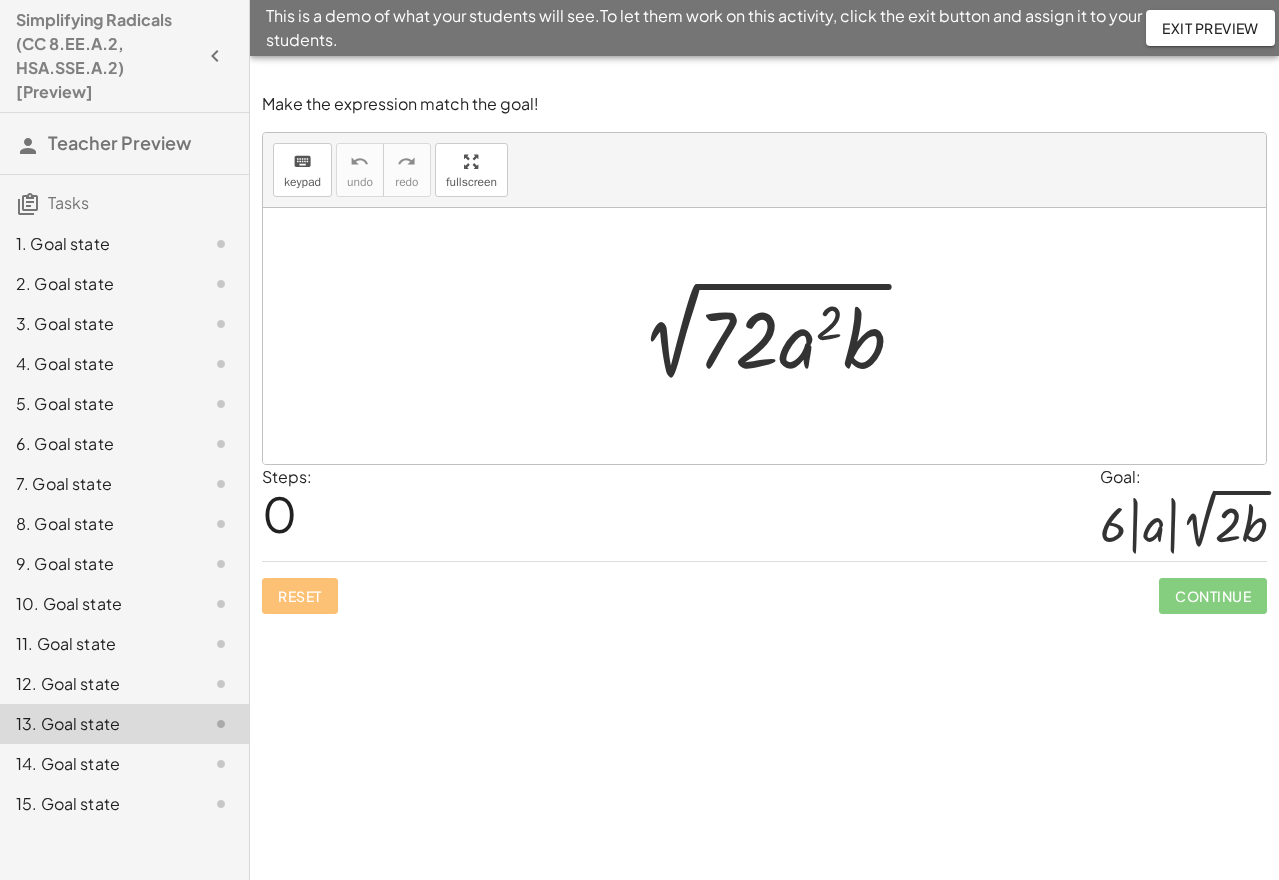 scroll, scrollTop: 0, scrollLeft: 0, axis: both 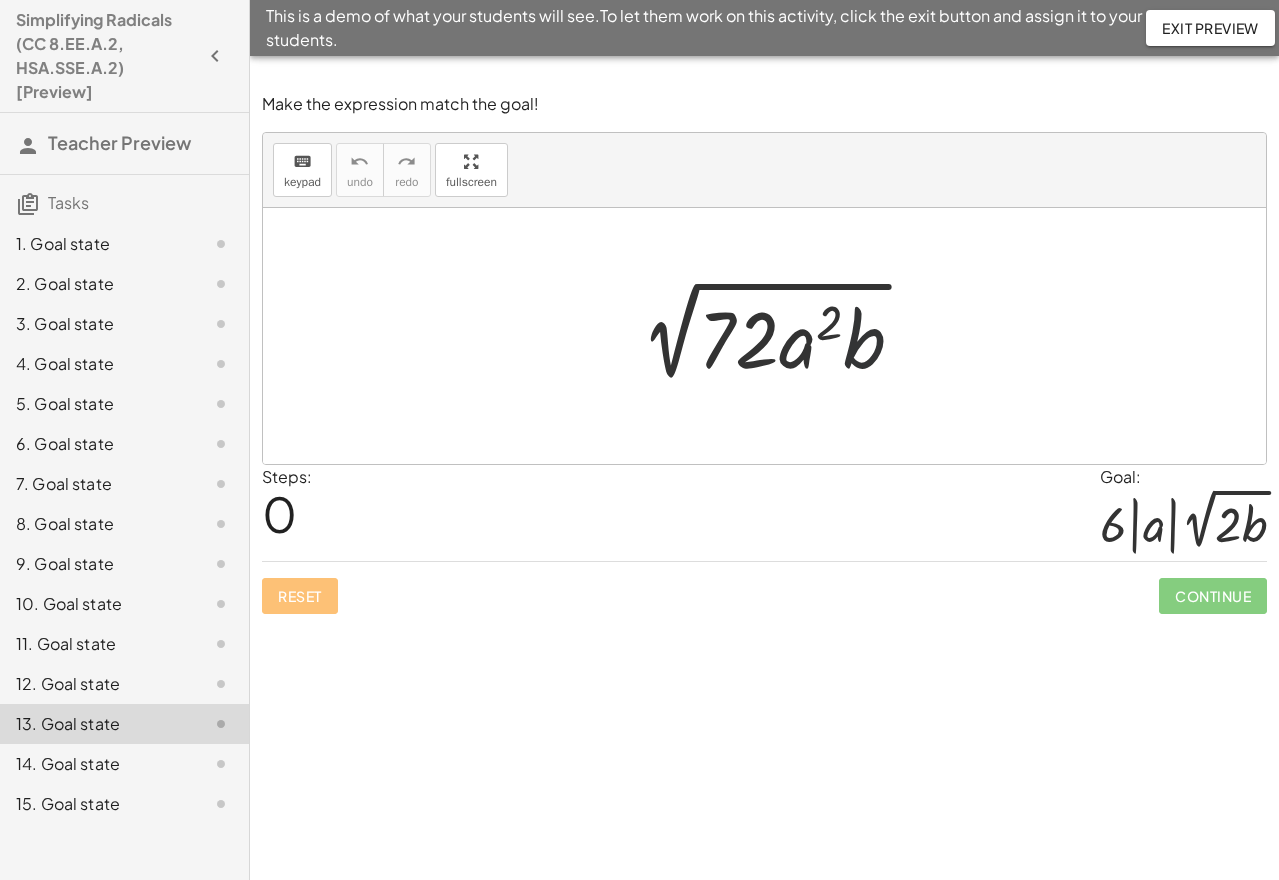 click at bounding box center [764, 336] 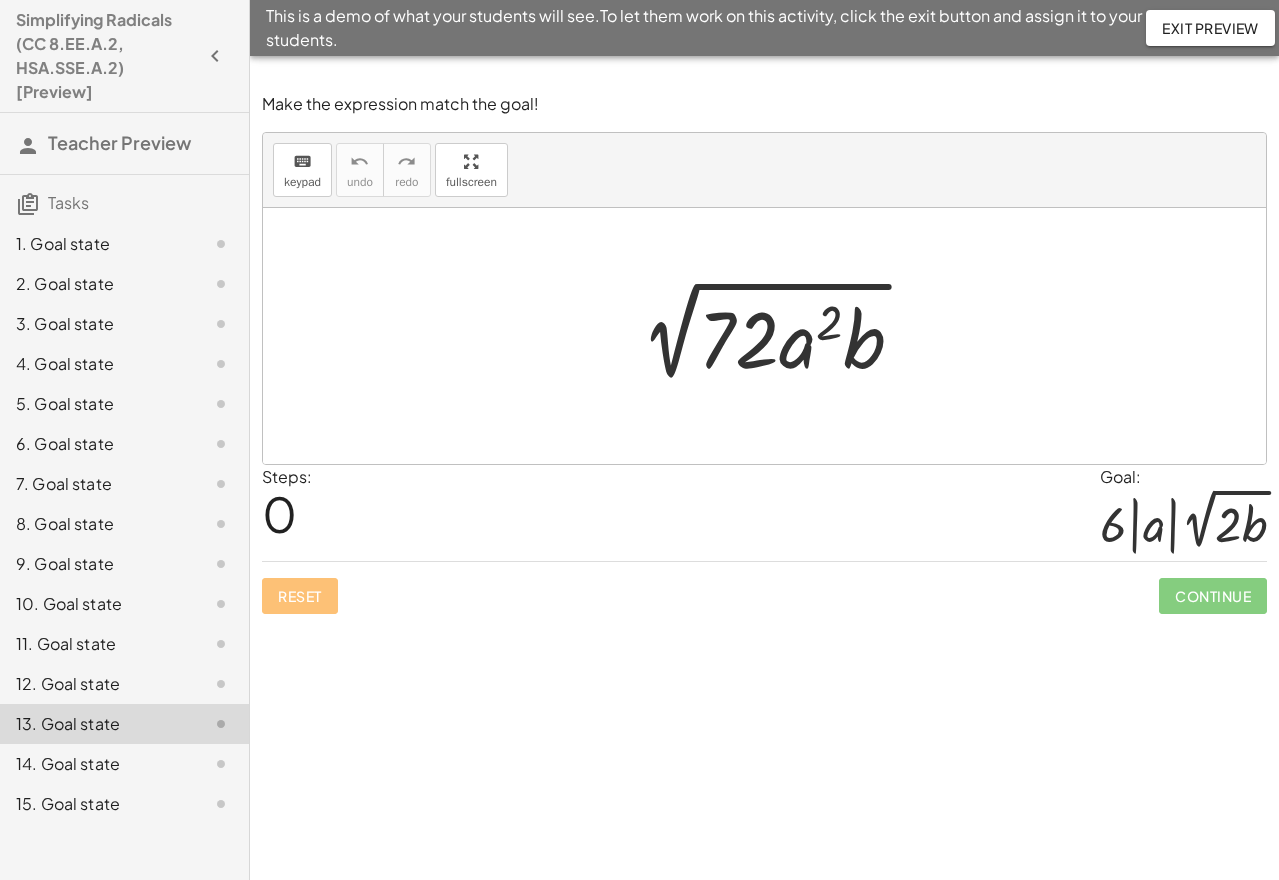 click at bounding box center [772, 336] 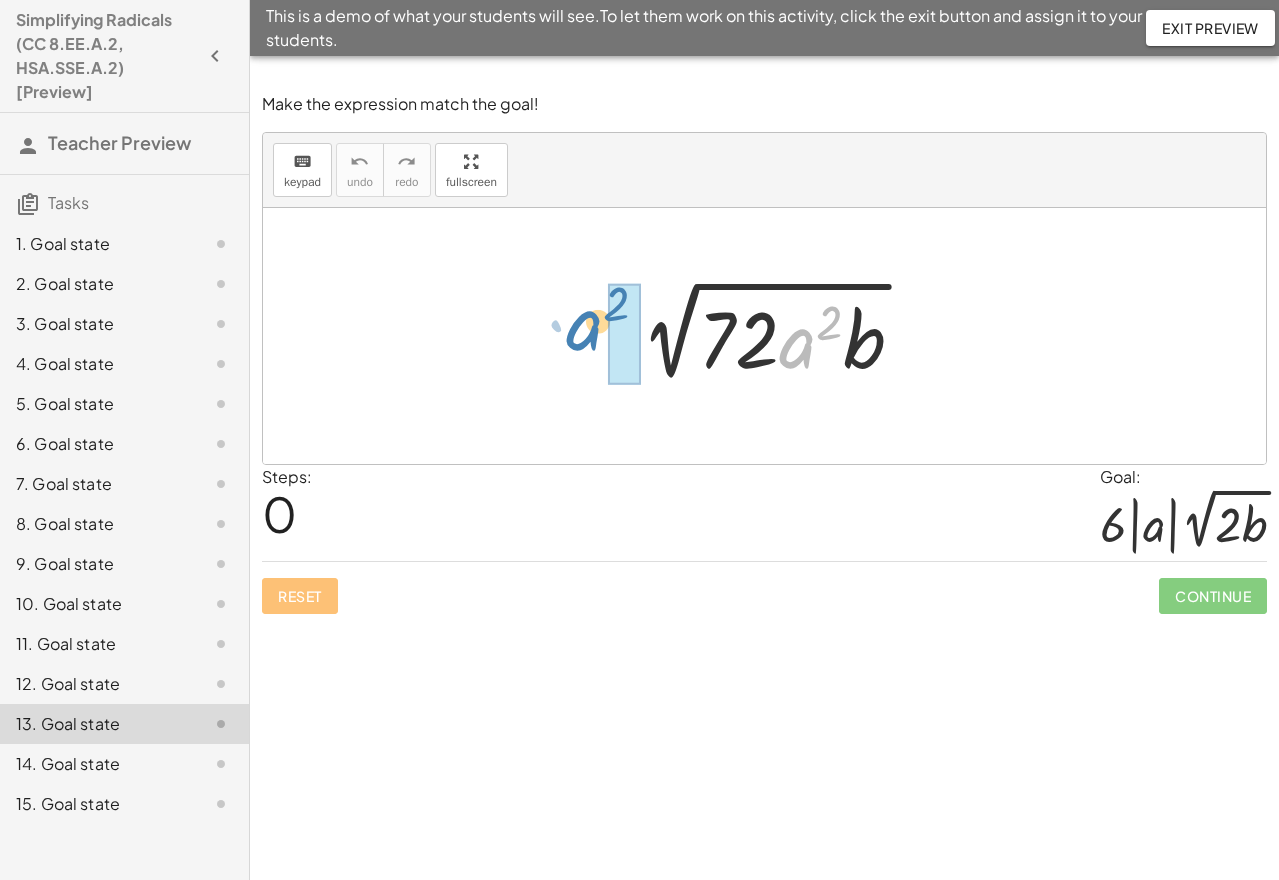 drag, startPoint x: 809, startPoint y: 352, endPoint x: 597, endPoint y: 335, distance: 212.68051 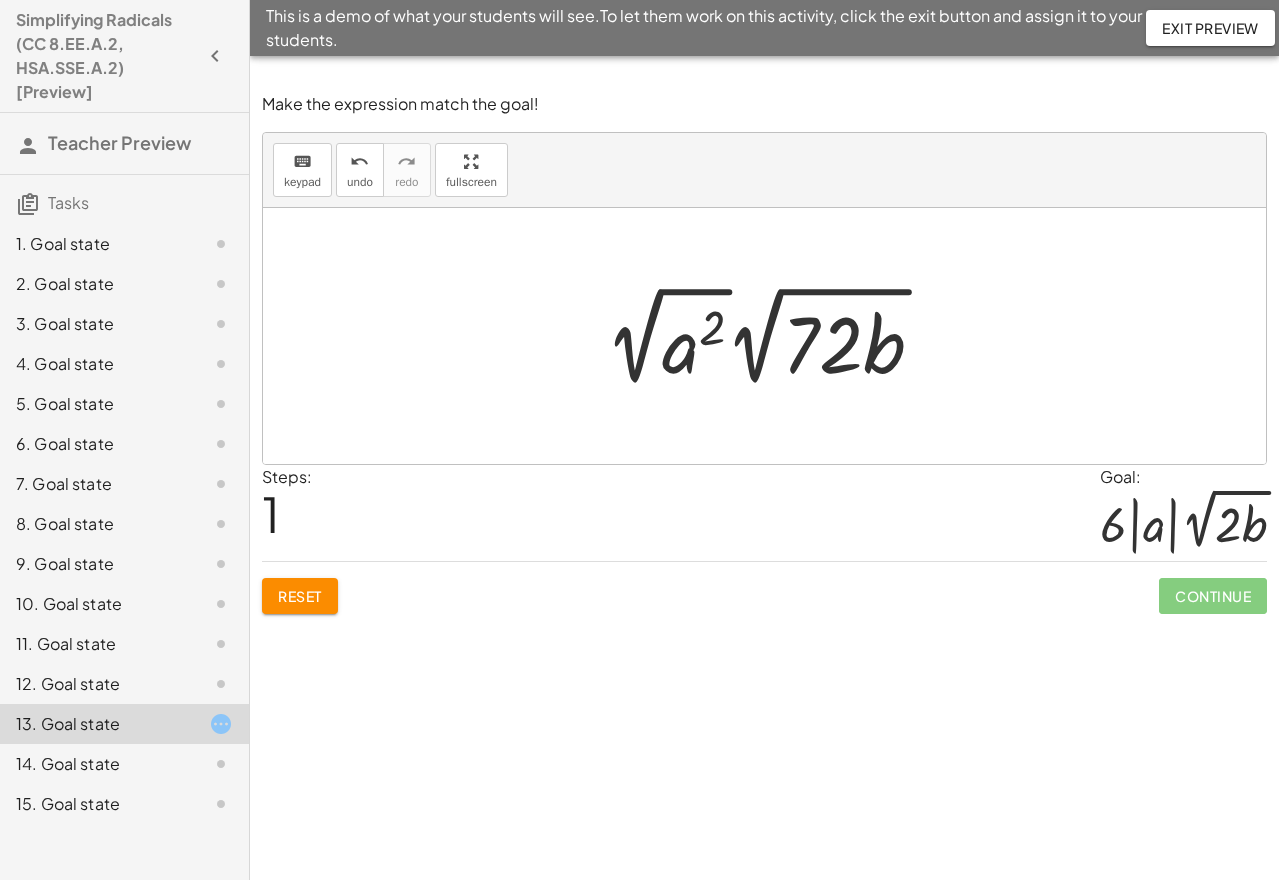 click at bounding box center (772, 336) 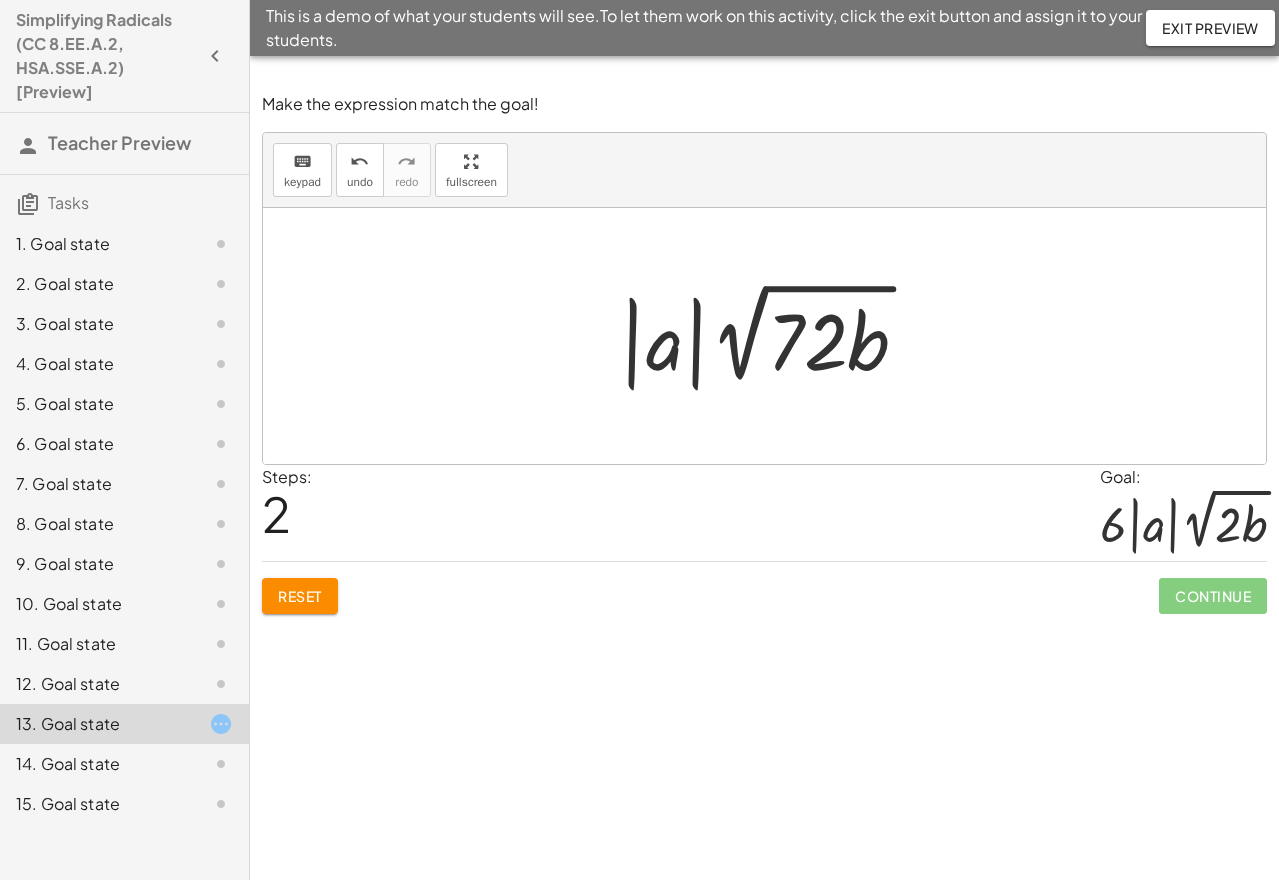 click at bounding box center [771, 336] 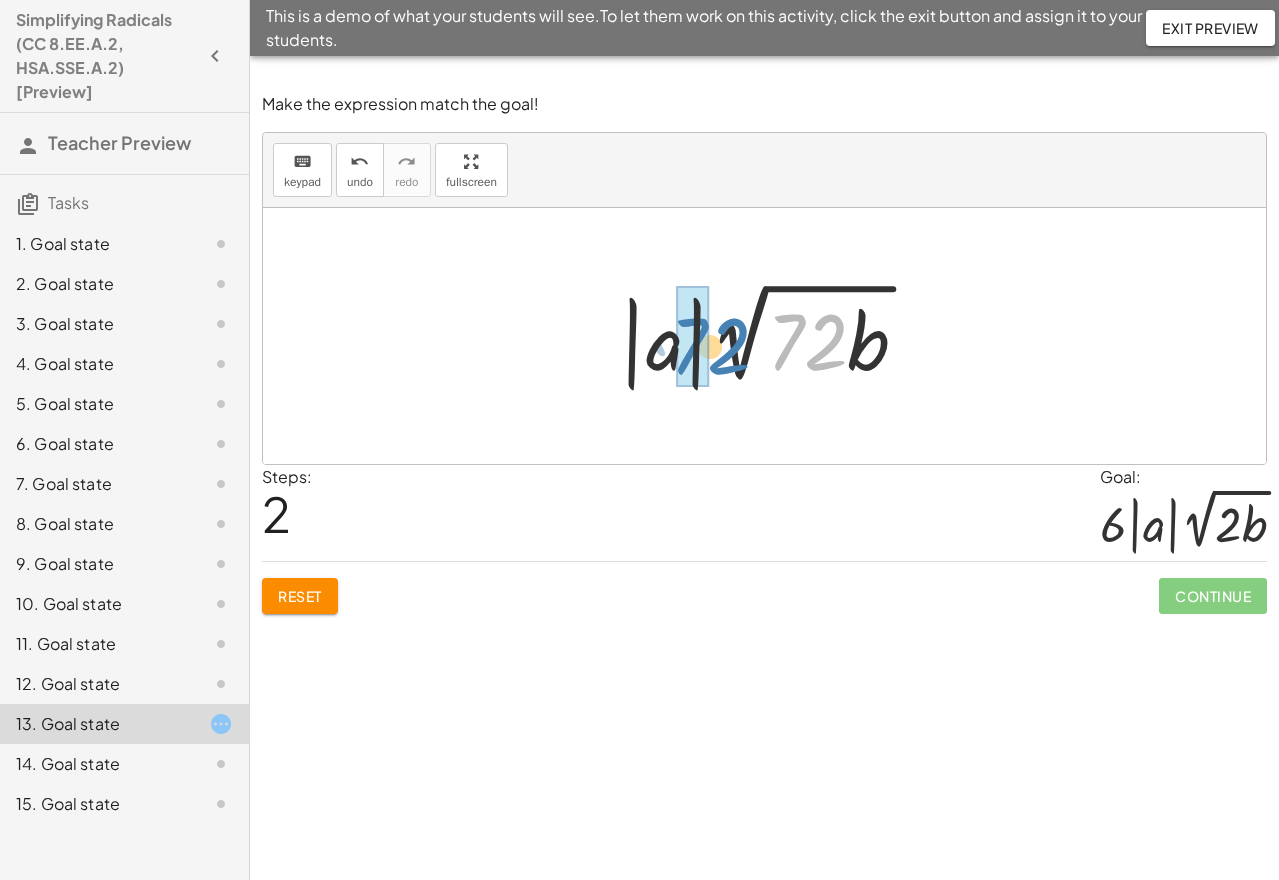 drag, startPoint x: 807, startPoint y: 338, endPoint x: 710, endPoint y: 342, distance: 97.082436 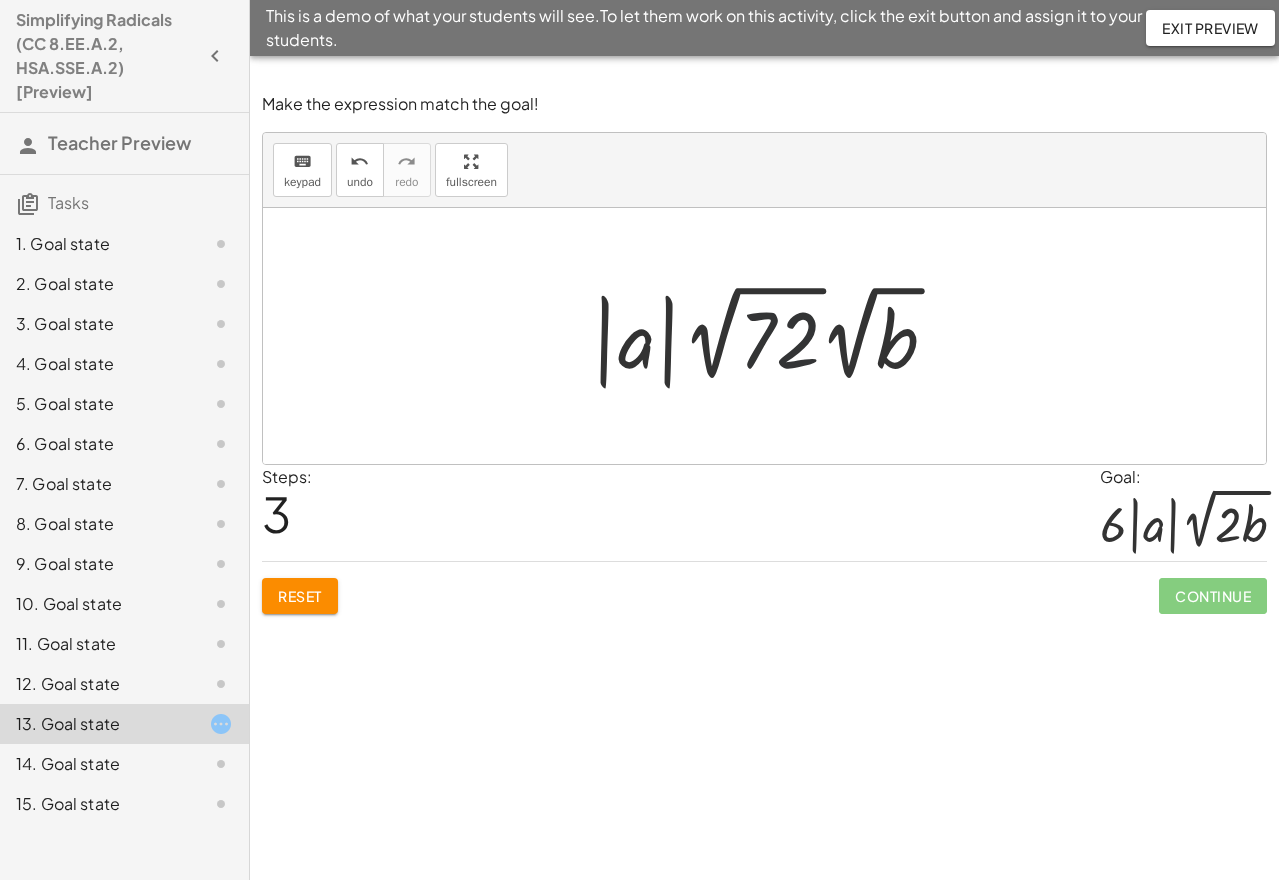 click at bounding box center [772, 336] 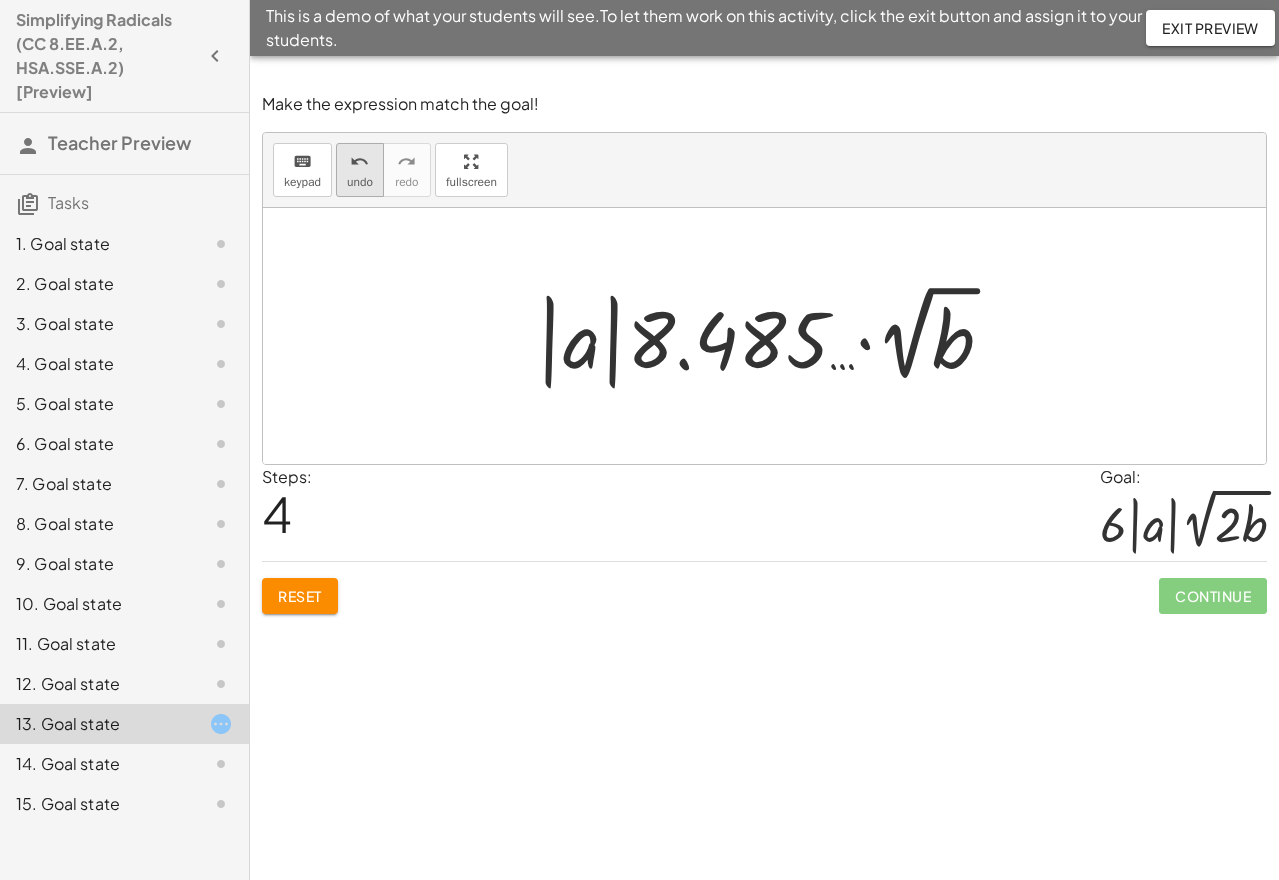click on "undo" at bounding box center (359, 162) 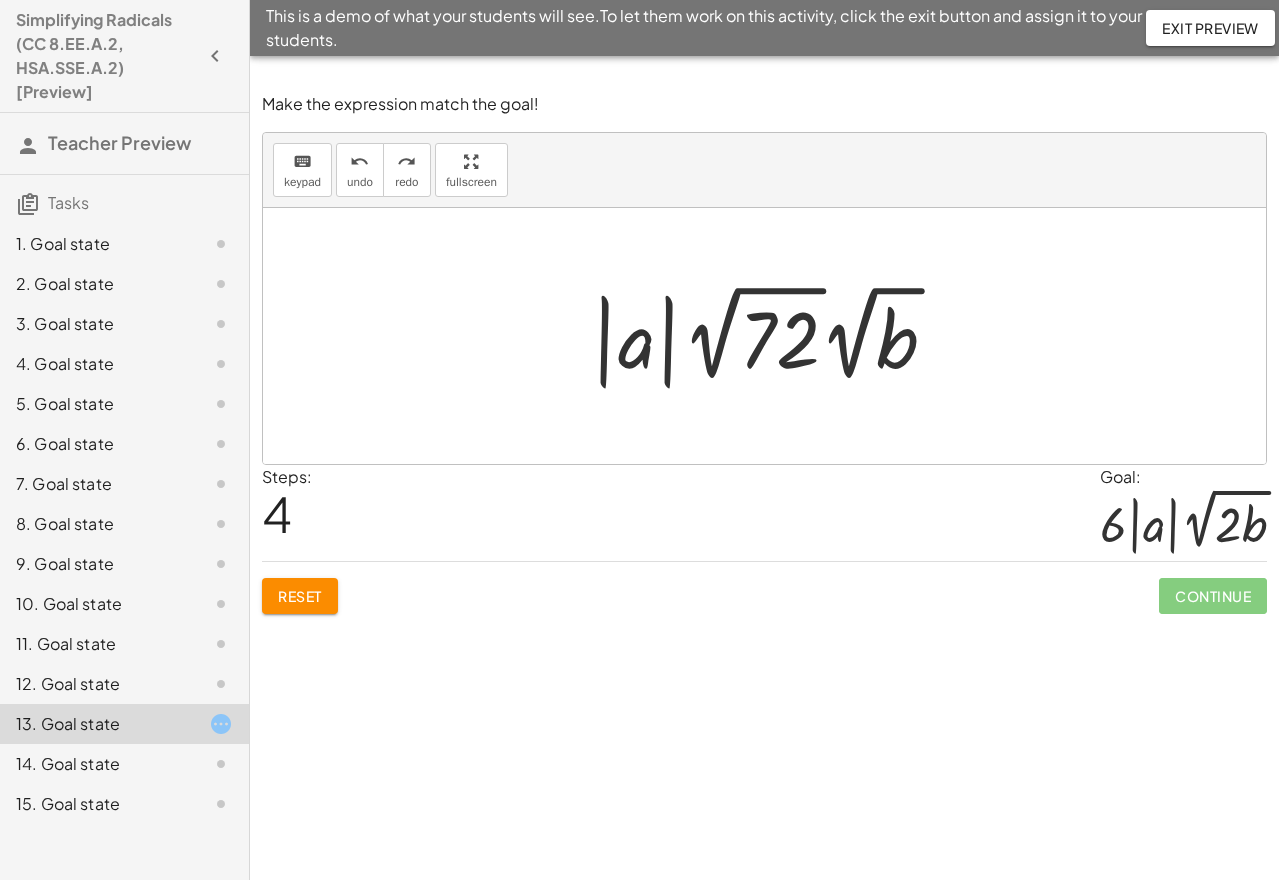 click at bounding box center [772, 336] 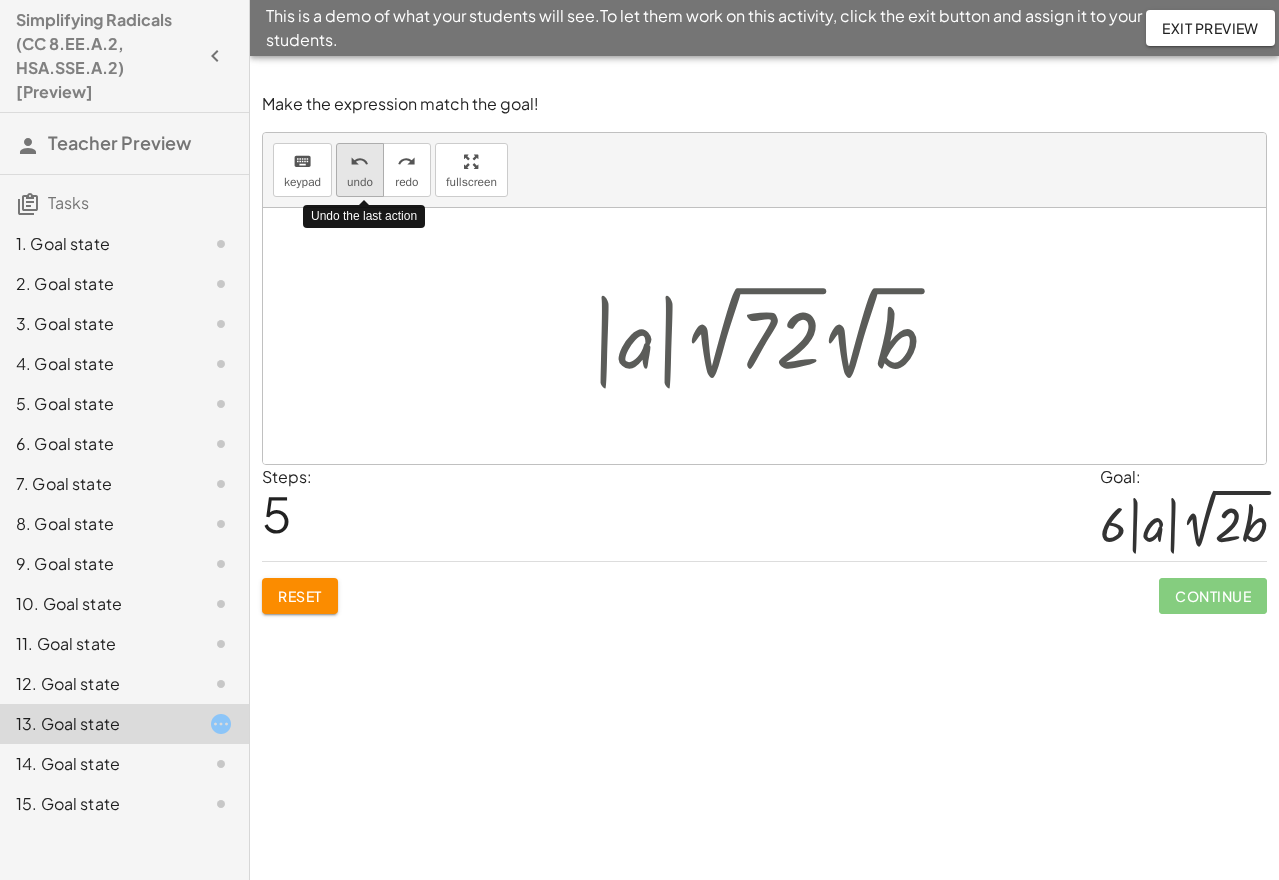 click on "undo undo" at bounding box center (360, 170) 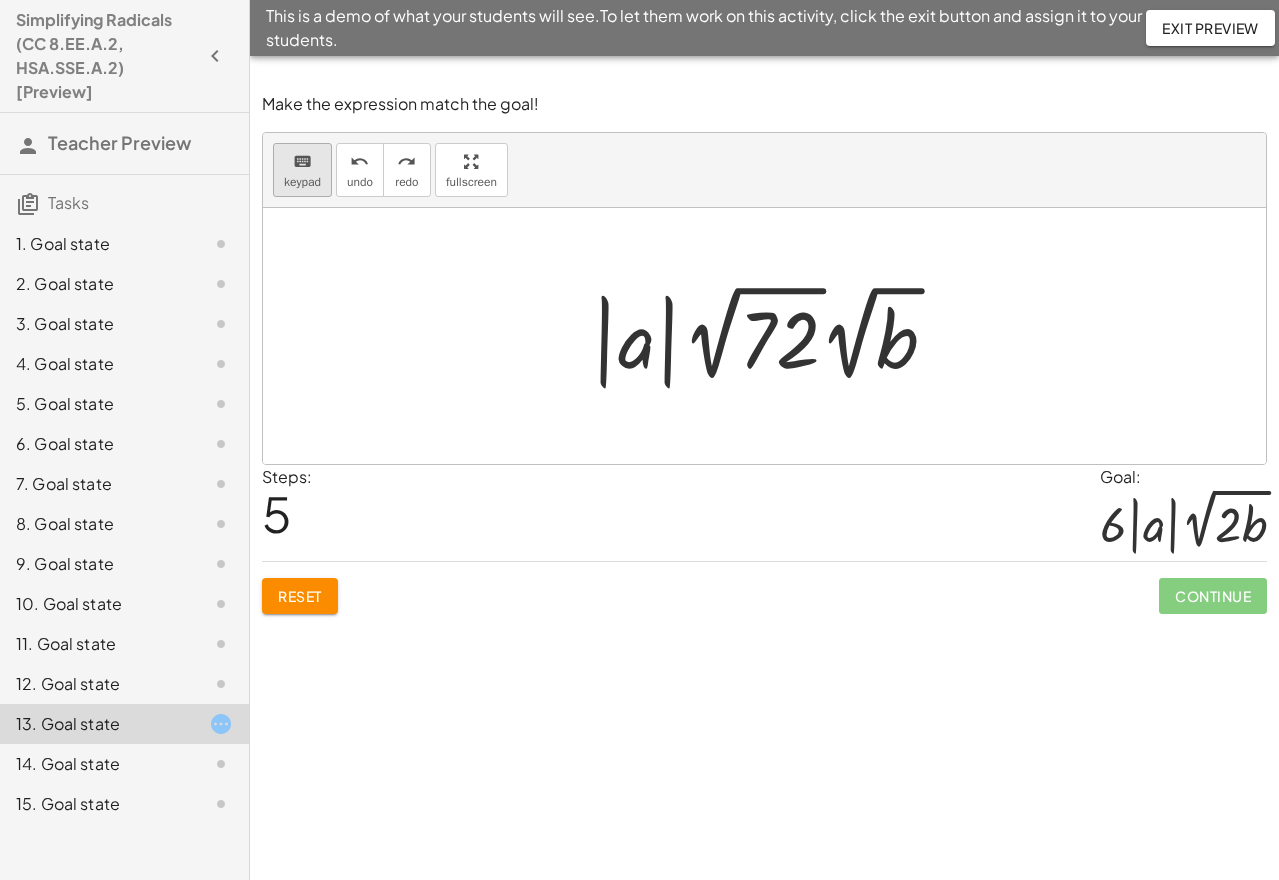 click on "keyboard" at bounding box center (302, 162) 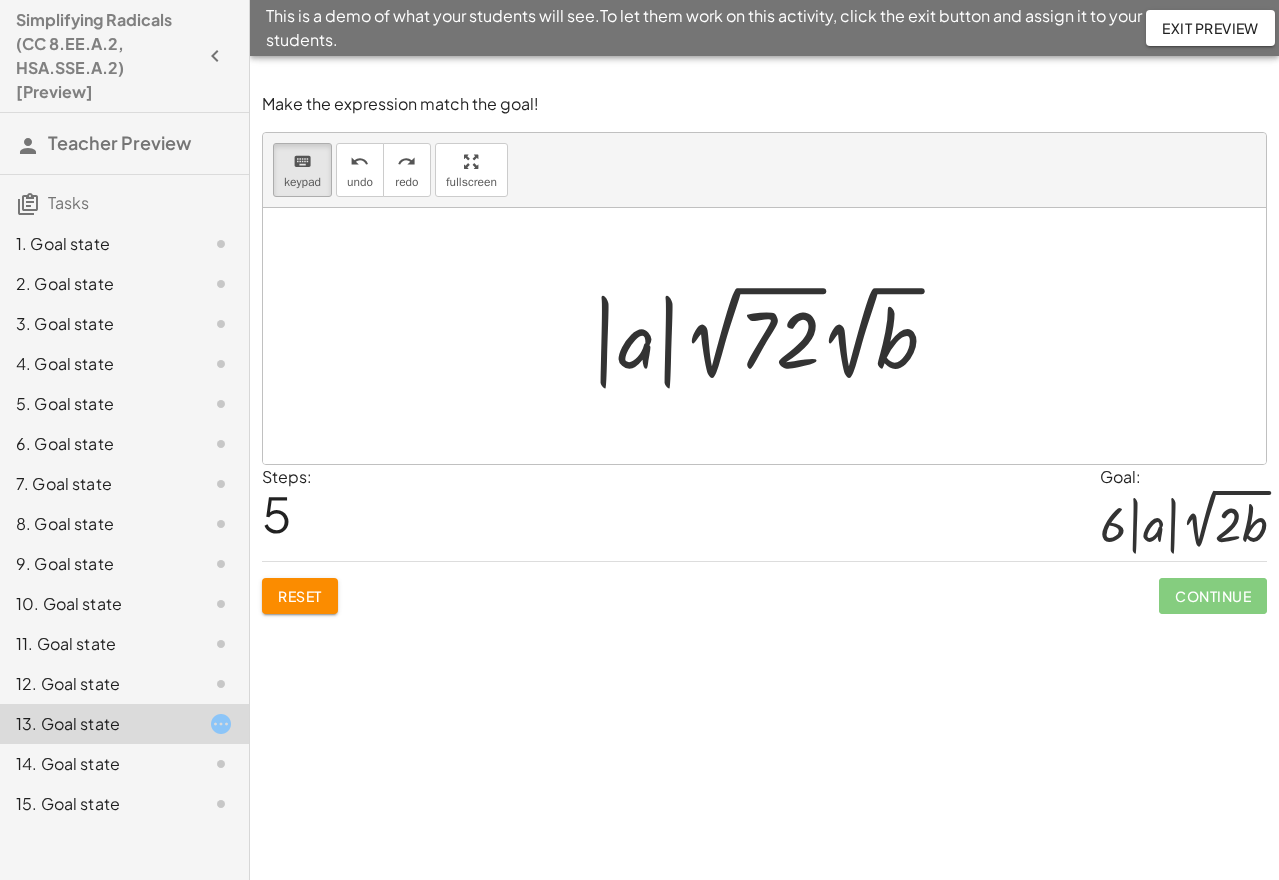 click at bounding box center (772, 336) 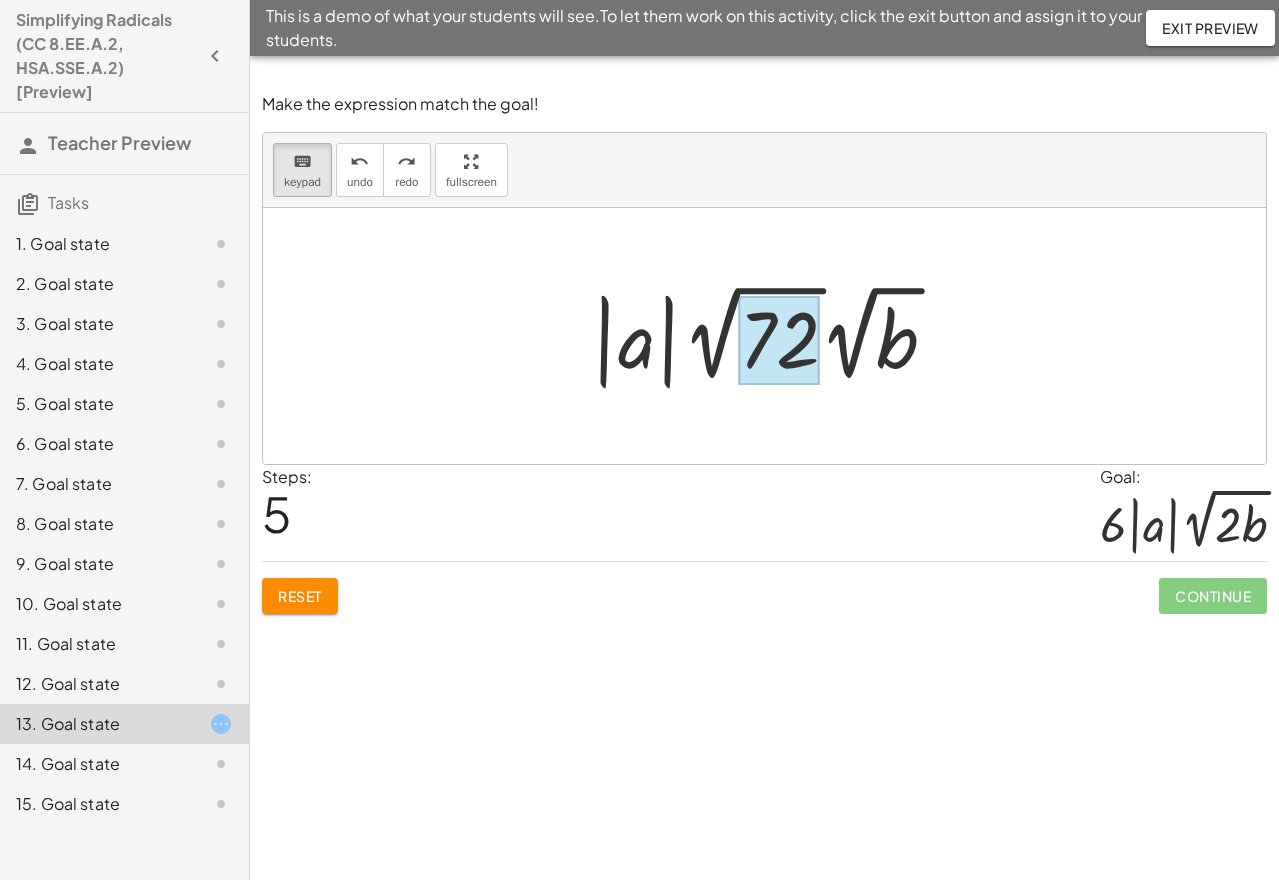 click at bounding box center (779, 340) 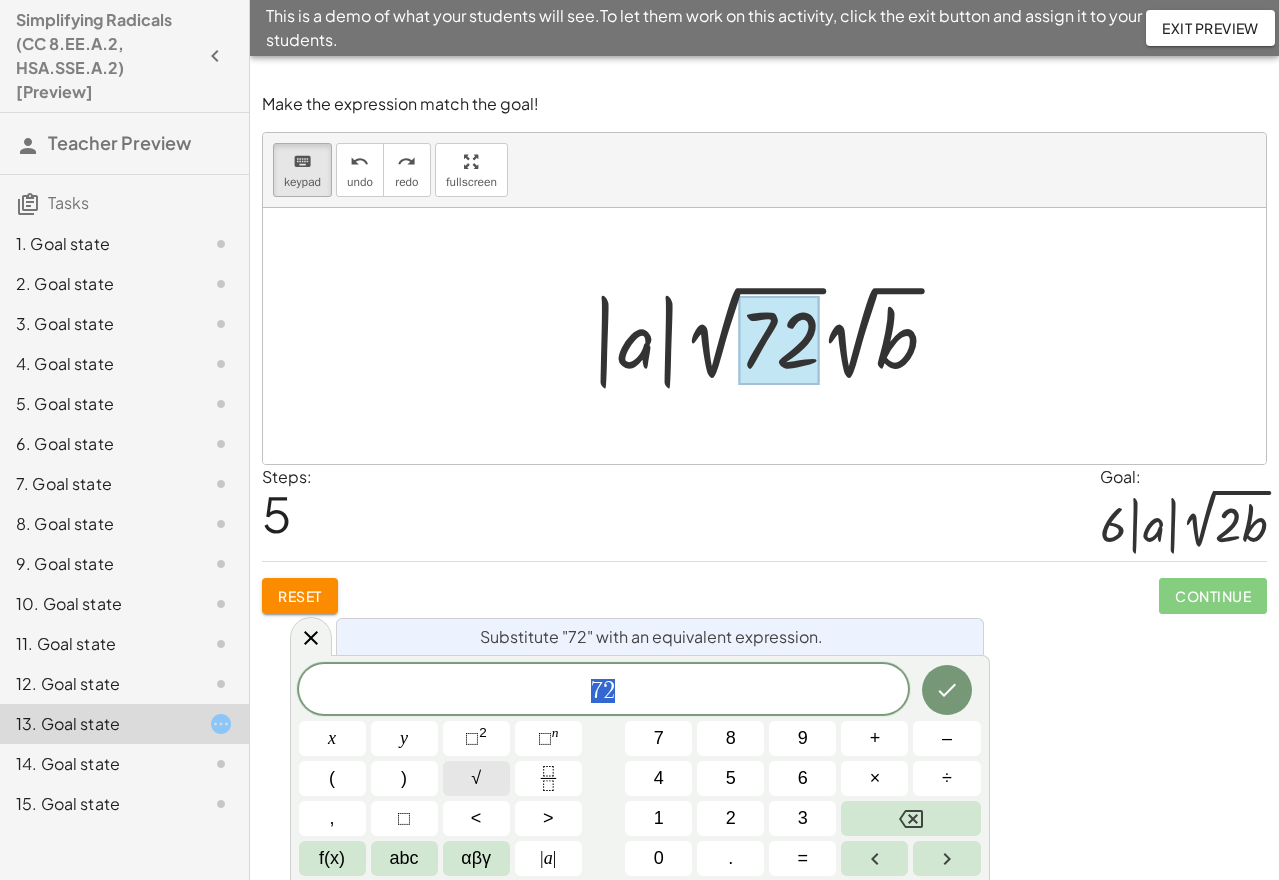 click on "√" at bounding box center [476, 778] 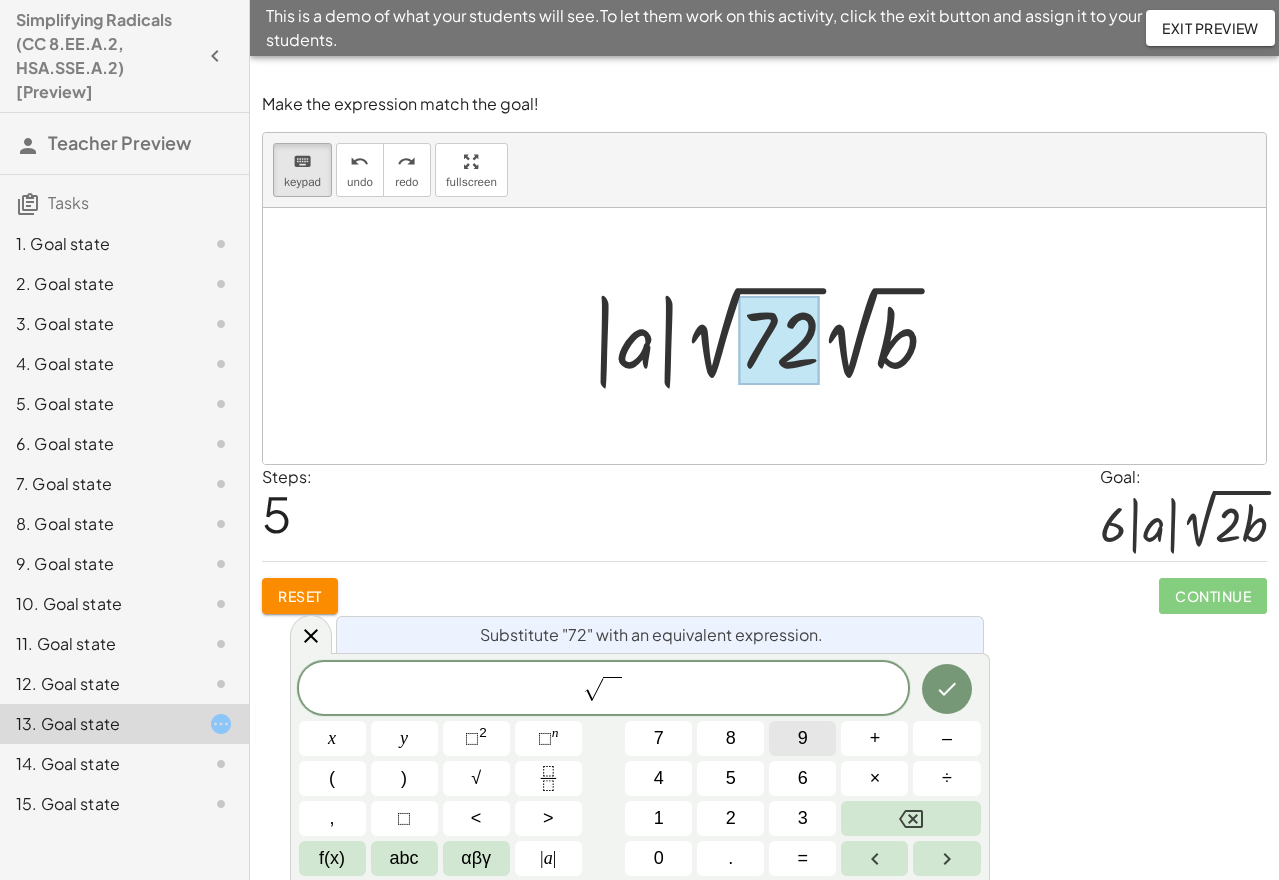 click on "9" at bounding box center [803, 738] 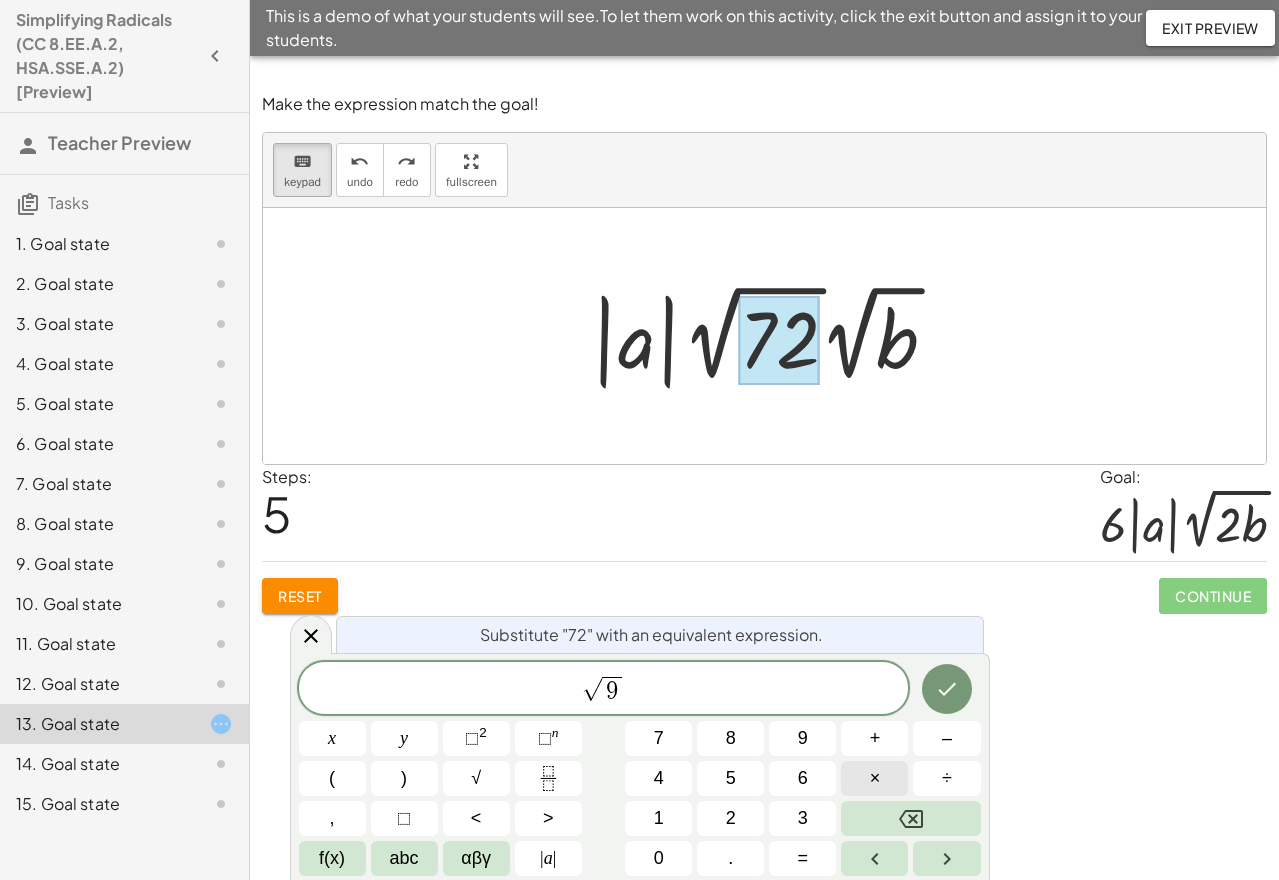 click on "×" at bounding box center (875, 778) 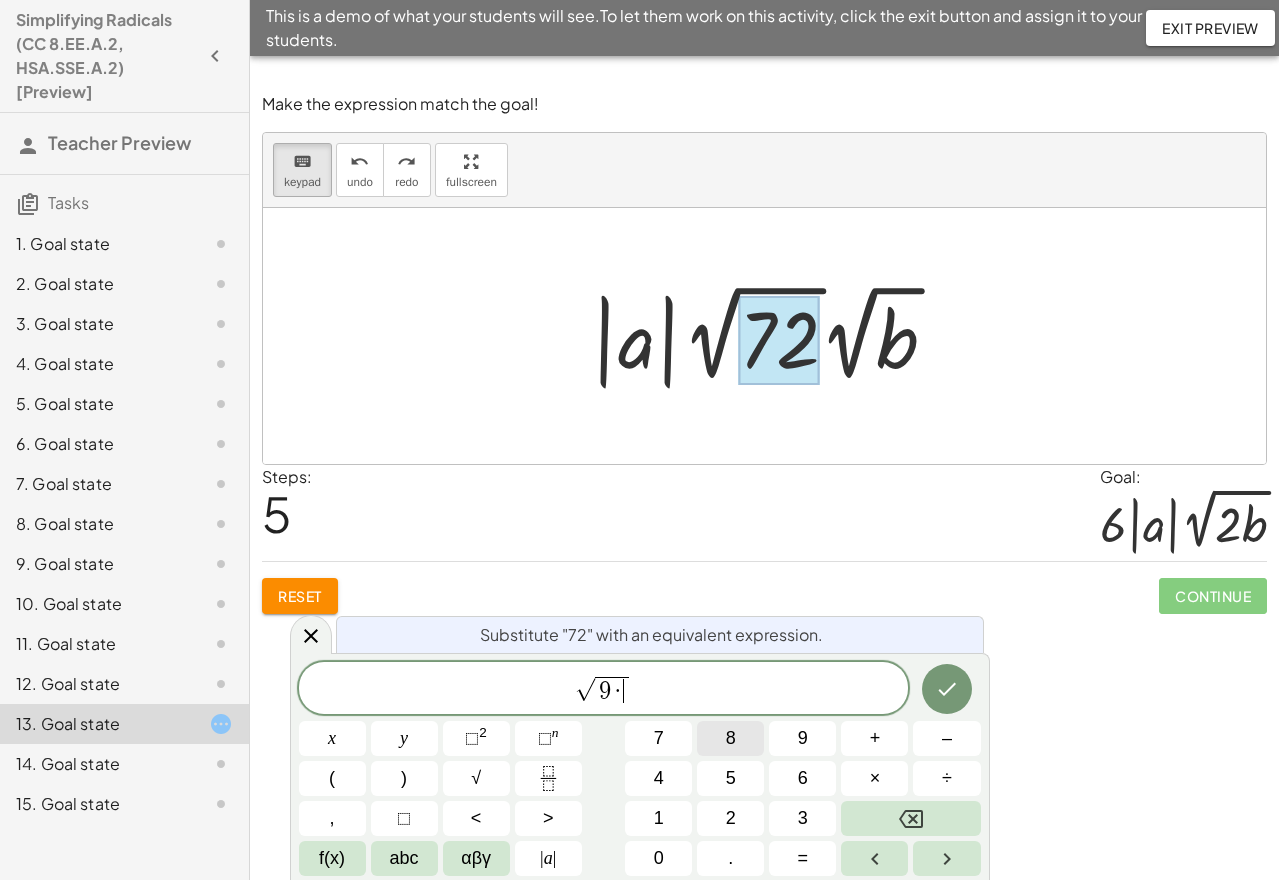 click on "8" at bounding box center [731, 738] 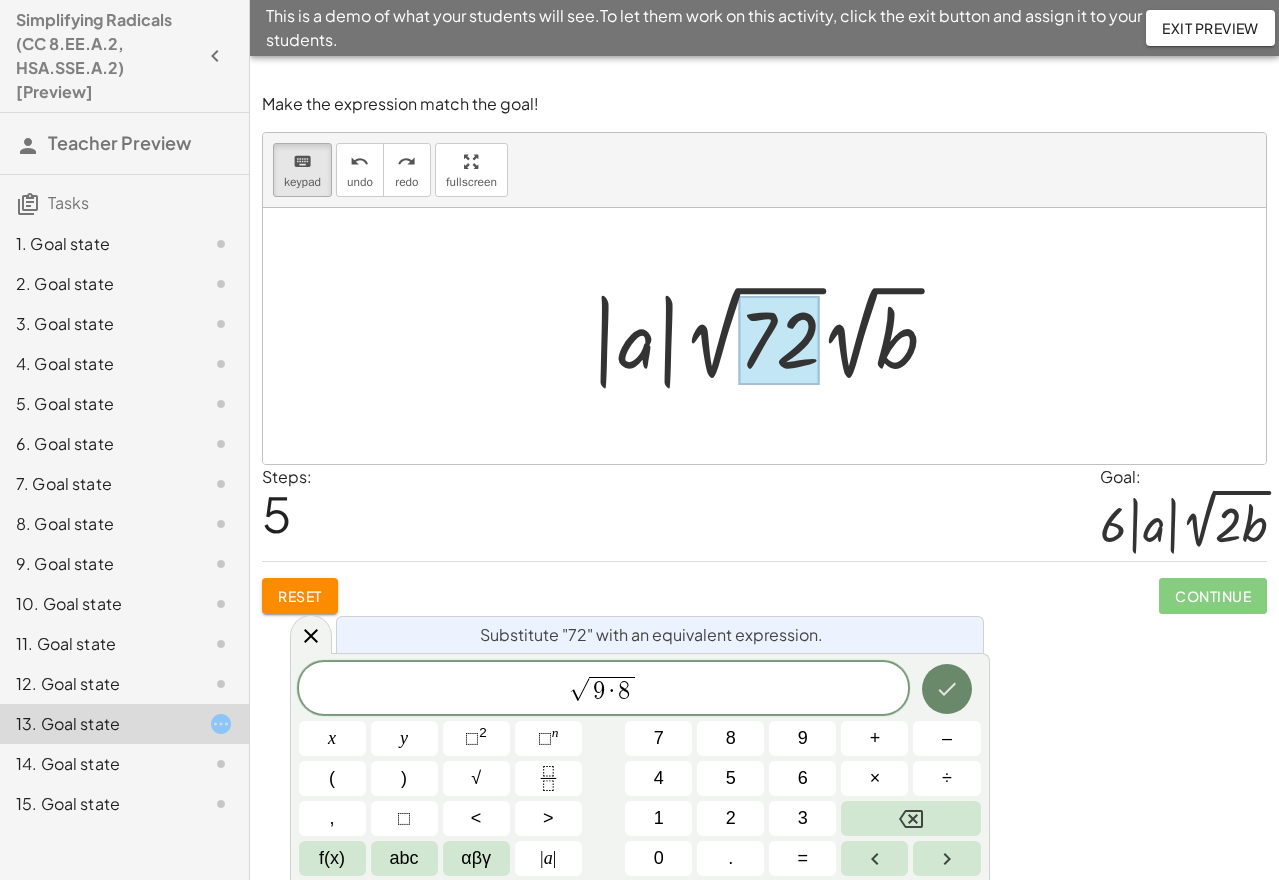 click at bounding box center (947, 689) 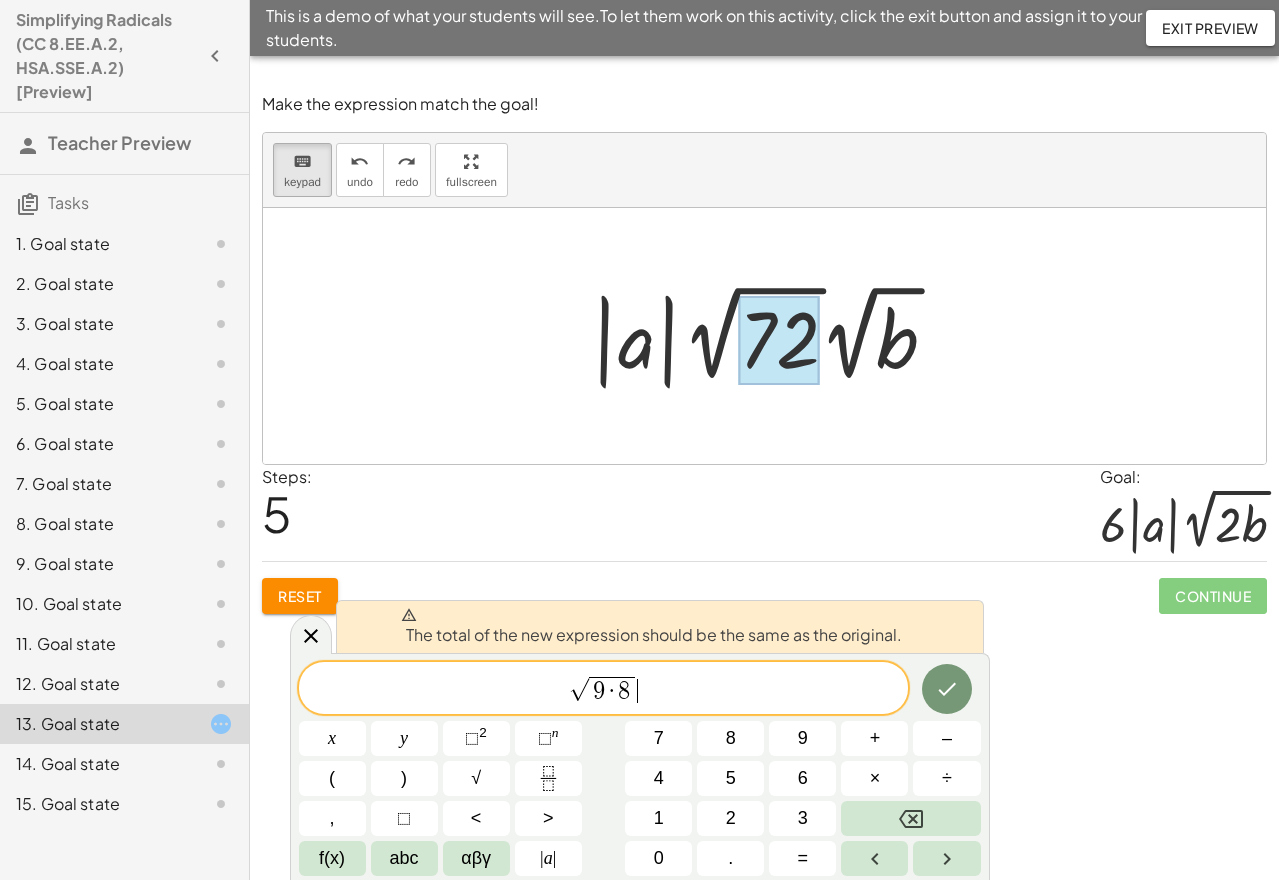 scroll, scrollTop: 336, scrollLeft: 11, axis: both 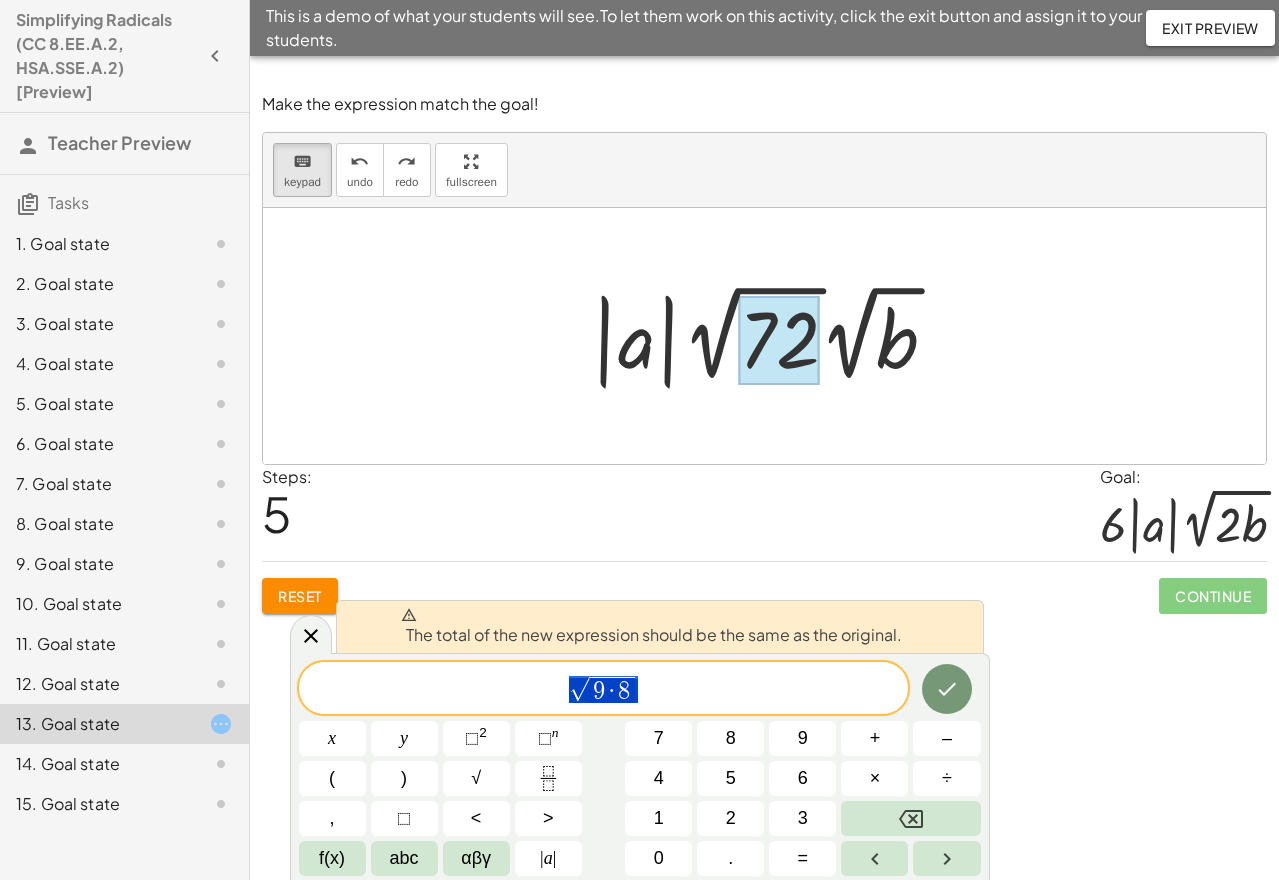 drag, startPoint x: 721, startPoint y: 679, endPoint x: 547, endPoint y: 697, distance: 174.92856 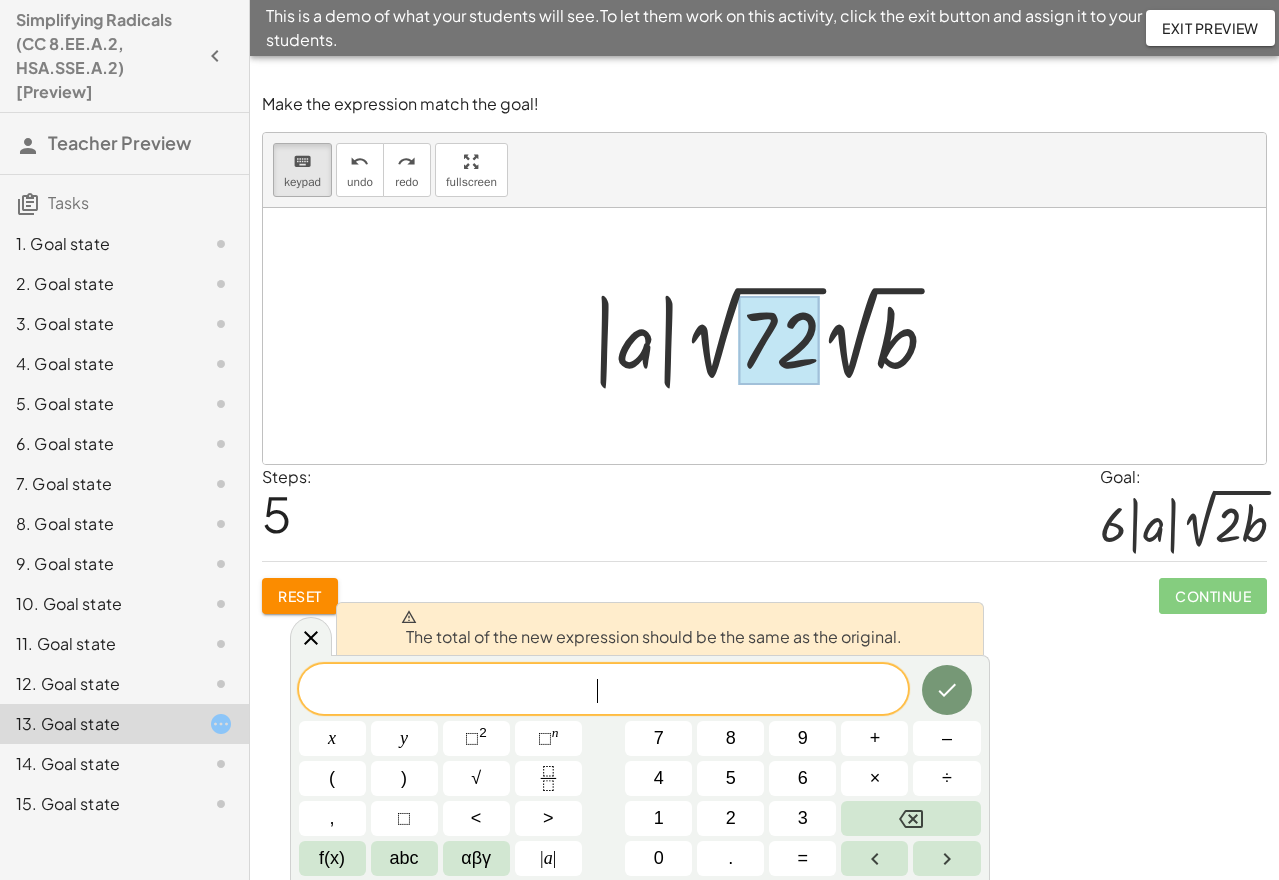 scroll, scrollTop: 19, scrollLeft: 0, axis: vertical 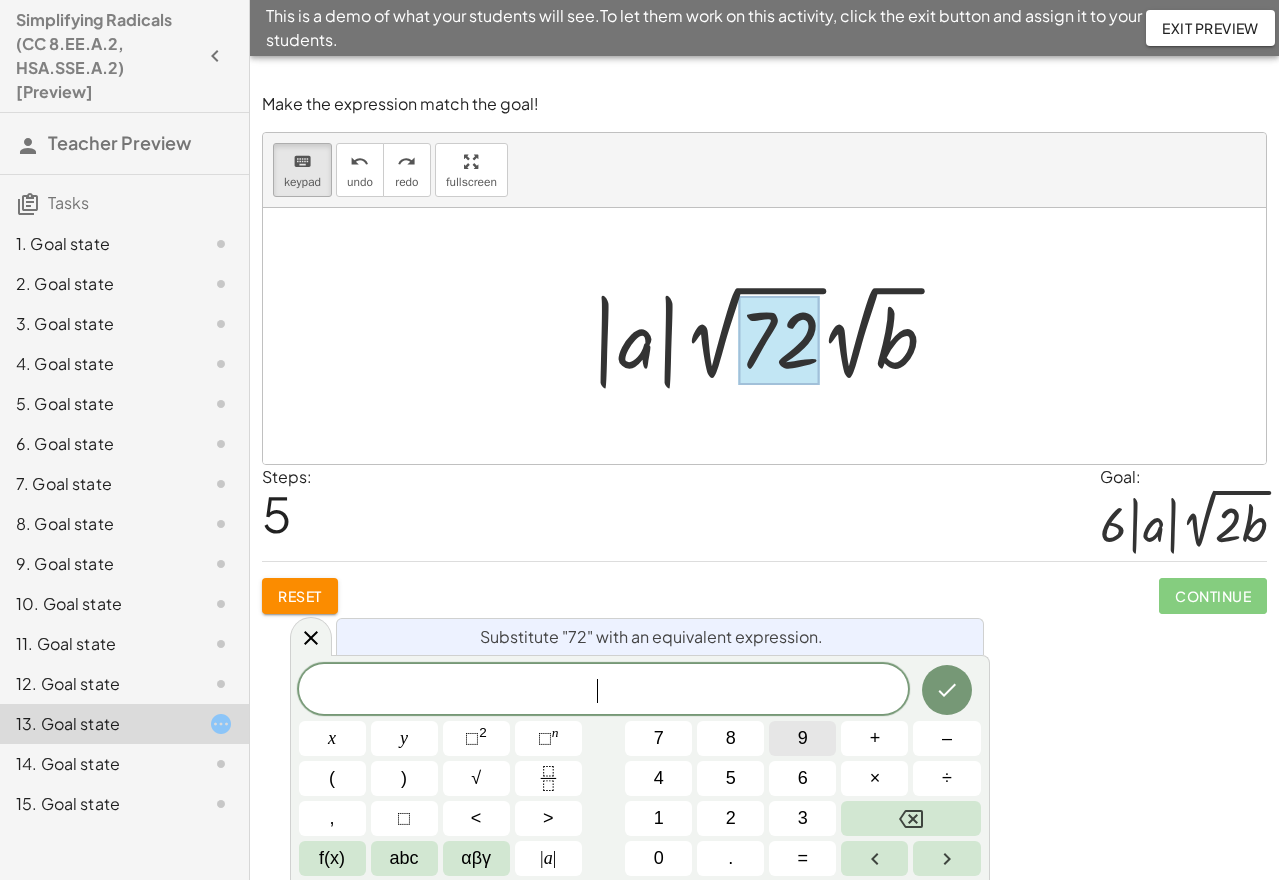 click on "9" at bounding box center [802, 738] 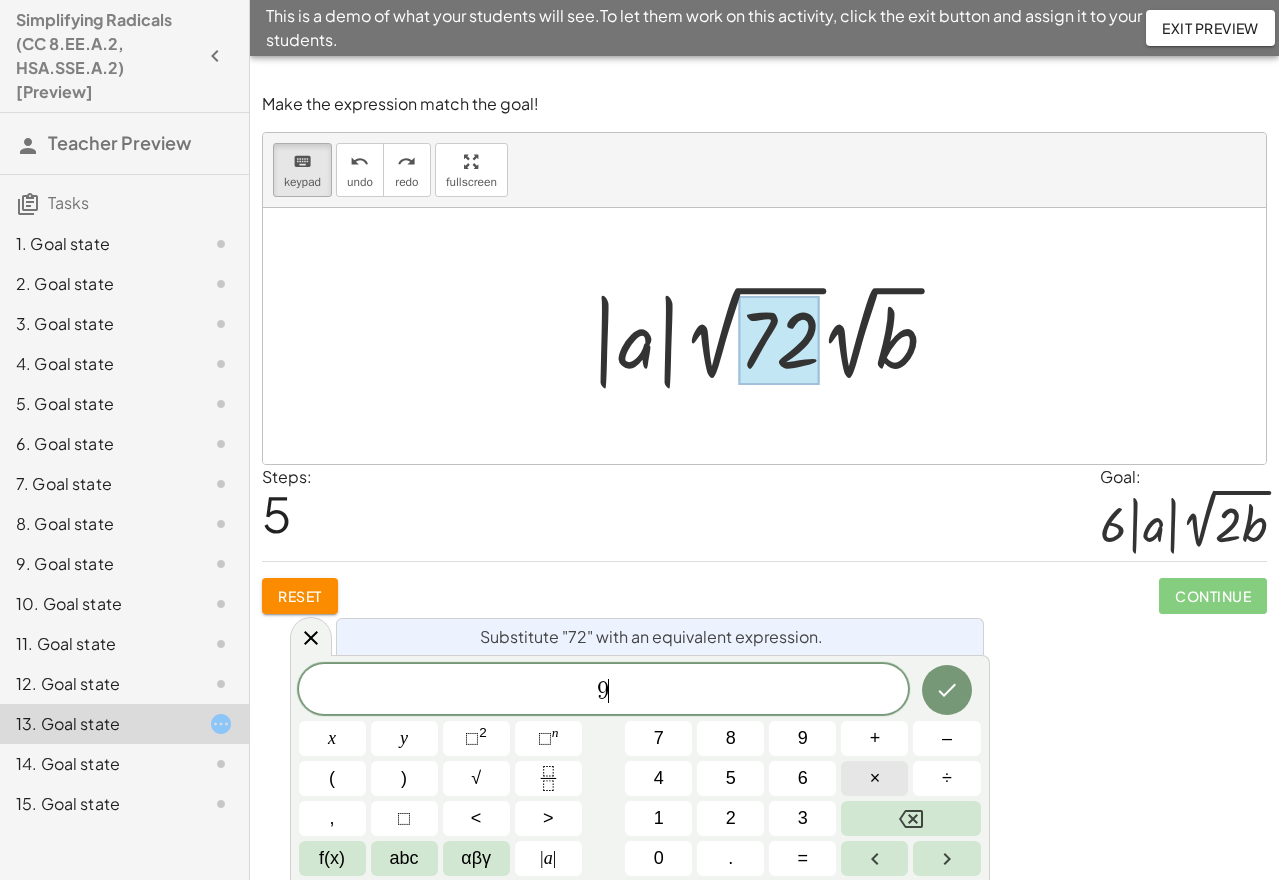 click on "×" at bounding box center (874, 778) 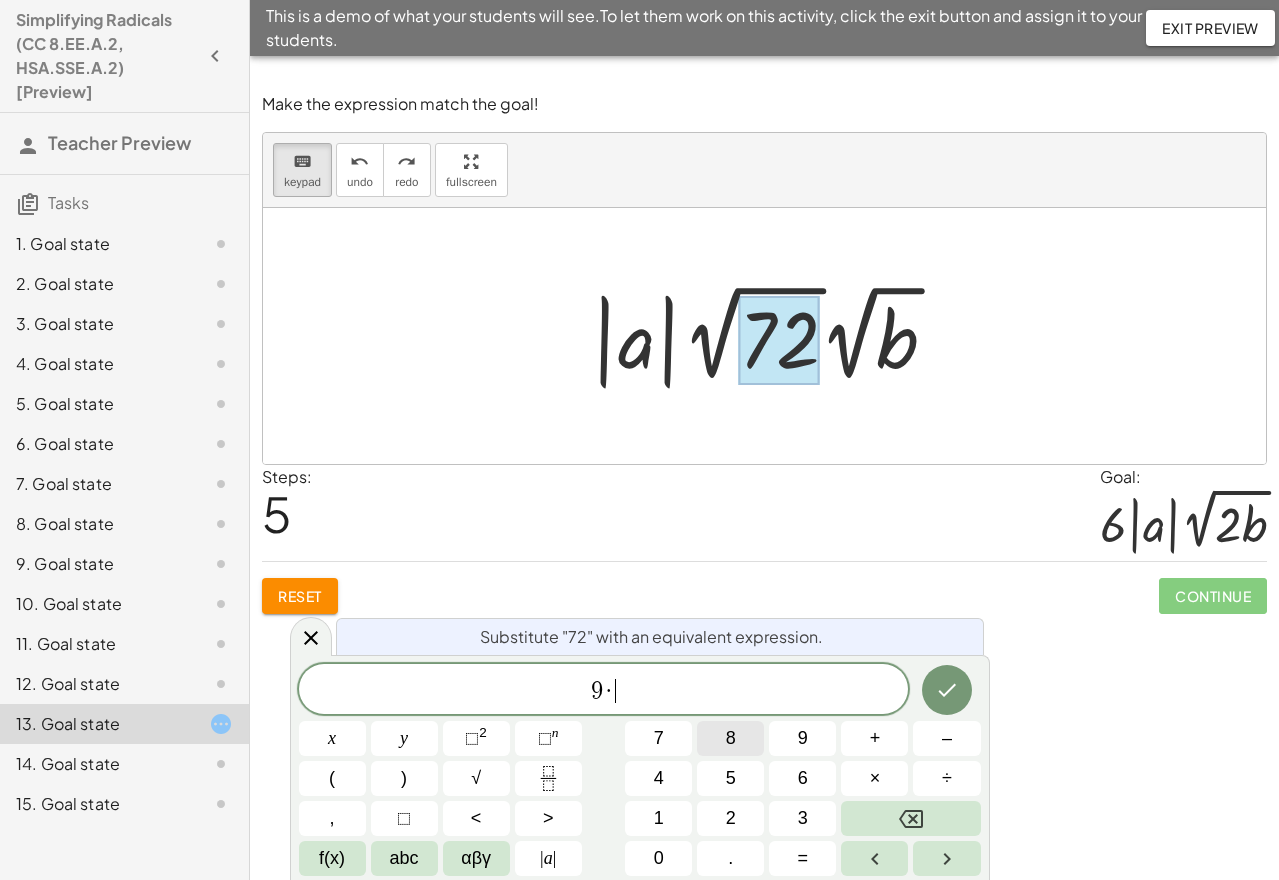 click on "8" at bounding box center [730, 738] 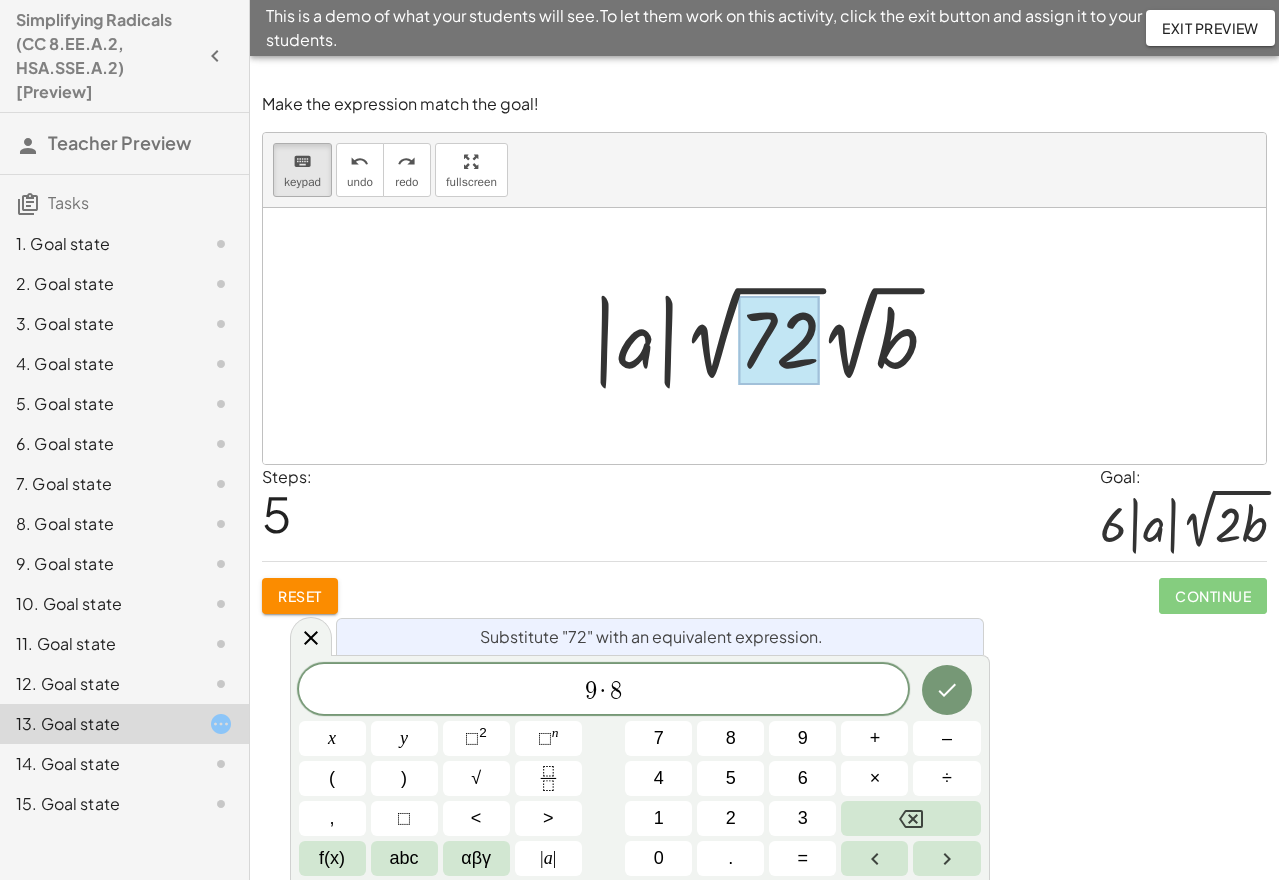 click 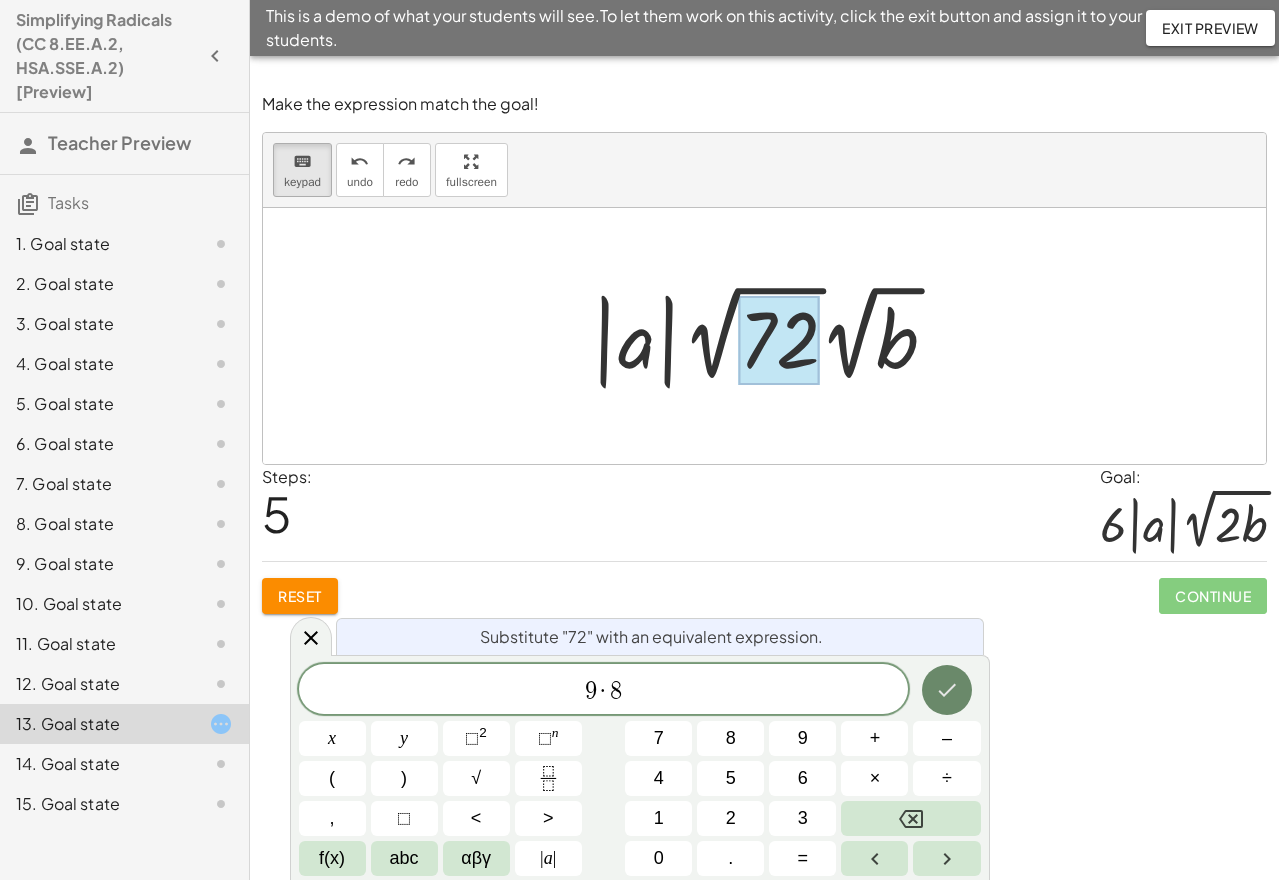 click 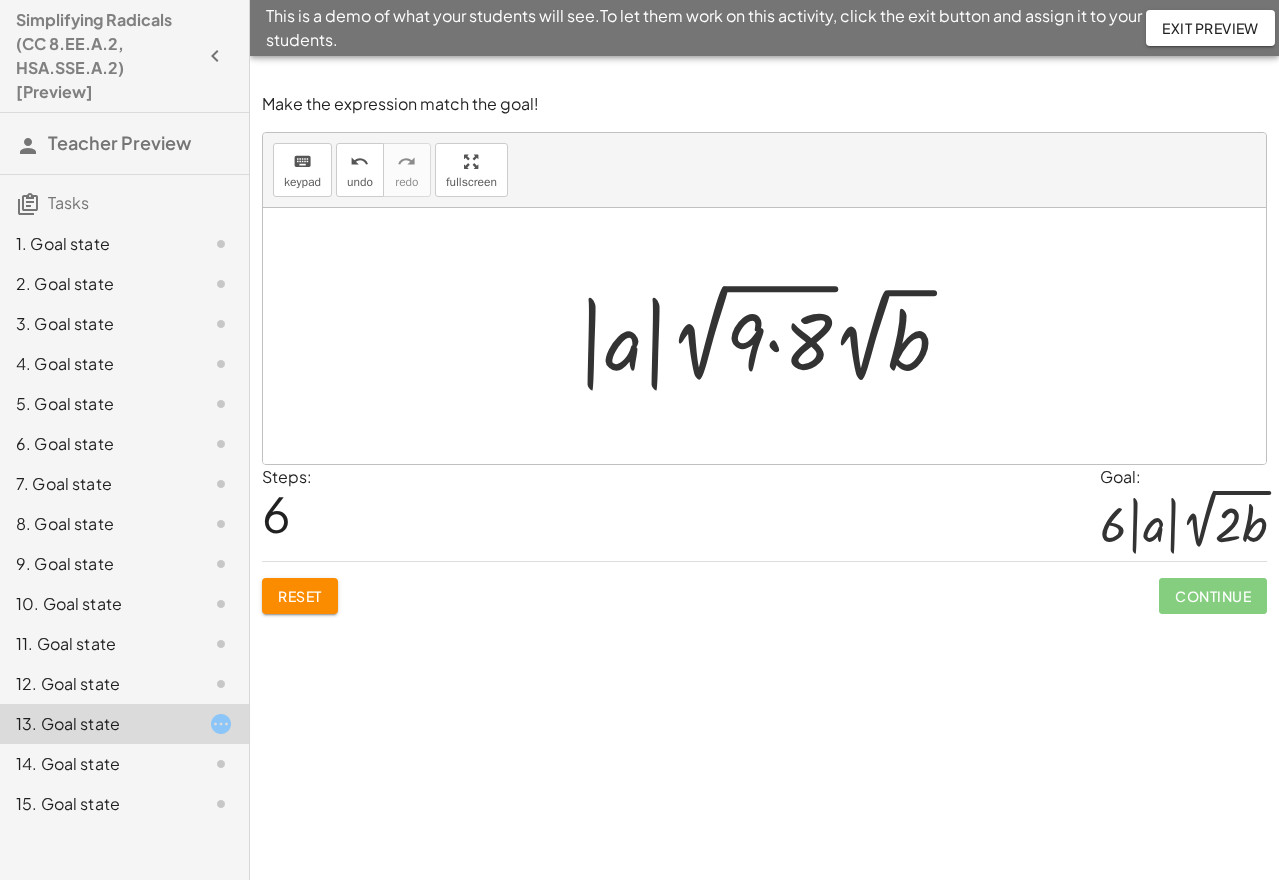 click at bounding box center [771, 336] 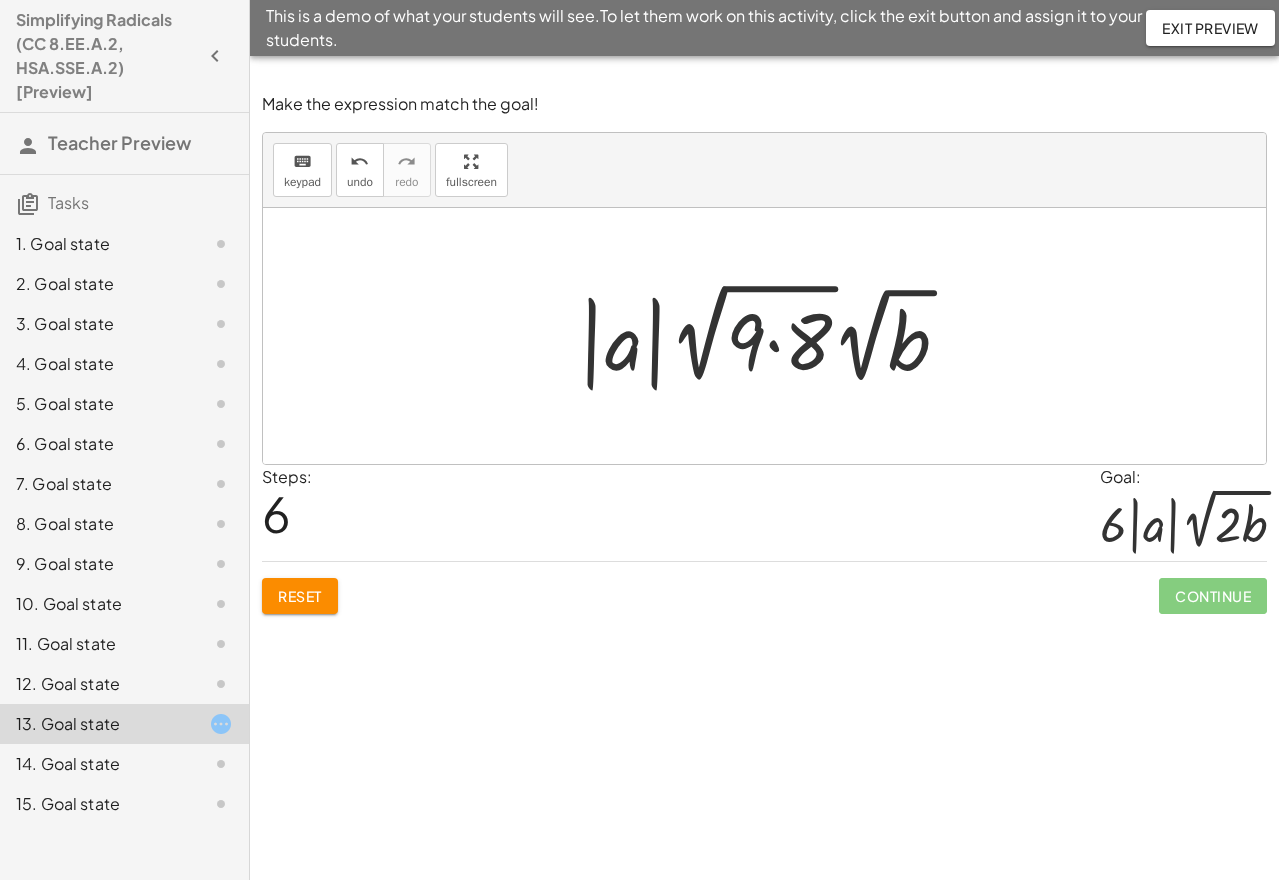 click at bounding box center (771, 336) 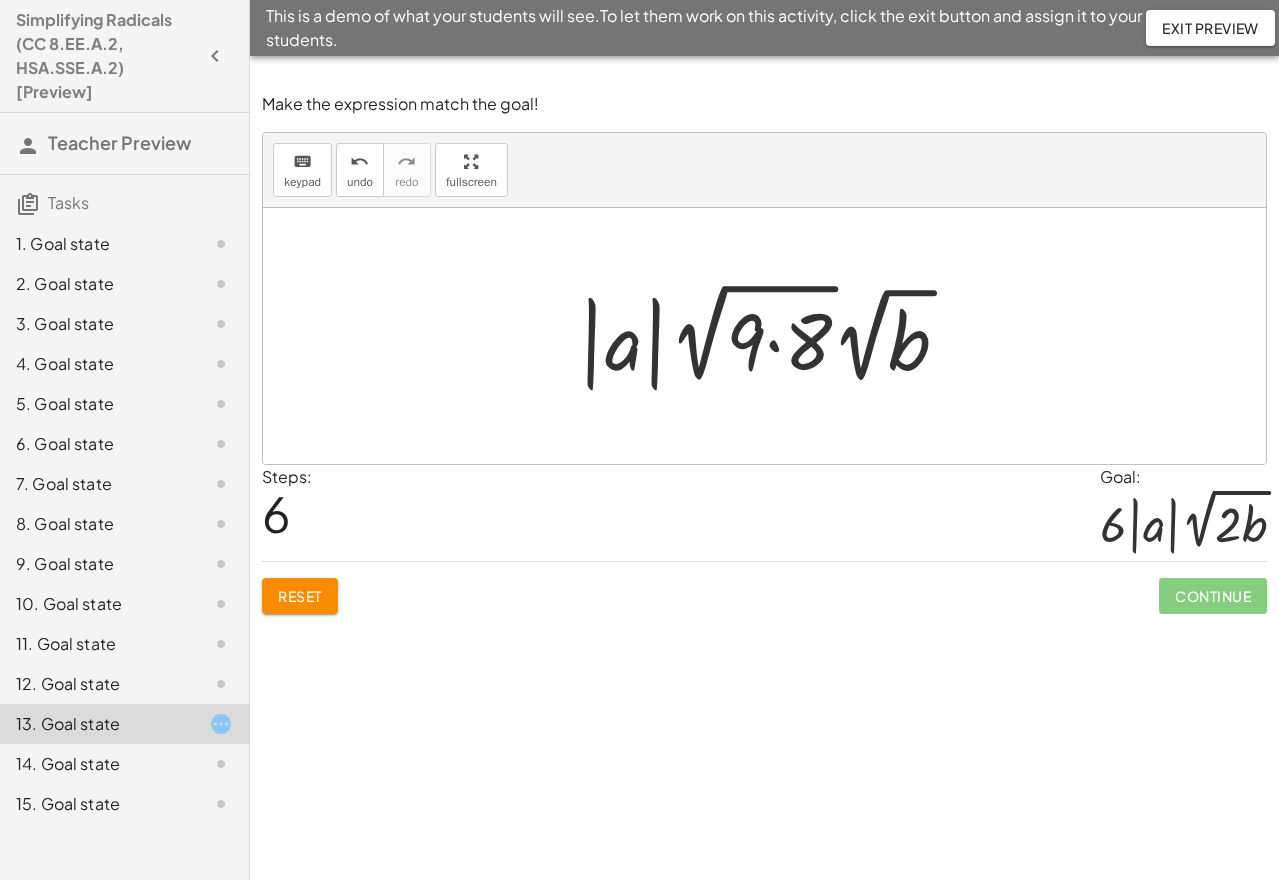 click at bounding box center [764, 336] 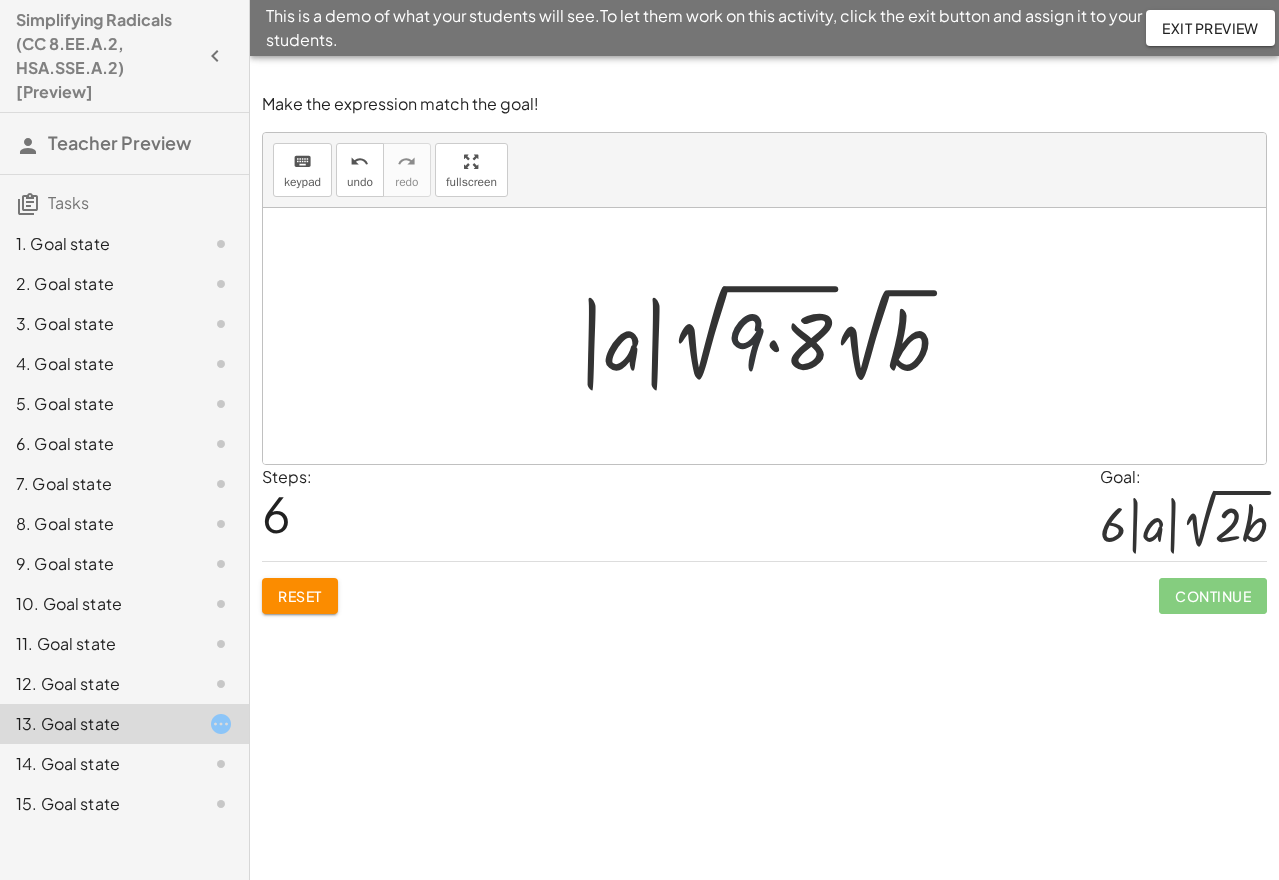 click at bounding box center (771, 336) 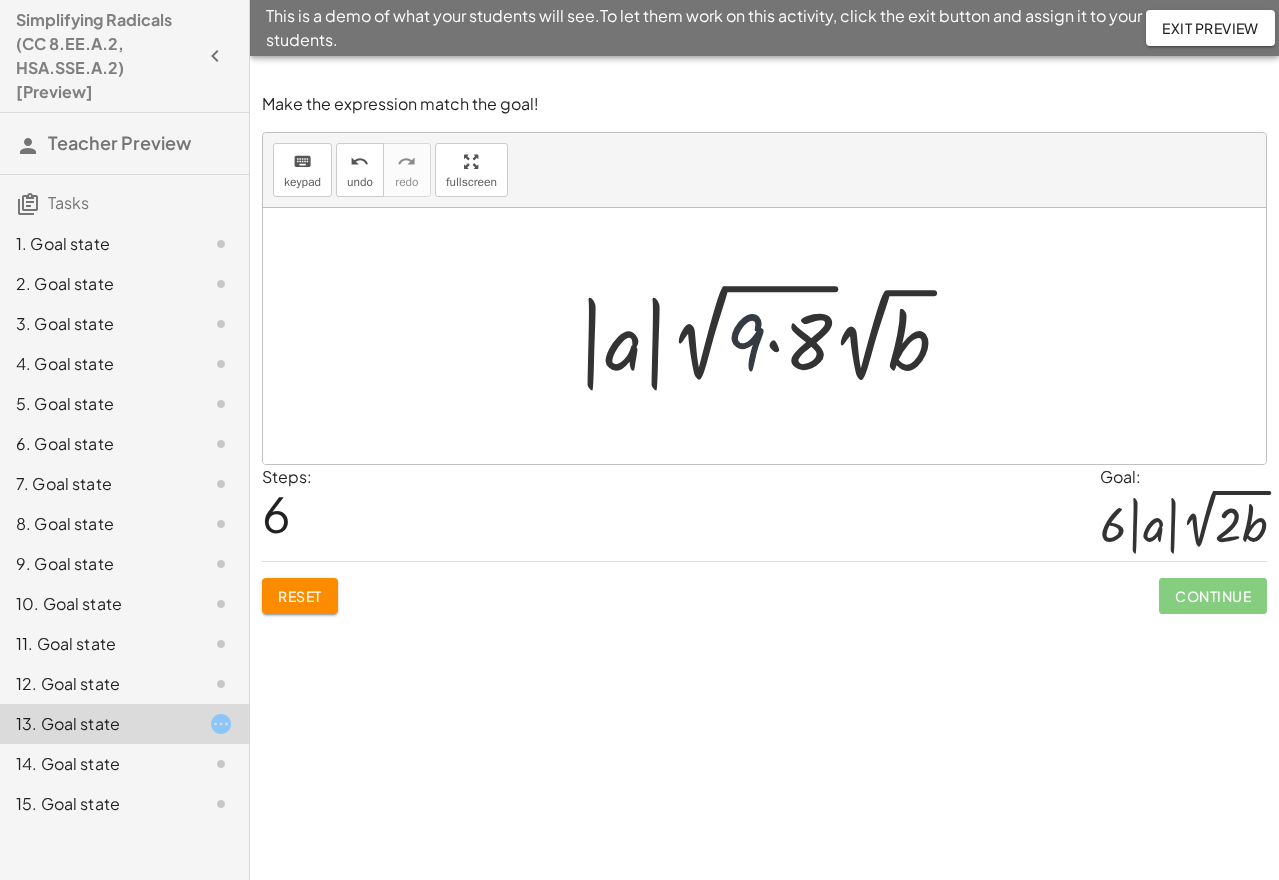 click at bounding box center (771, 336) 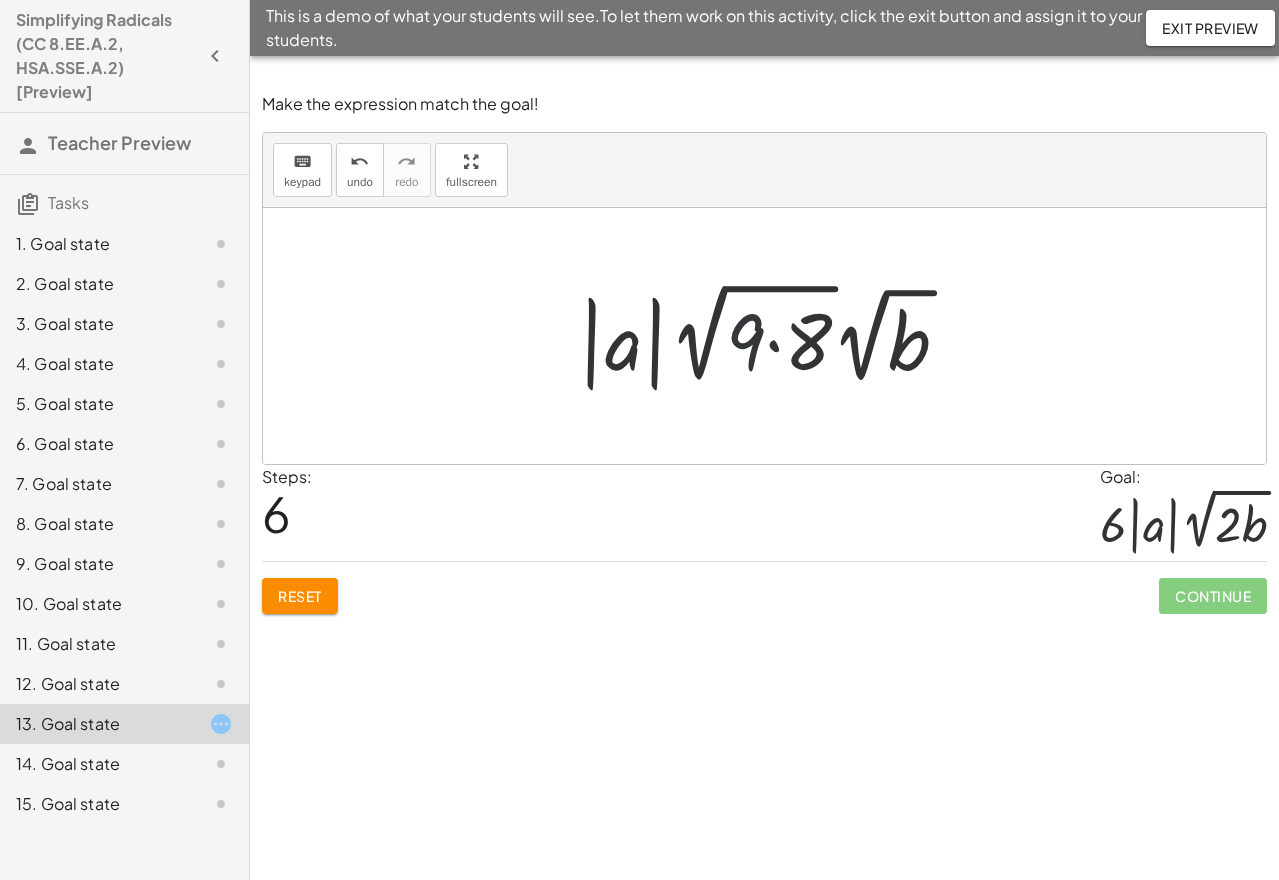 click at bounding box center [771, 336] 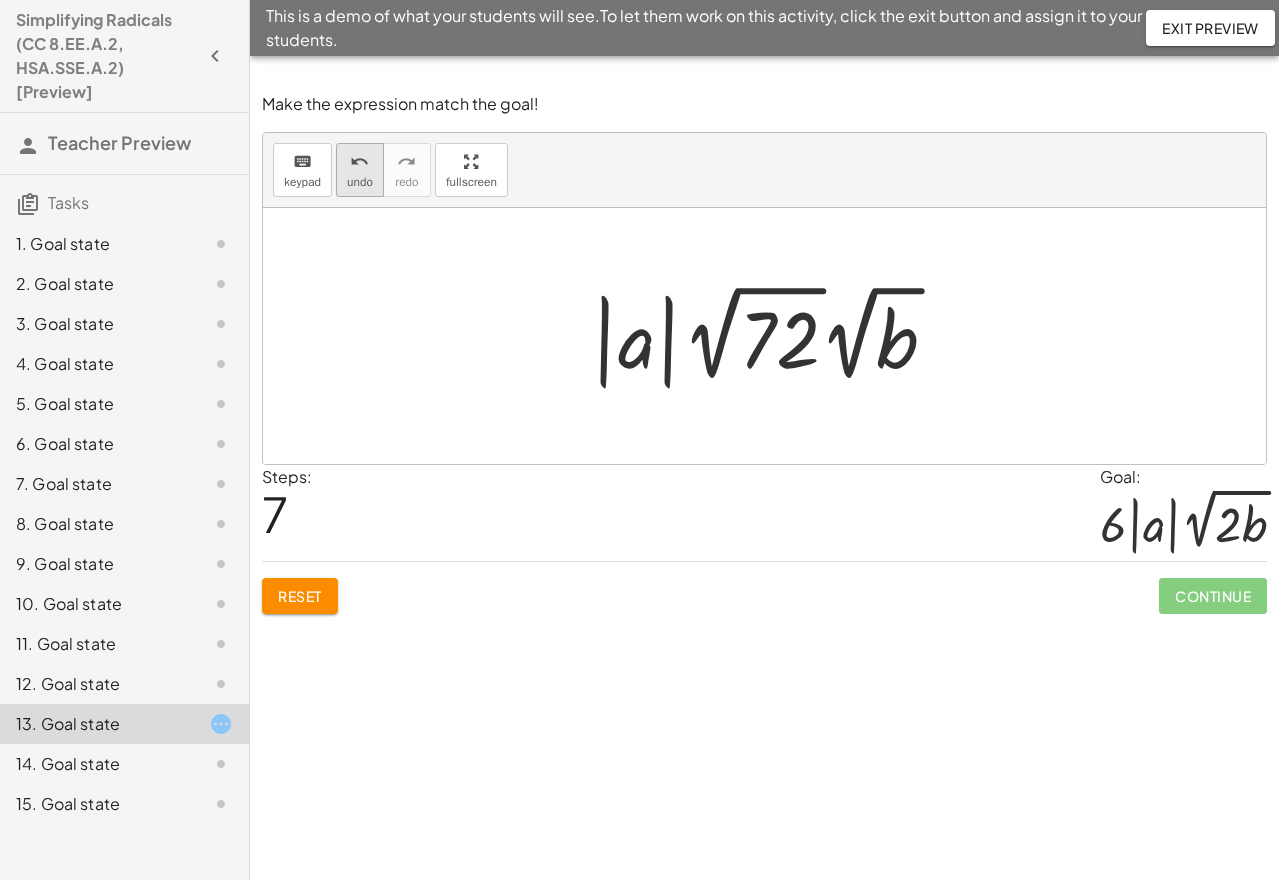 click on "undo undo" at bounding box center [360, 170] 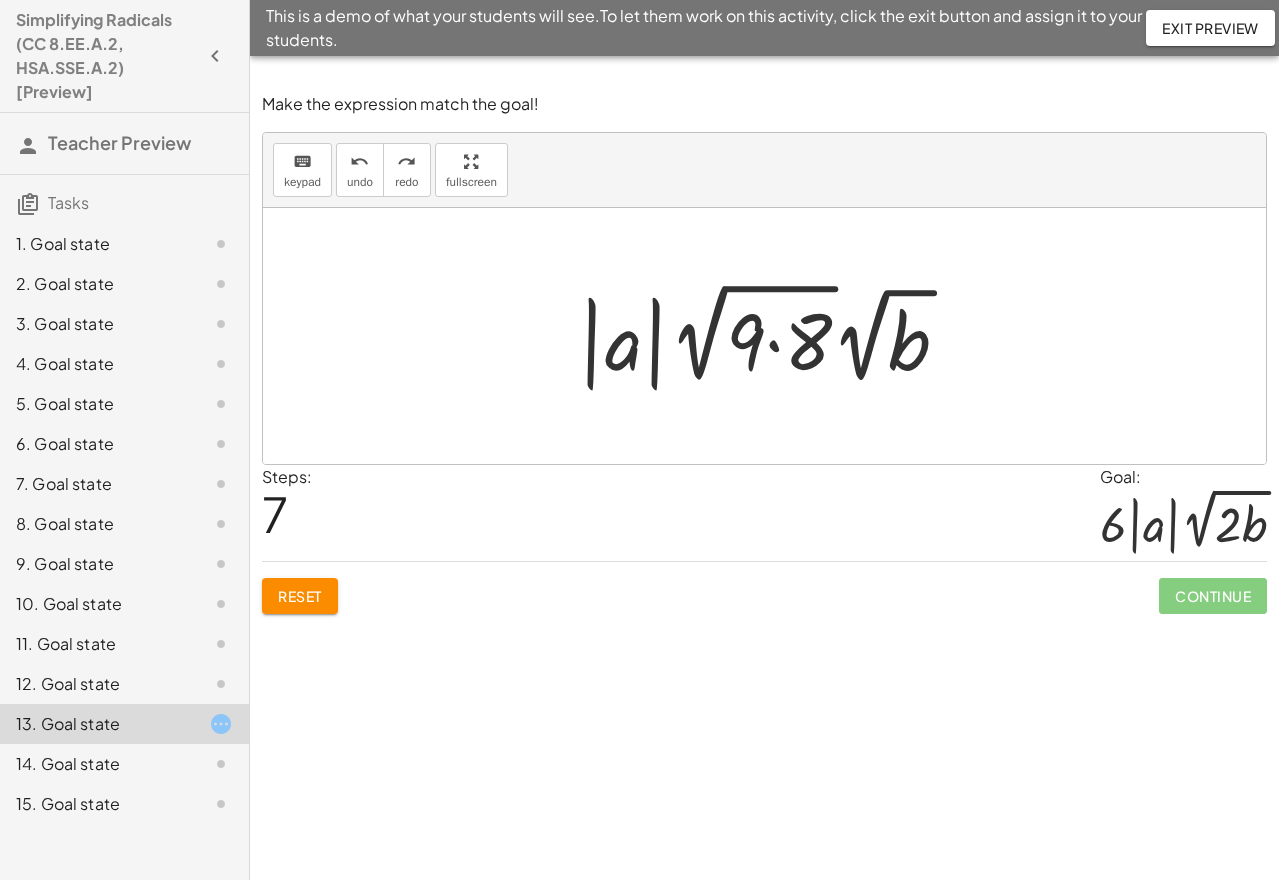 click at bounding box center (771, 336) 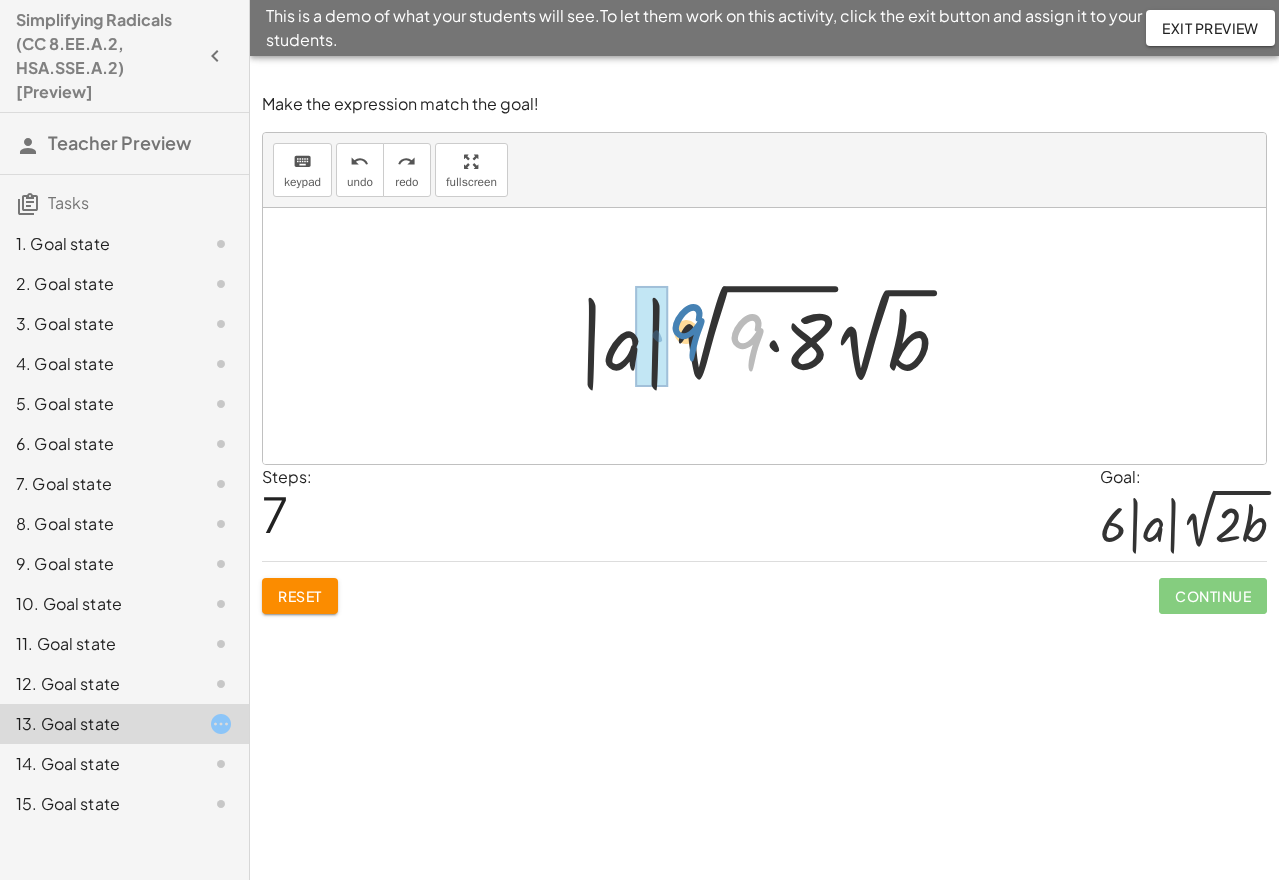 drag, startPoint x: 750, startPoint y: 330, endPoint x: 691, endPoint y: 321, distance: 59.682495 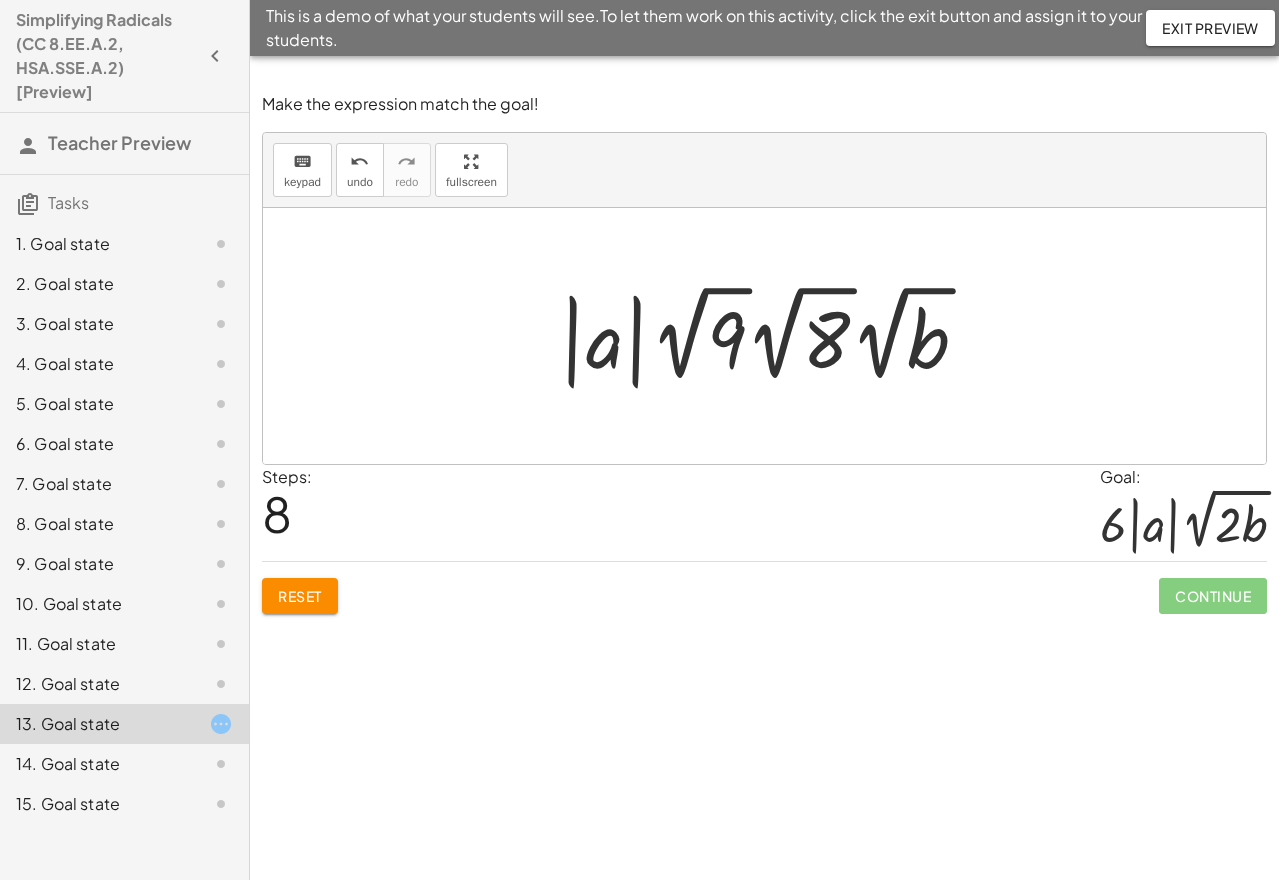 click at bounding box center [771, 336] 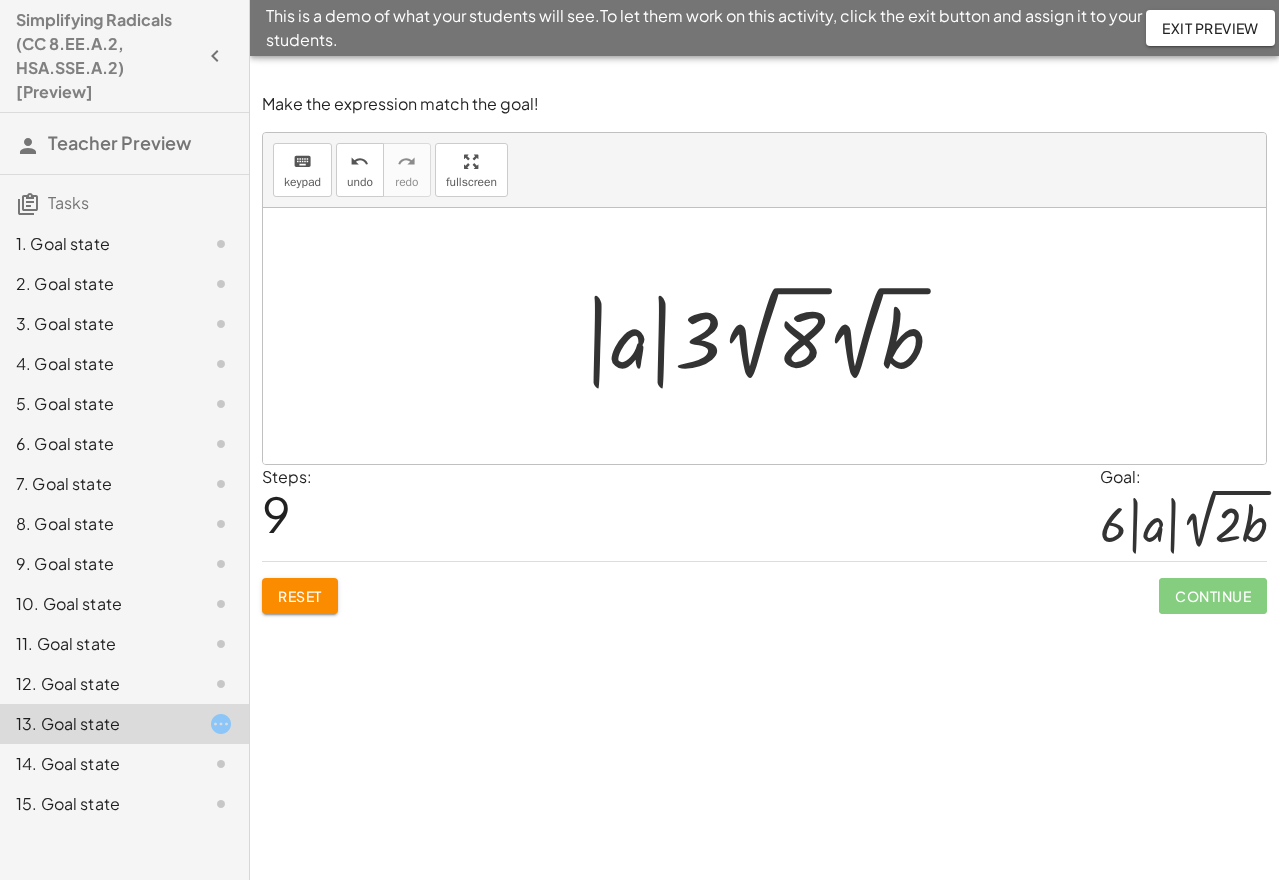 click at bounding box center (771, 336) 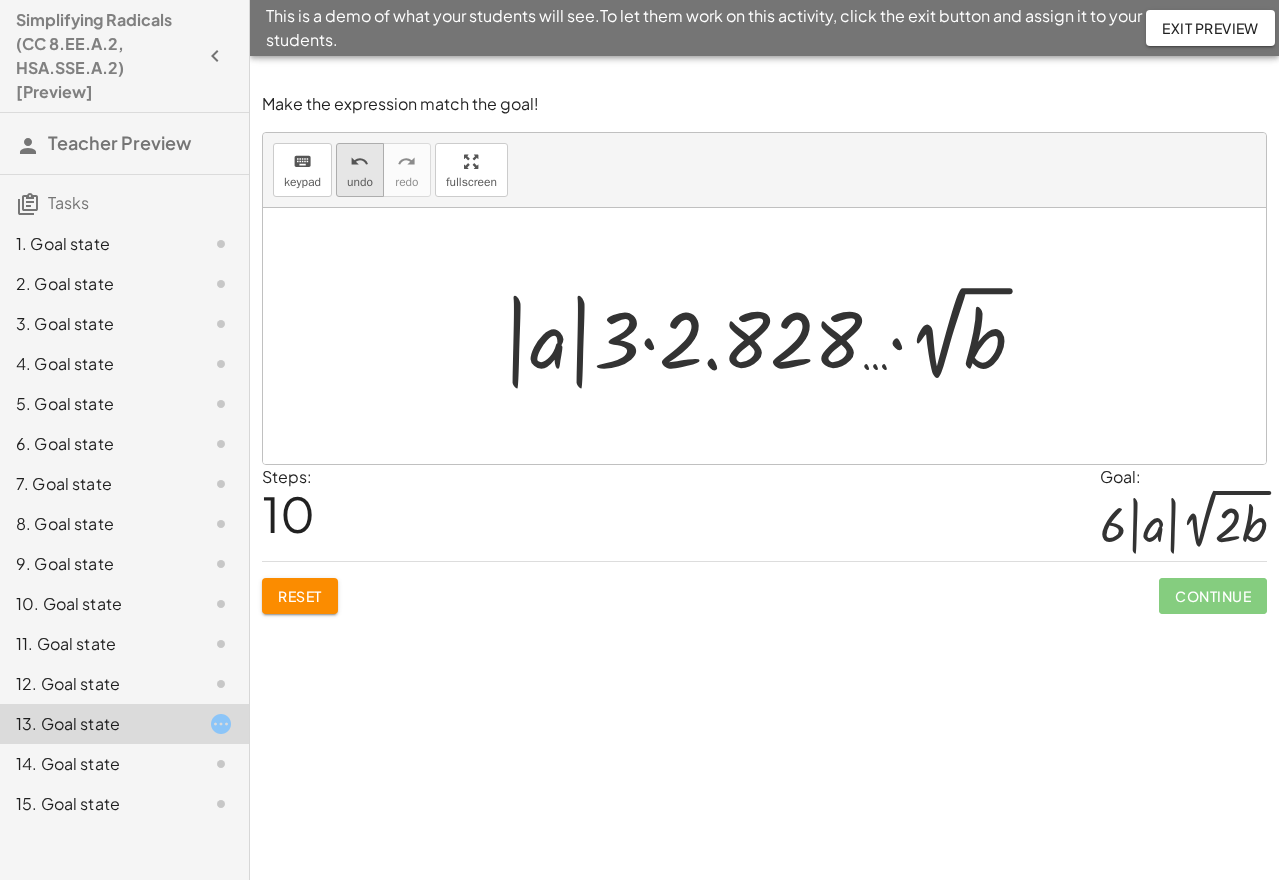 click on "undo undo" at bounding box center (360, 170) 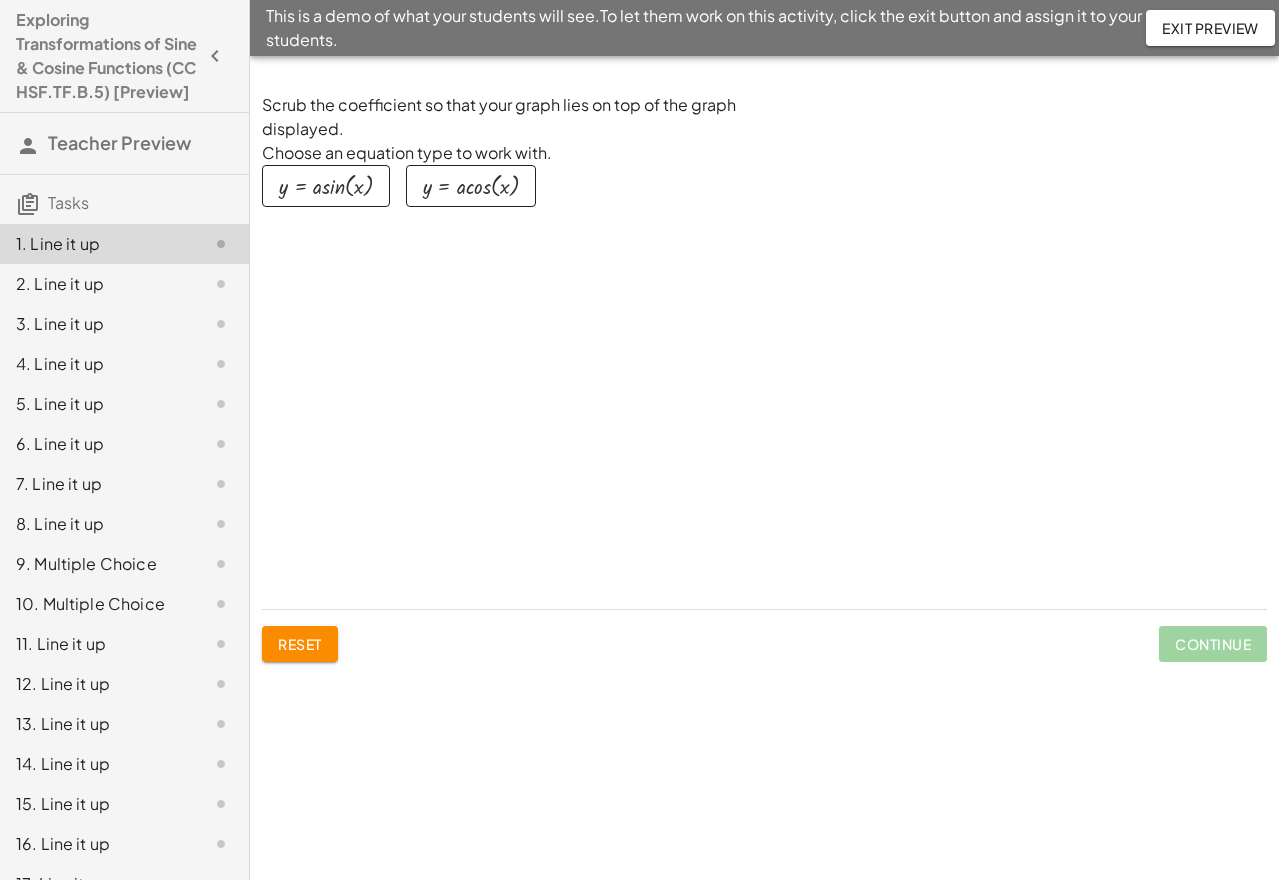 scroll, scrollTop: 0, scrollLeft: 0, axis: both 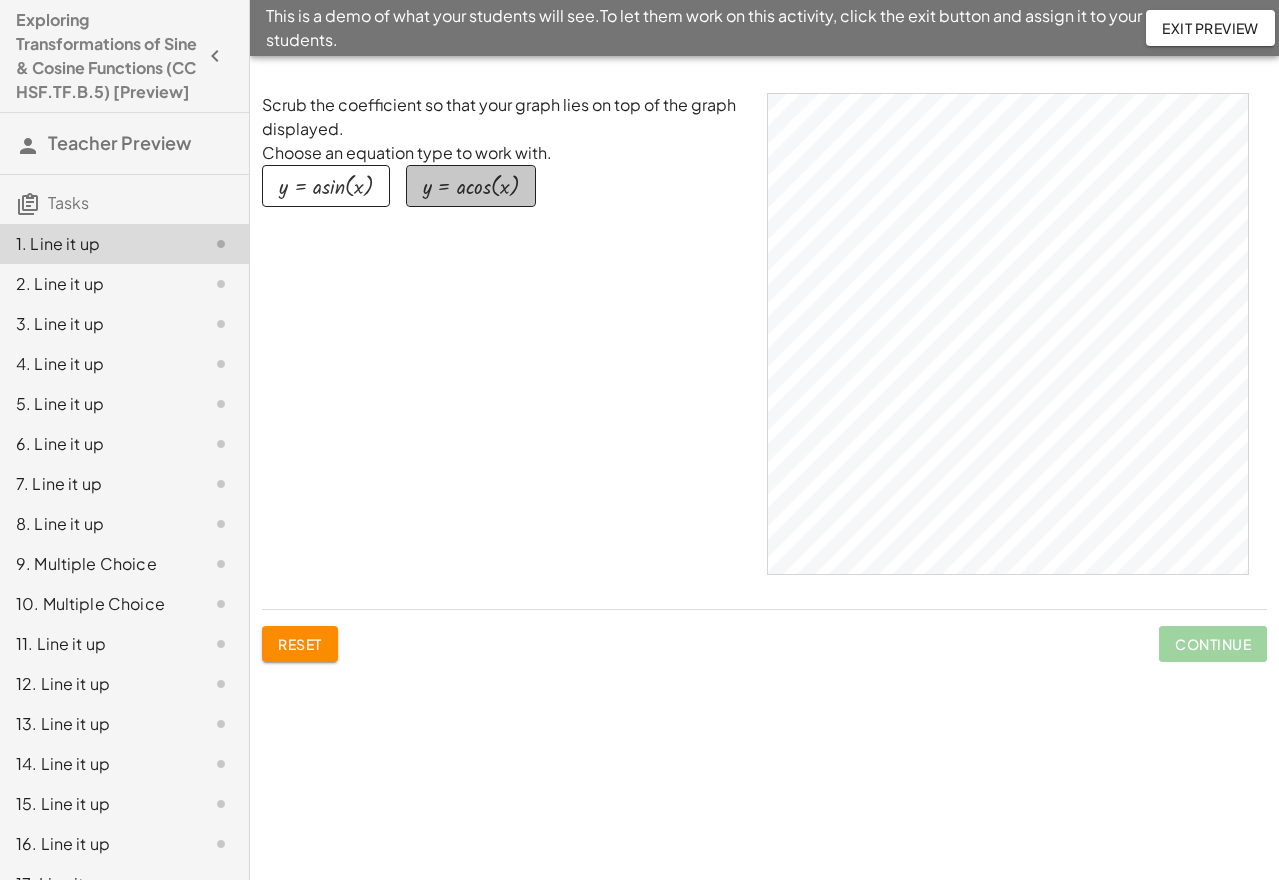 click at bounding box center [471, 186] 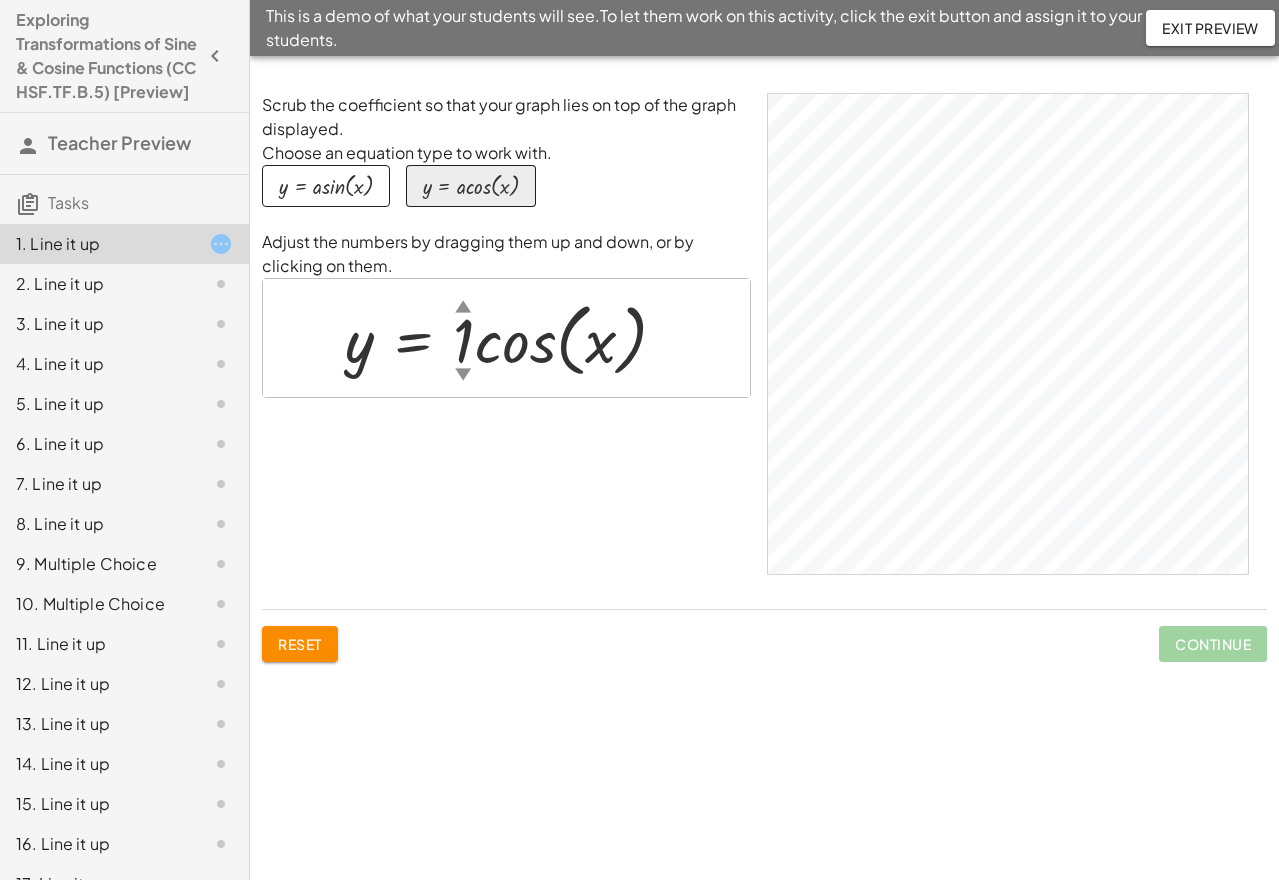 click at bounding box center (514, 338) 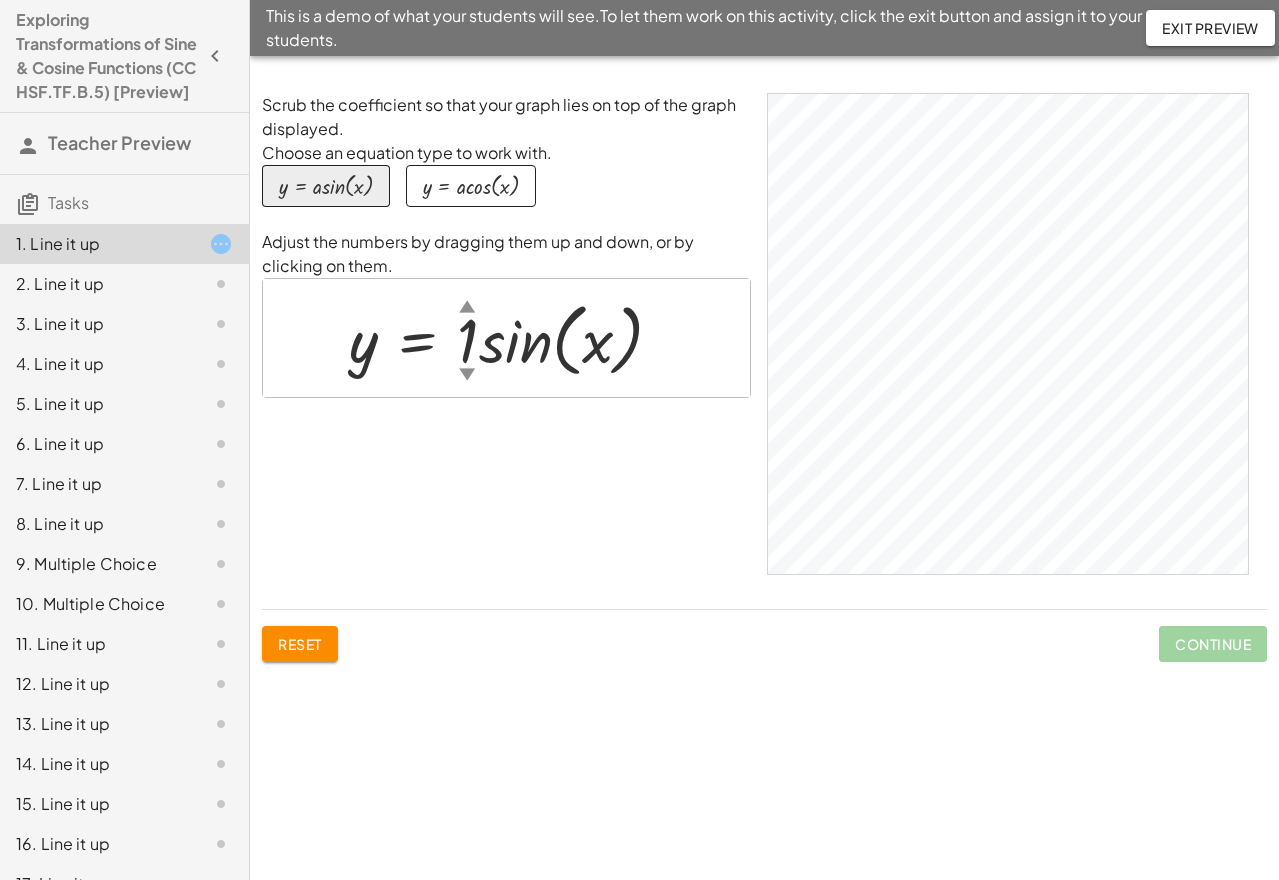 click on "▲" at bounding box center [467, 308] 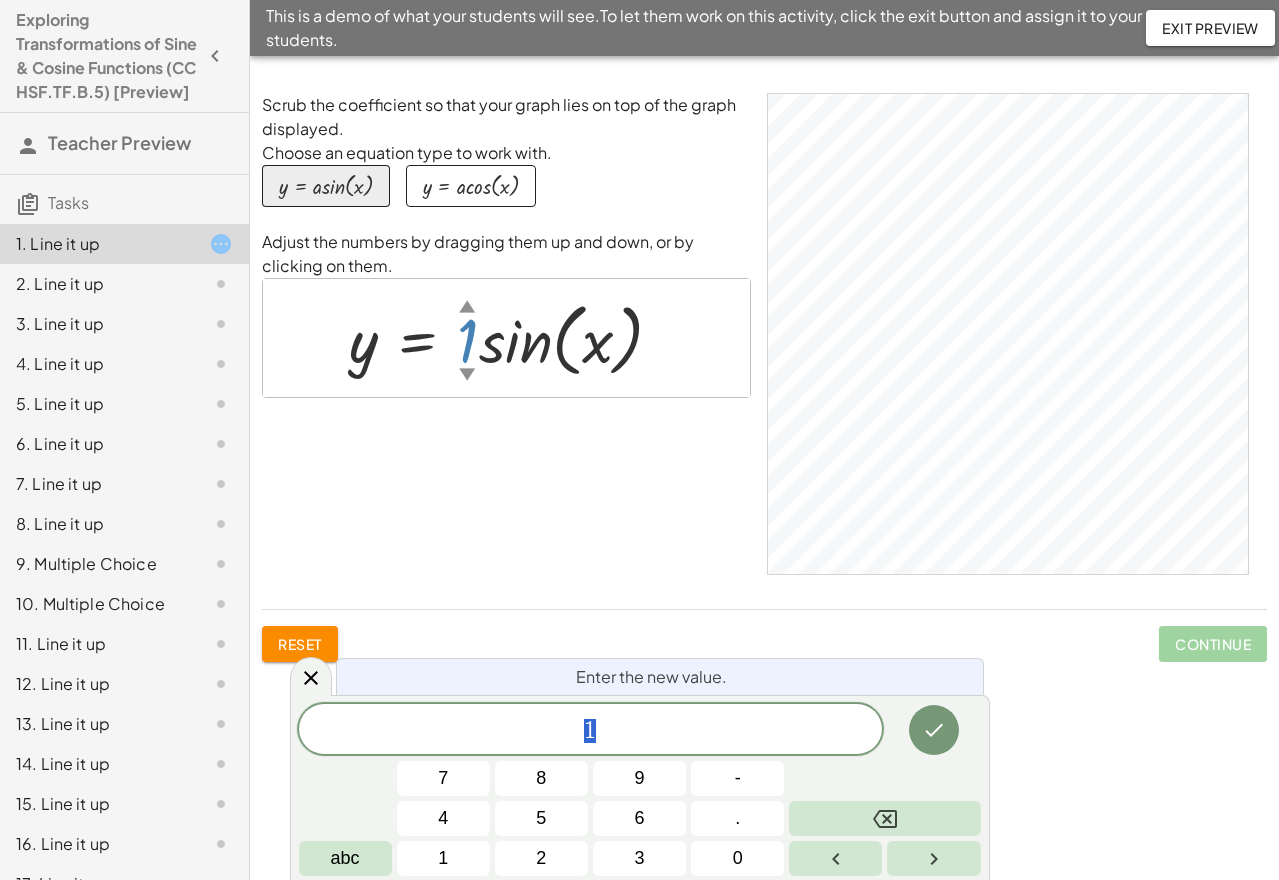 scroll, scrollTop: 18, scrollLeft: 0, axis: vertical 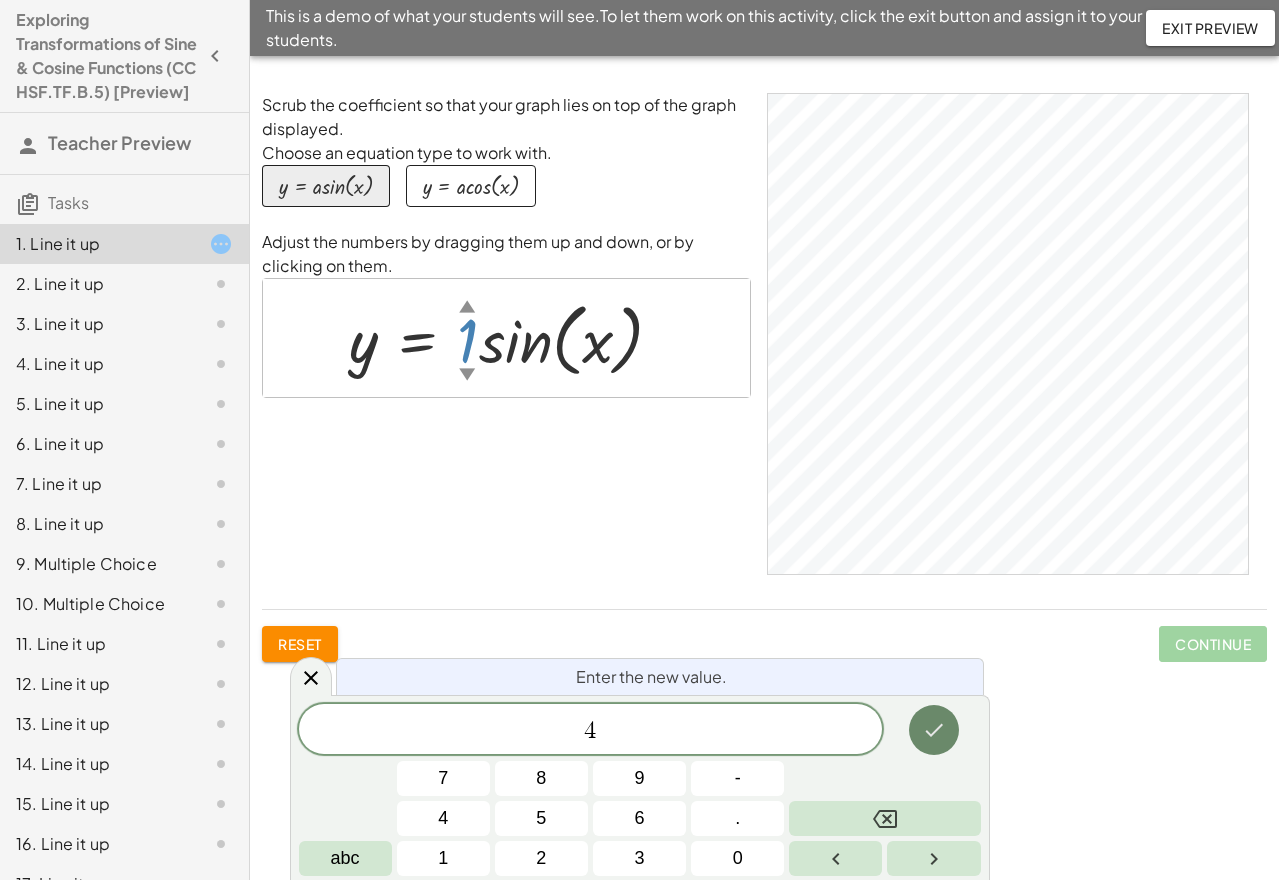 click 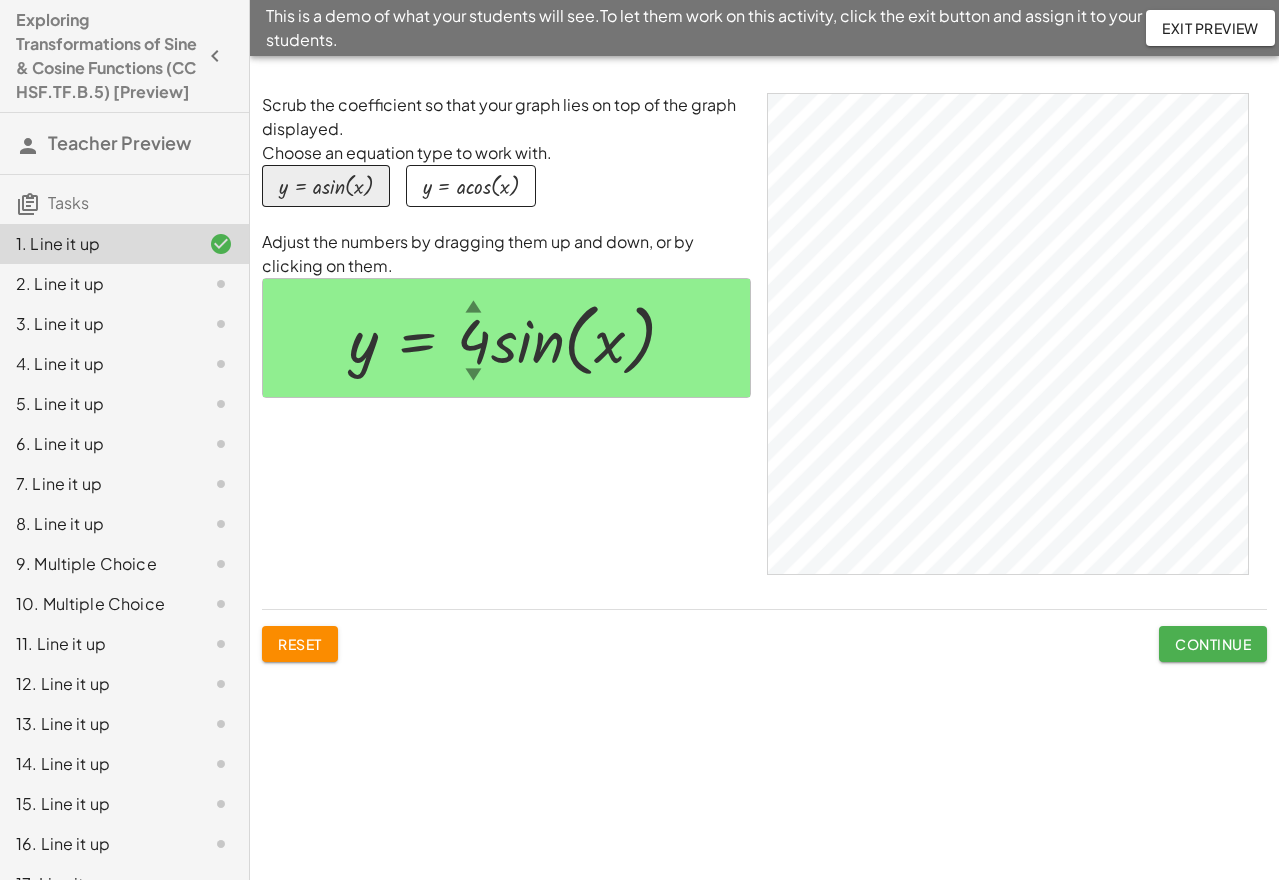 click on "Continue" 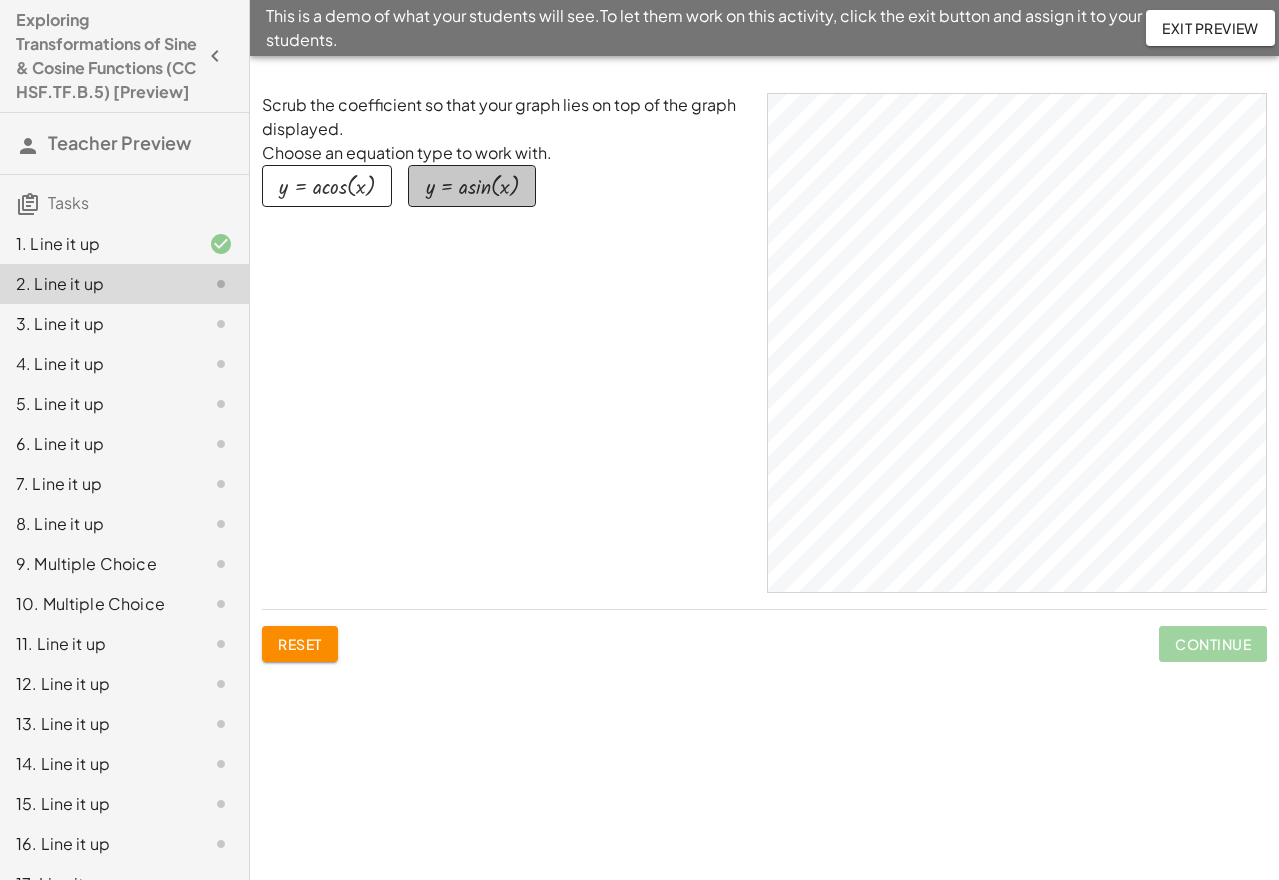 click on "y = · a · sin ( , x )" 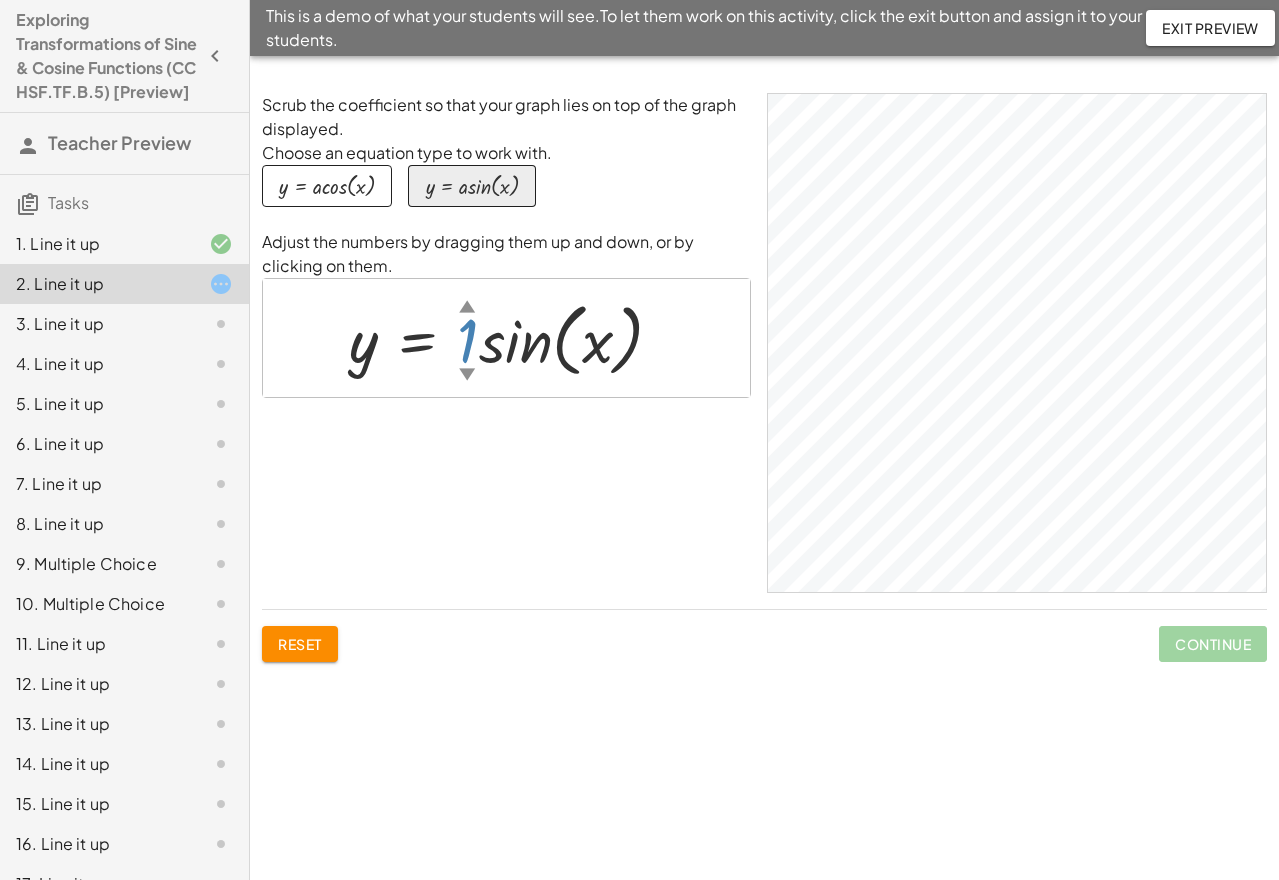 click on "▼" at bounding box center [467, 376] 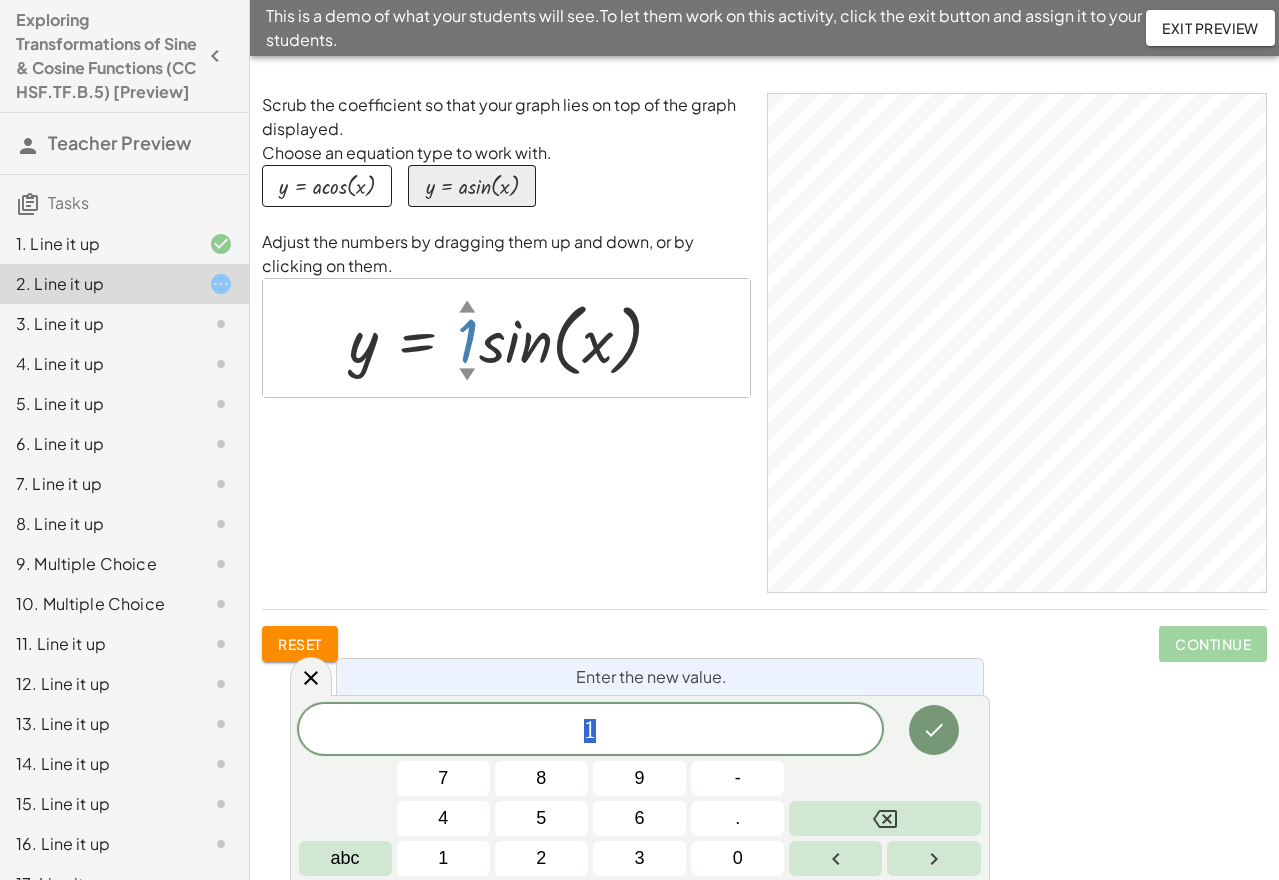 click on "▼" at bounding box center (467, 376) 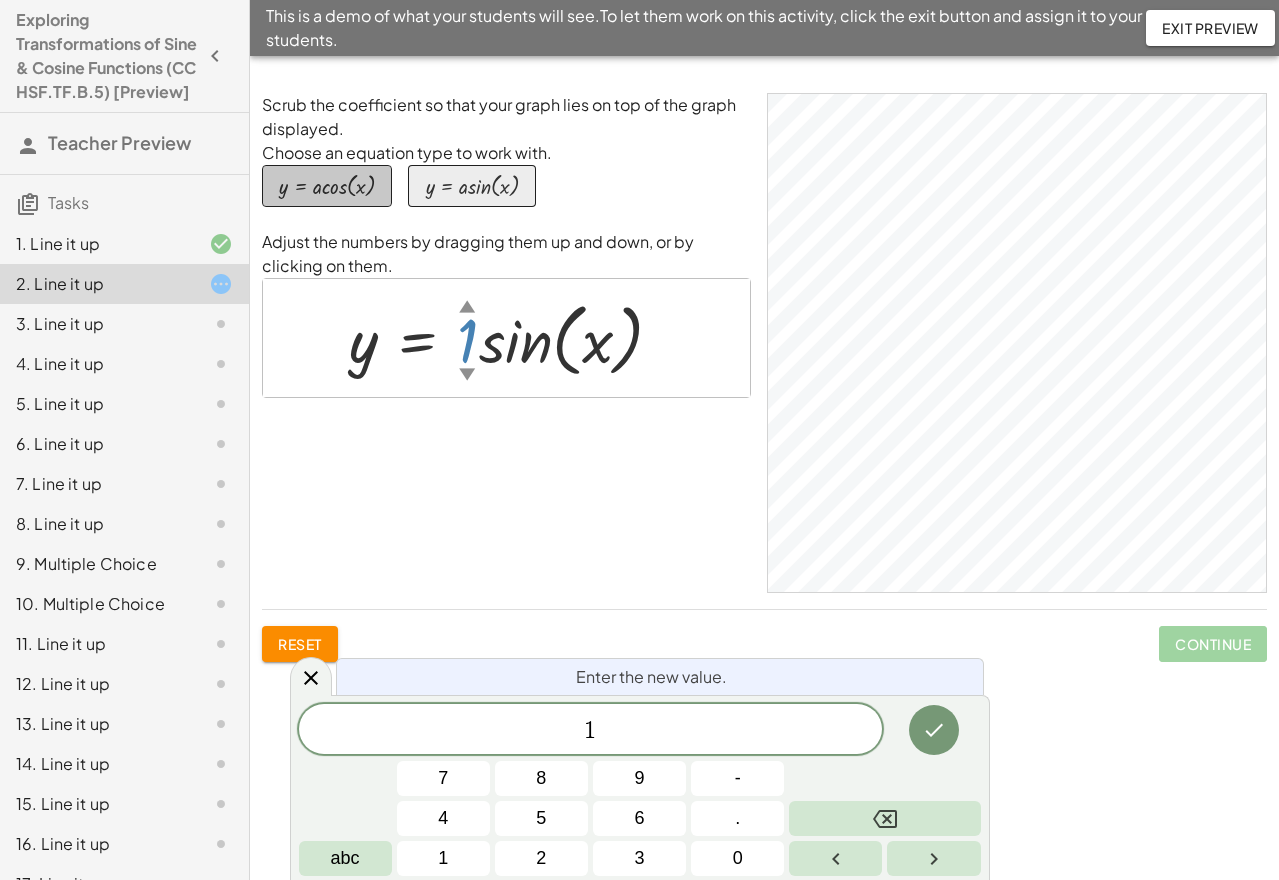 click at bounding box center [327, 186] 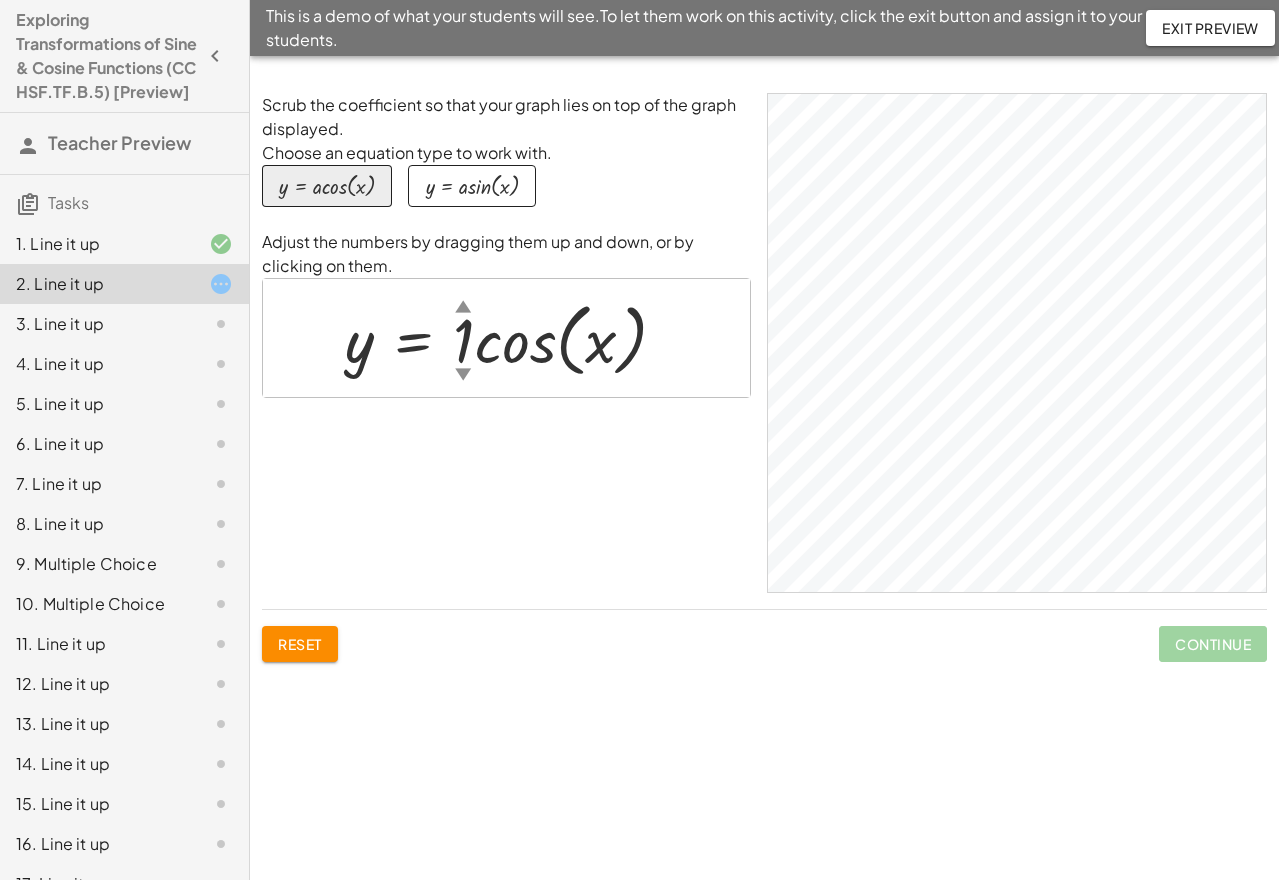 click on "▼" at bounding box center (463, 376) 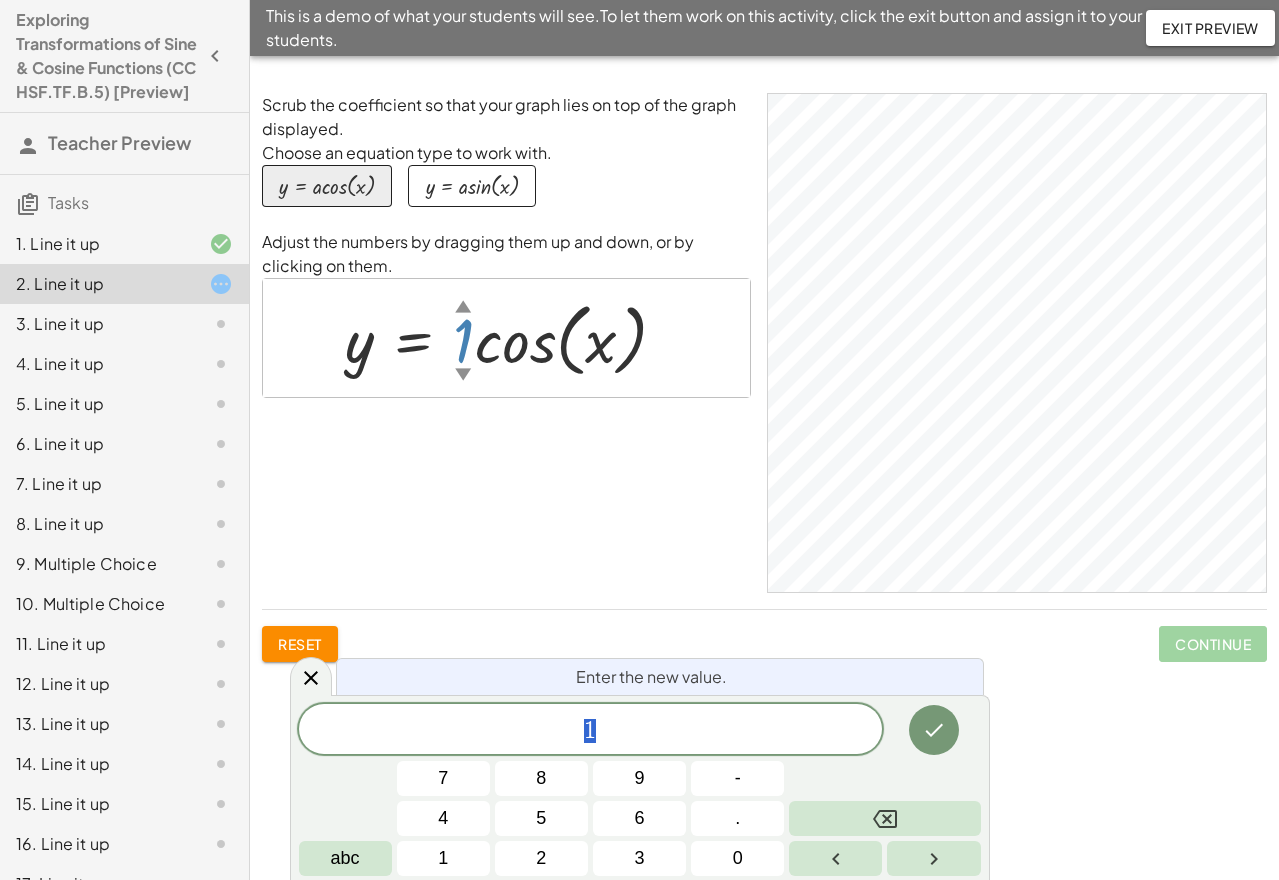 scroll, scrollTop: 18, scrollLeft: 11, axis: both 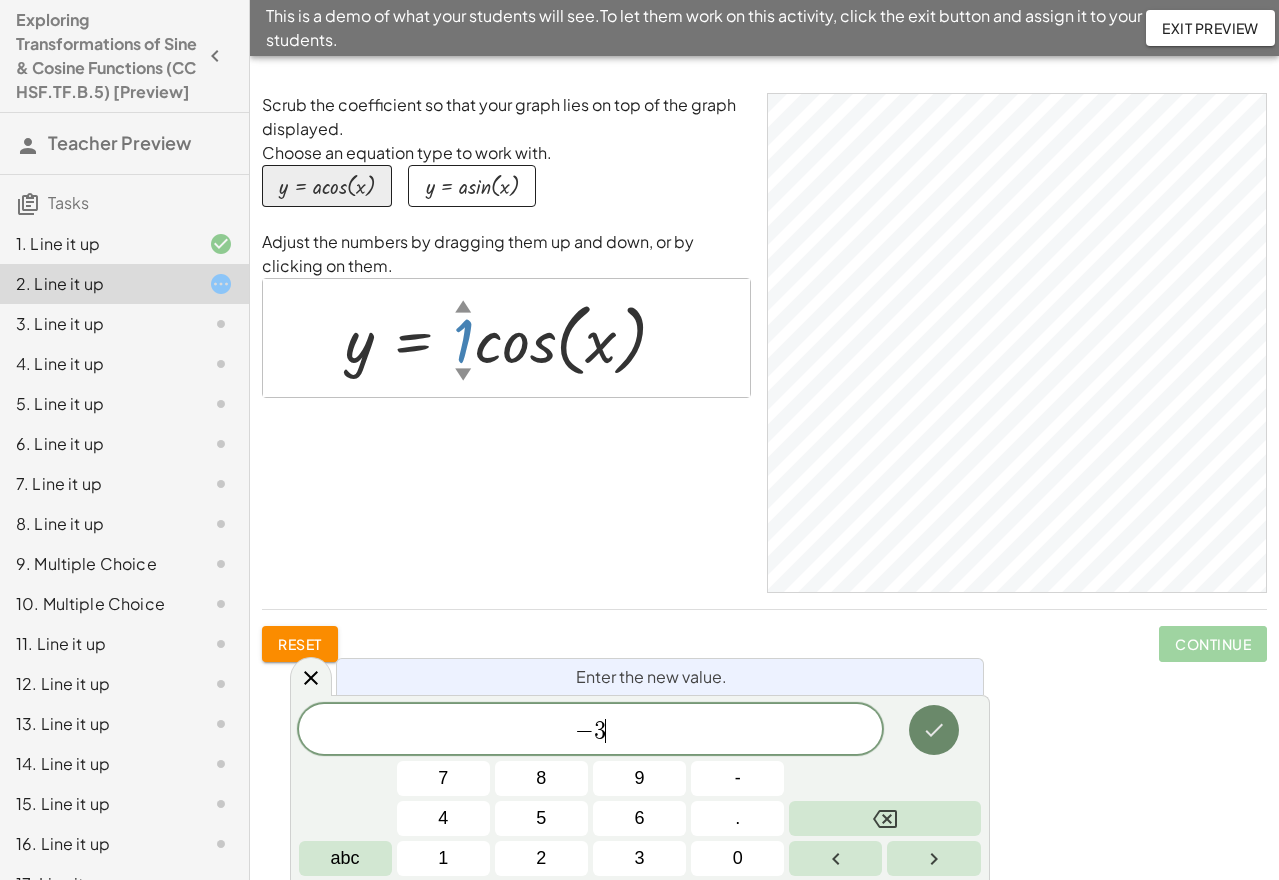 click 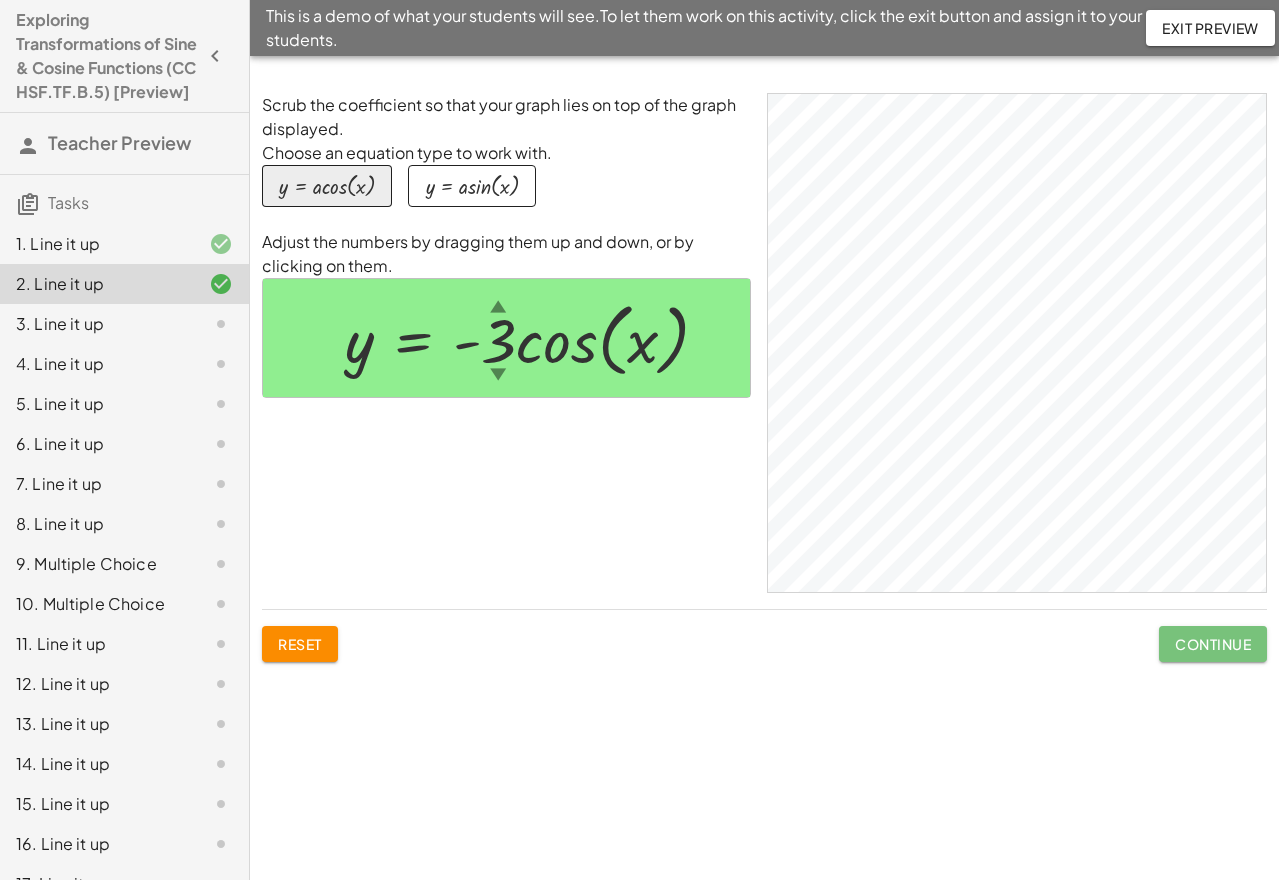 click on "Continue" 